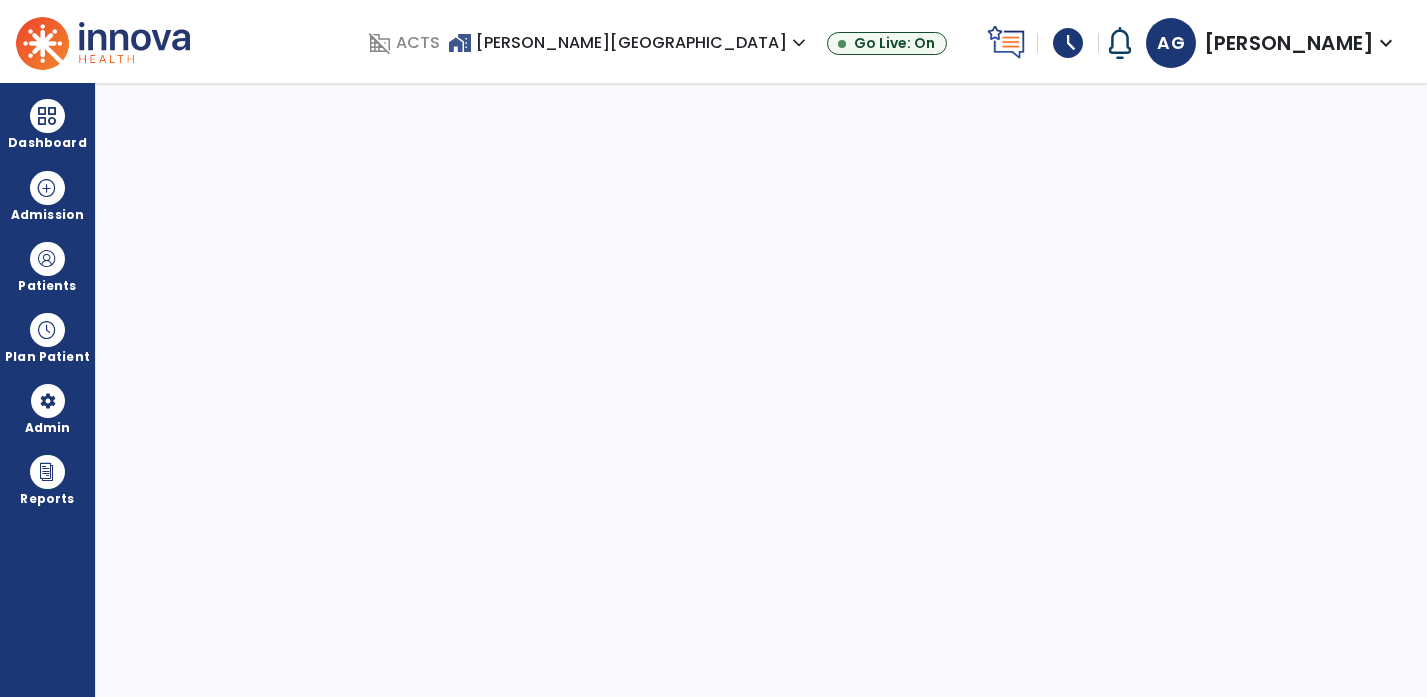 scroll, scrollTop: 0, scrollLeft: 0, axis: both 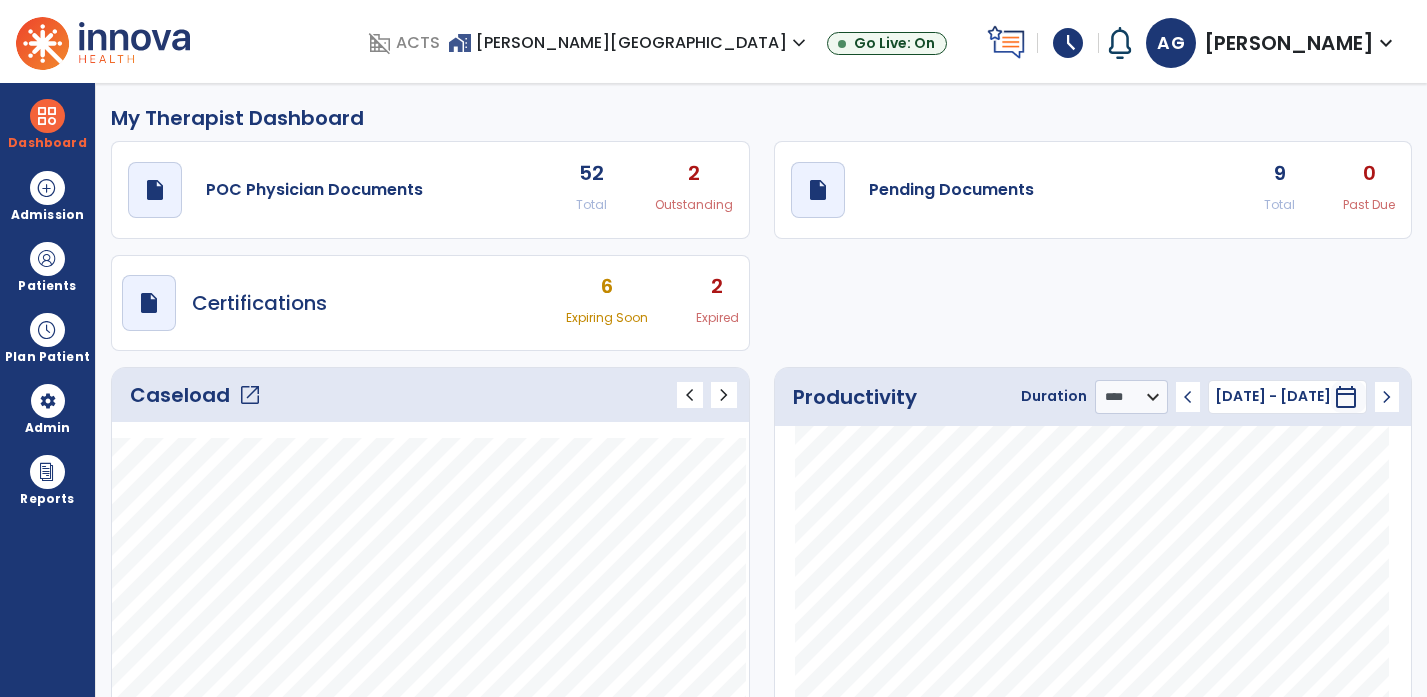 click on "draft   open_in_new  Pending Documents 9 Total 0 Past Due" 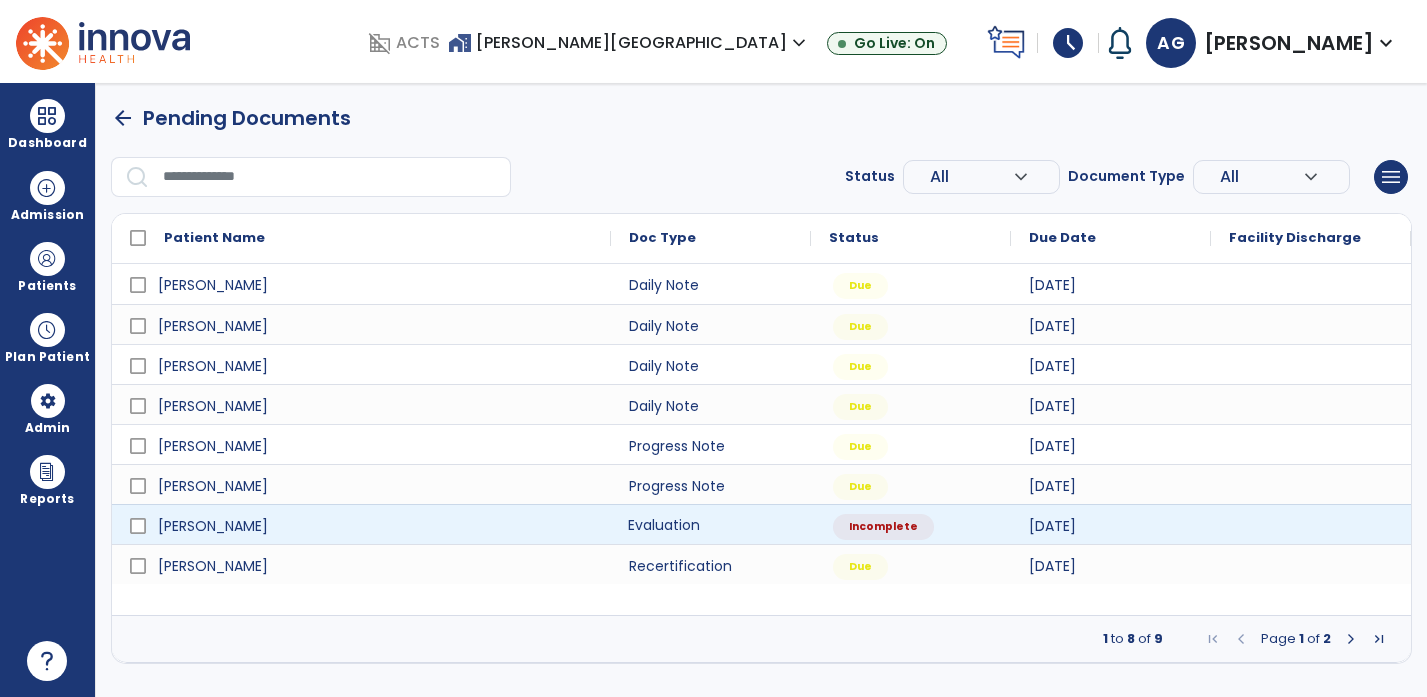 click on "Evaluation" at bounding box center [711, 524] 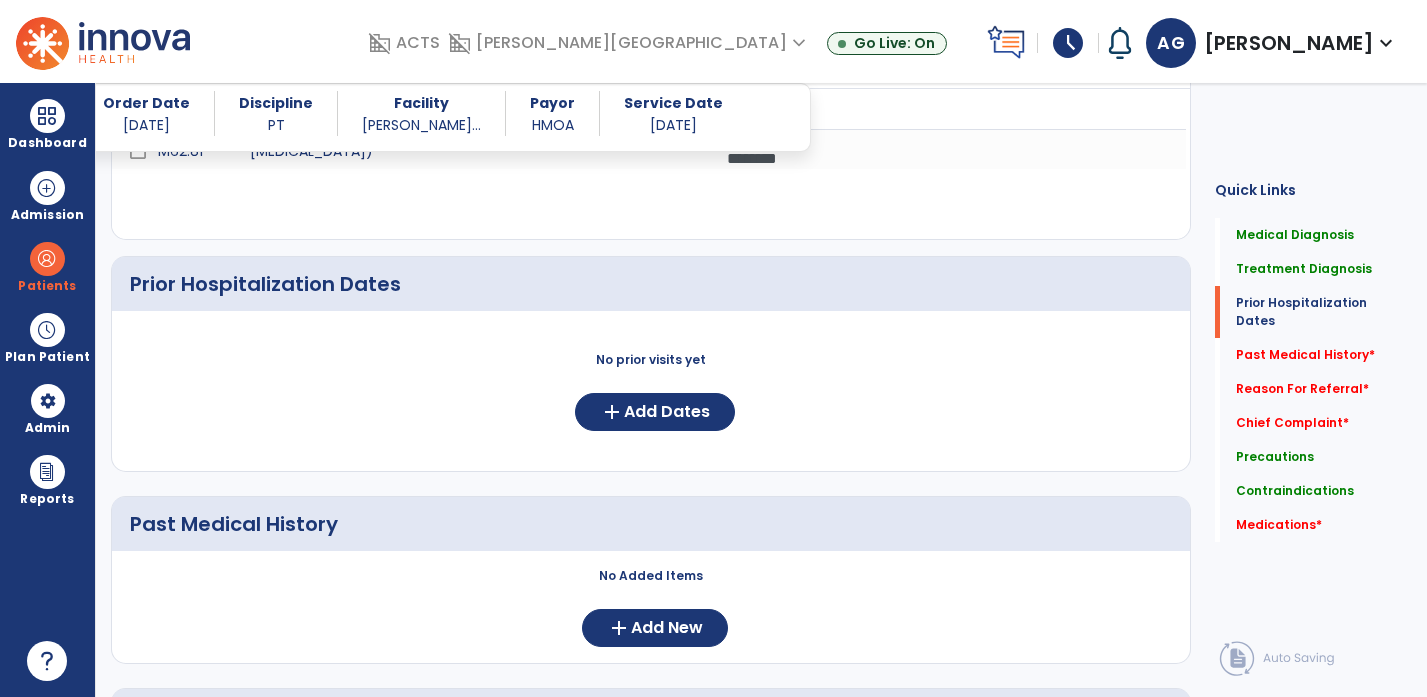 scroll, scrollTop: 633, scrollLeft: 0, axis: vertical 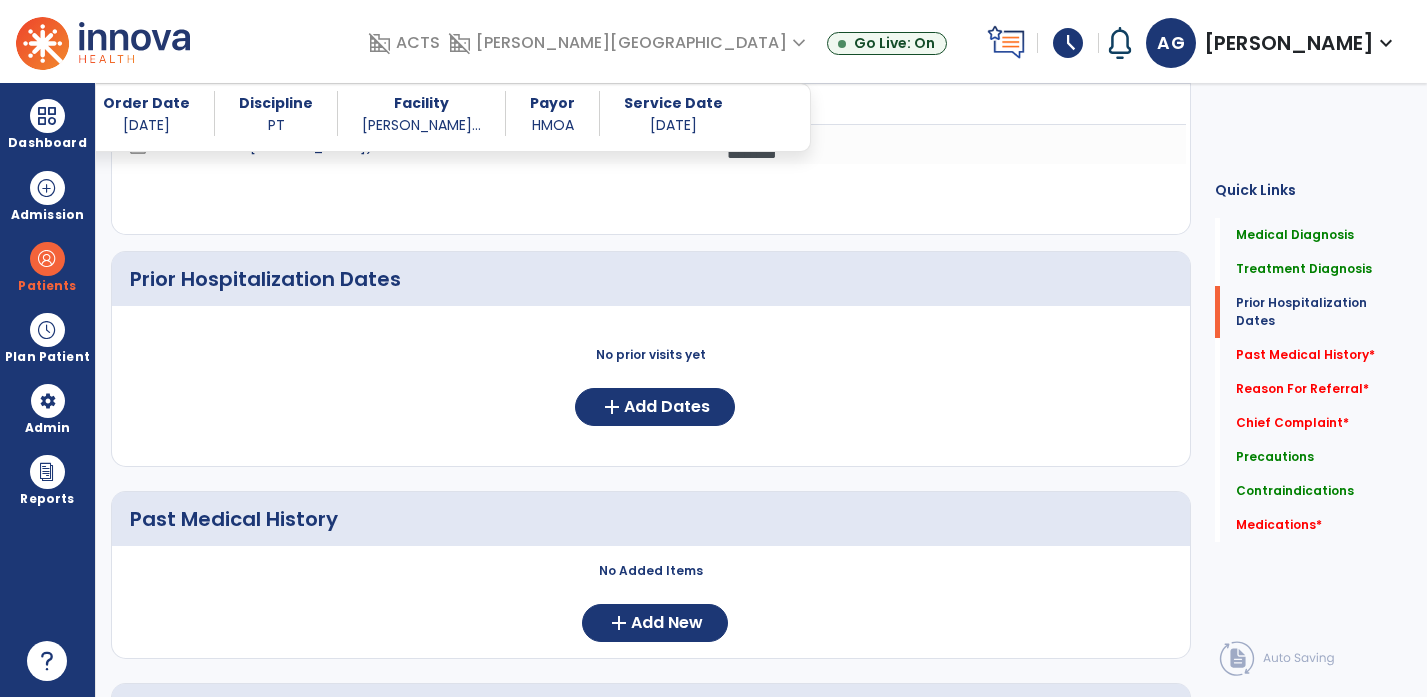 click 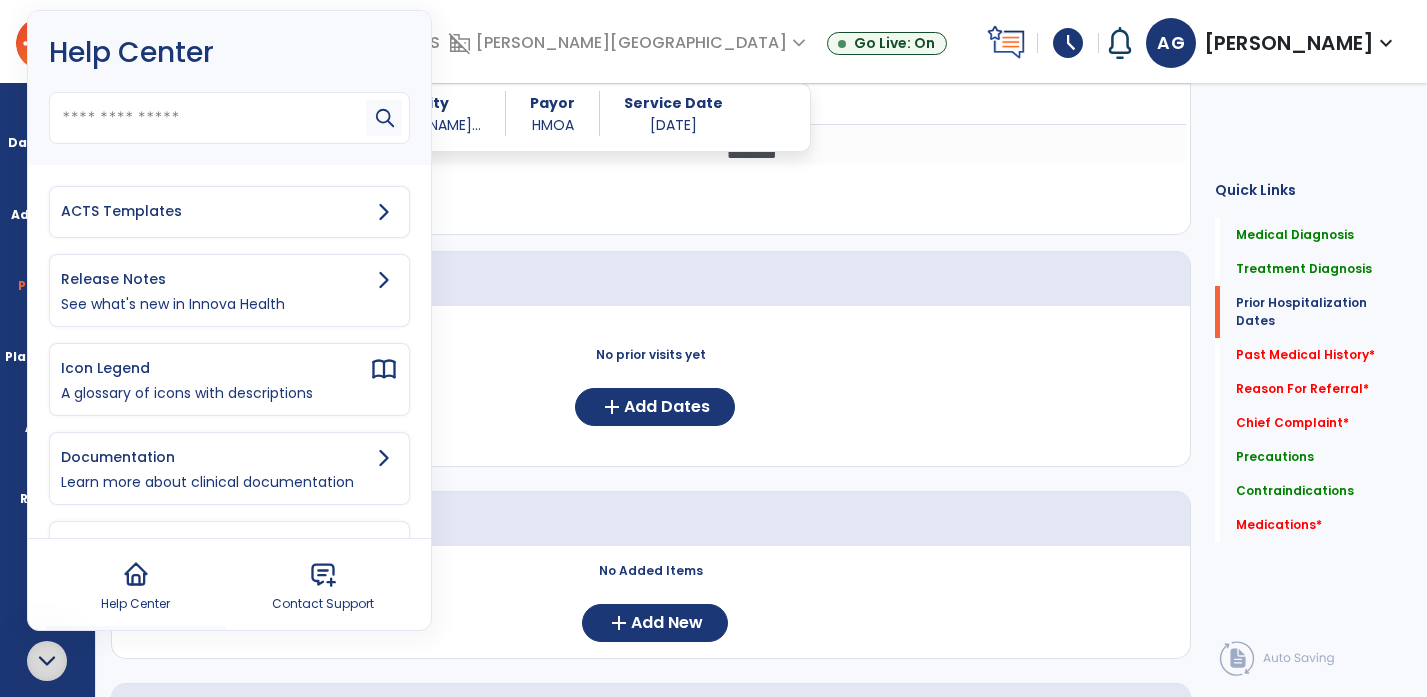 click on "ACTS Templates" at bounding box center (215, 211) 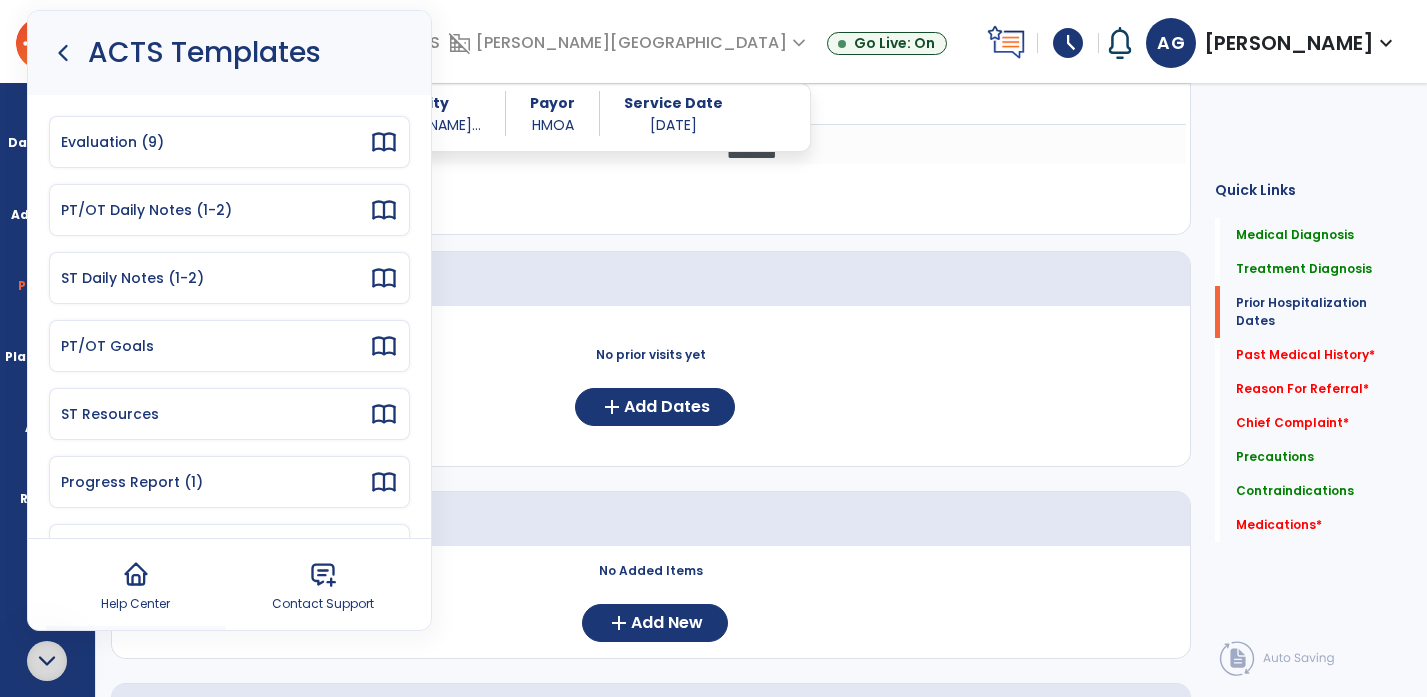 click on "Evaluation (9)" at bounding box center (229, 142) 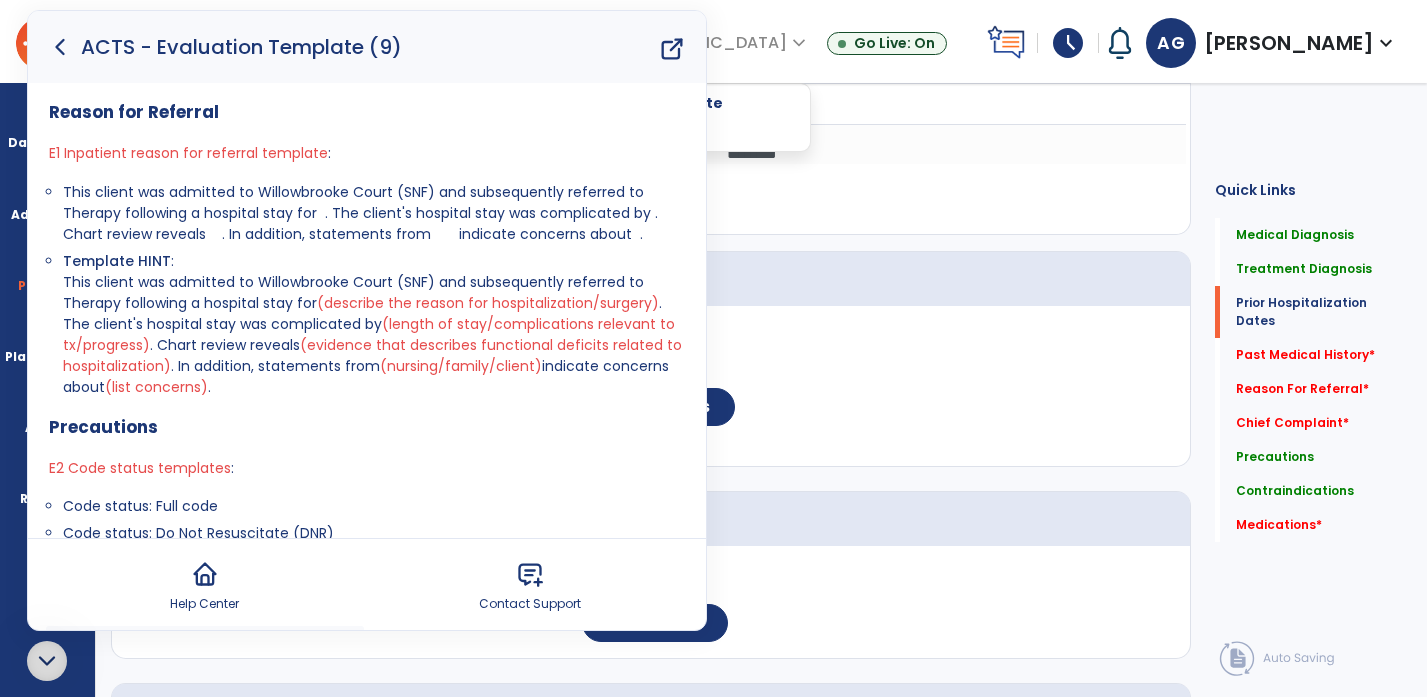 click 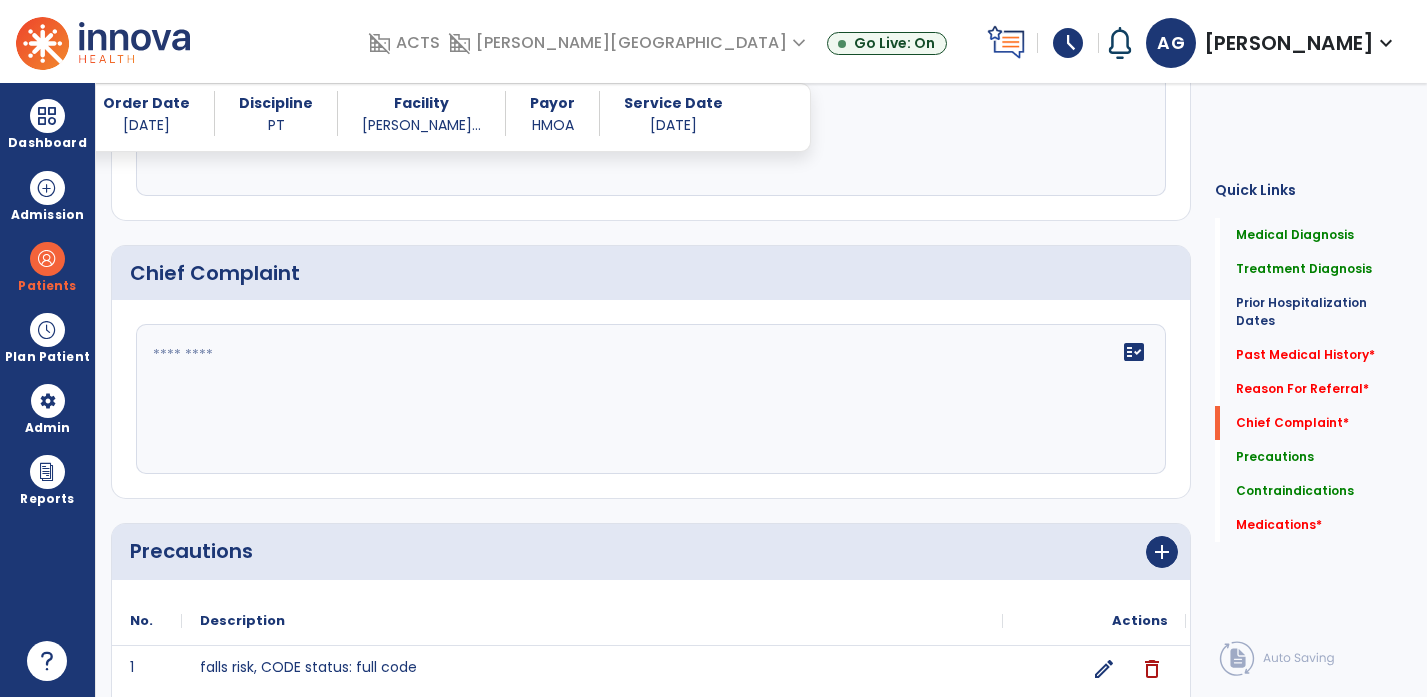 scroll, scrollTop: 1346, scrollLeft: 0, axis: vertical 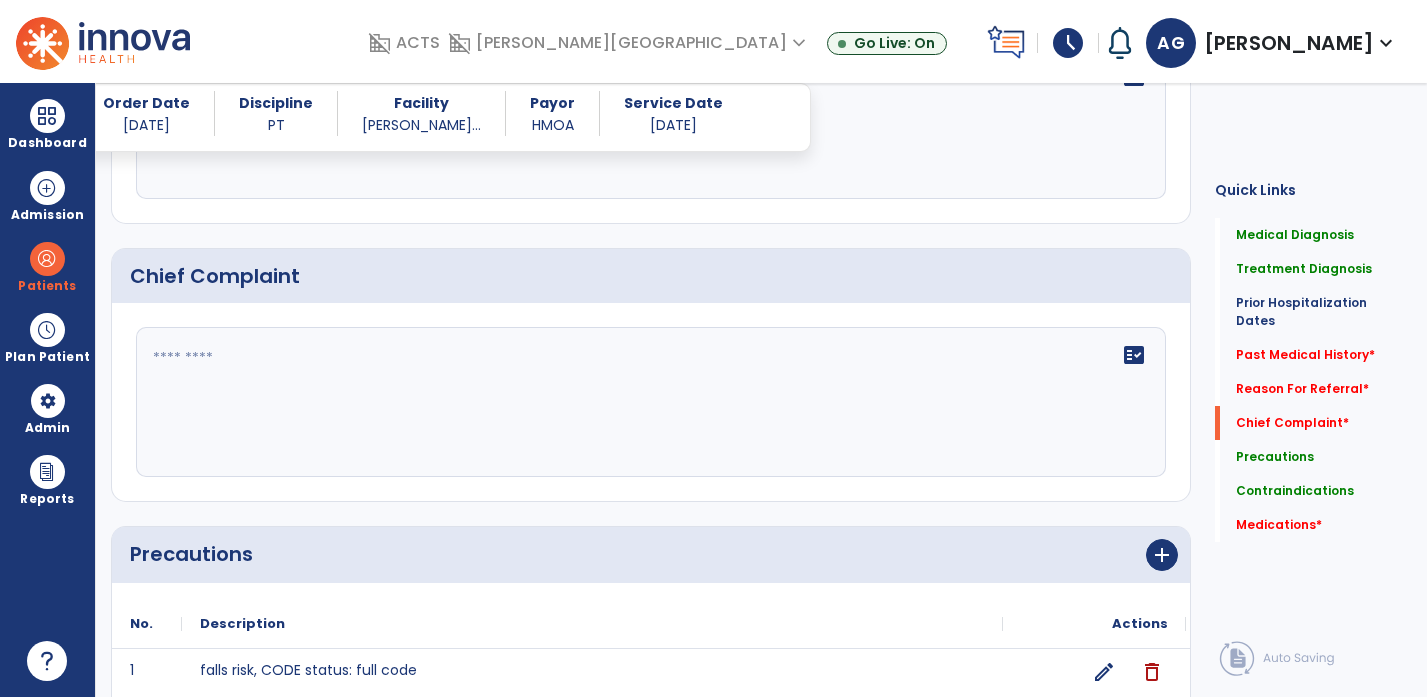 click on "fact_check" 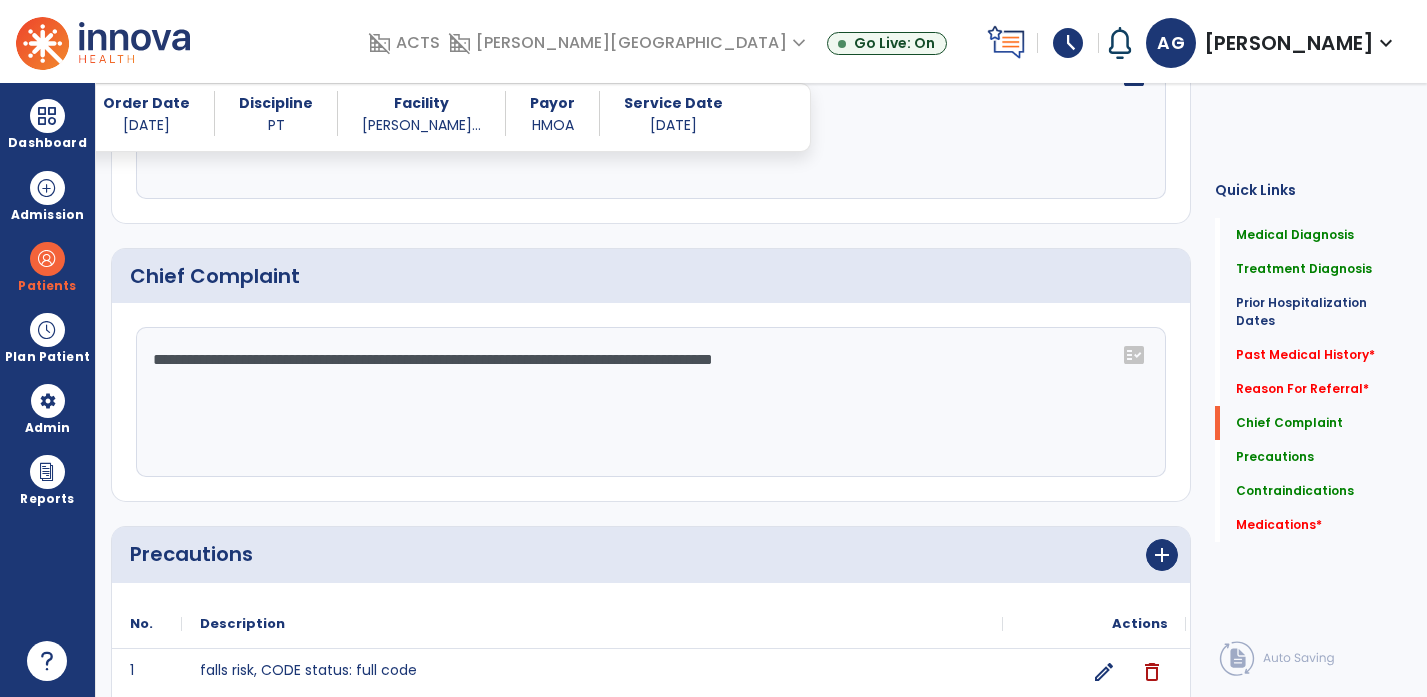 type on "**********" 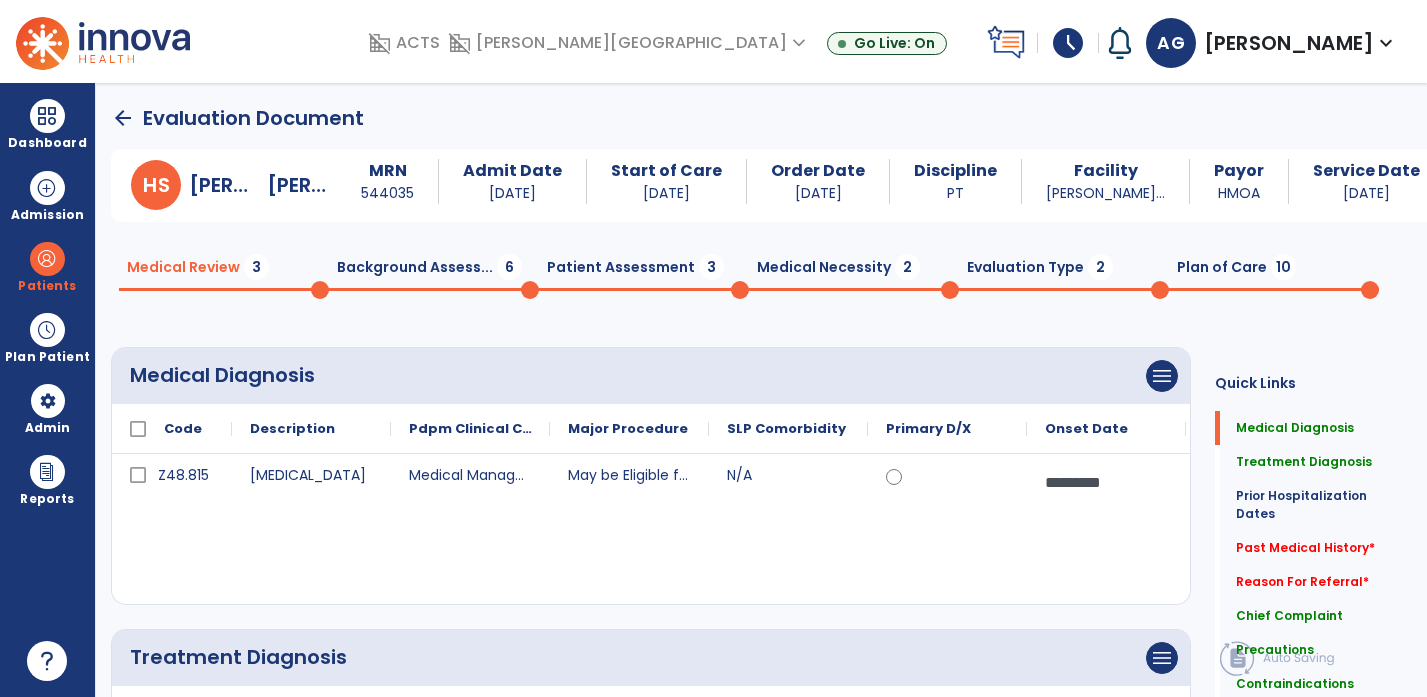 scroll, scrollTop: 0, scrollLeft: 0, axis: both 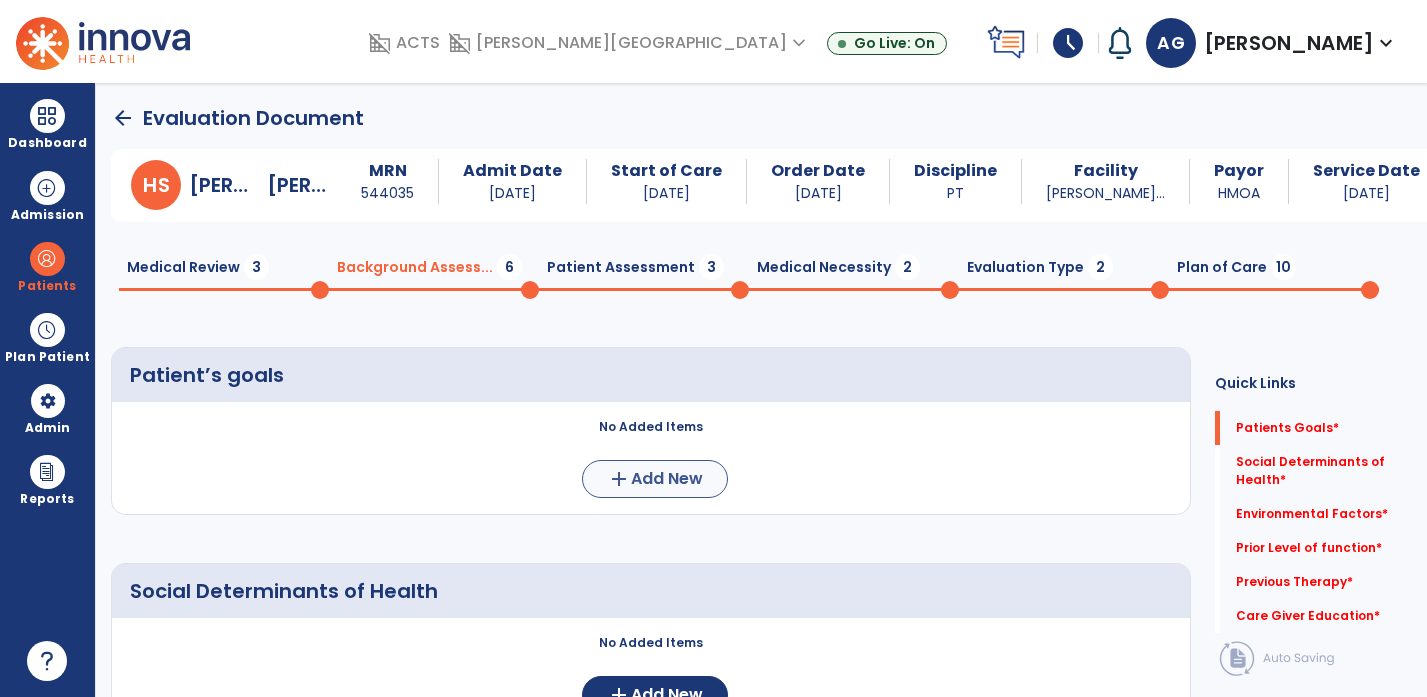 click on "Add New" 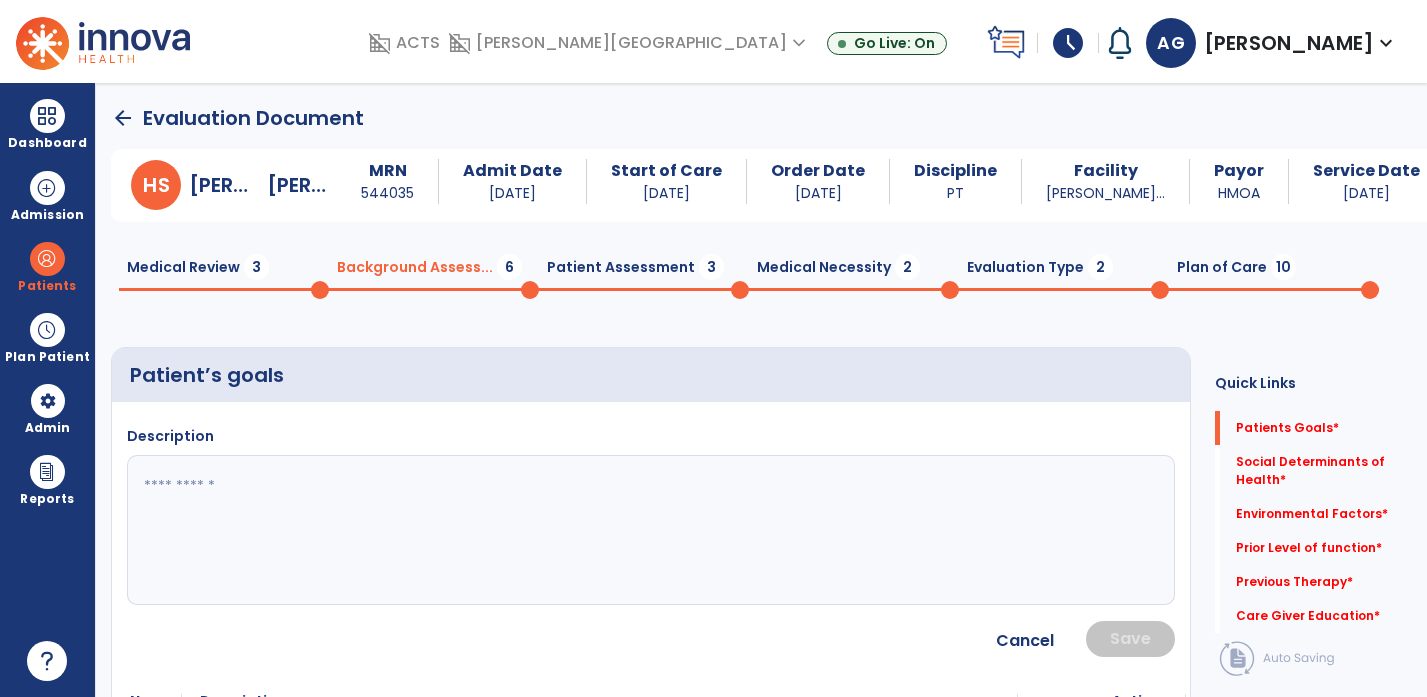 click 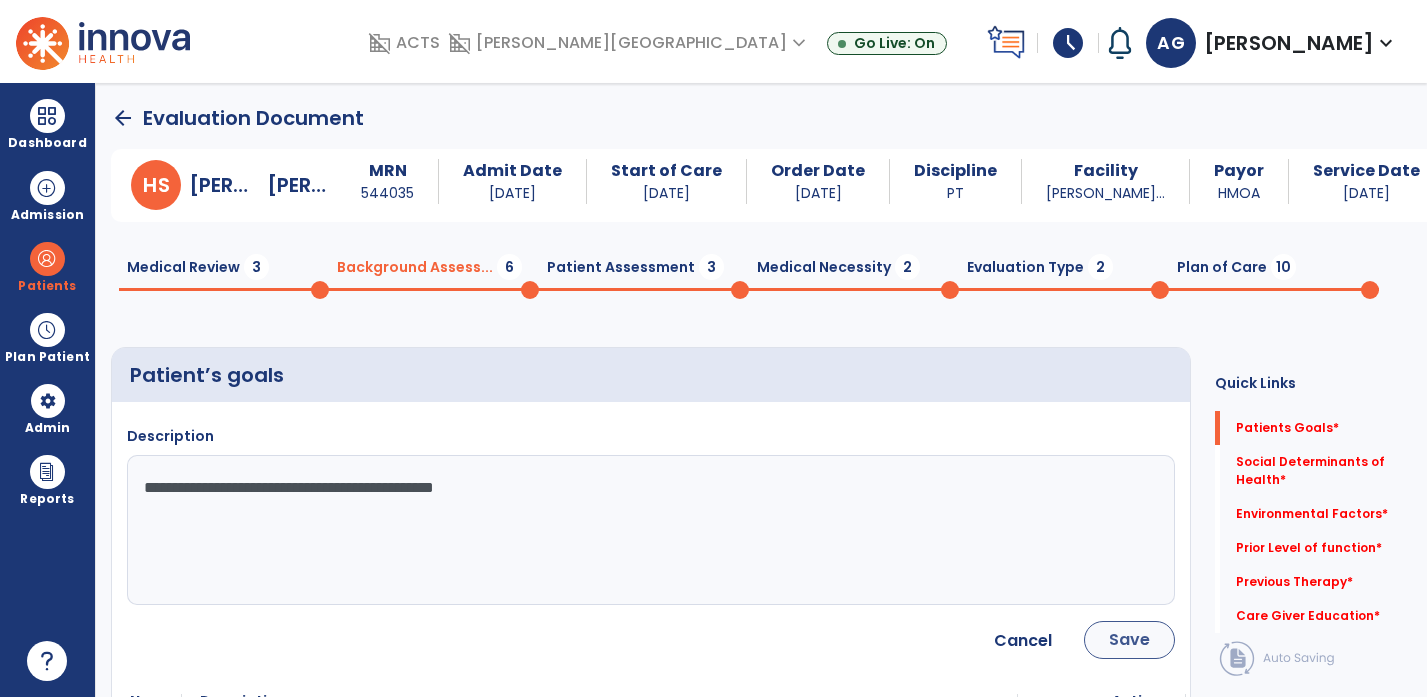type on "**********" 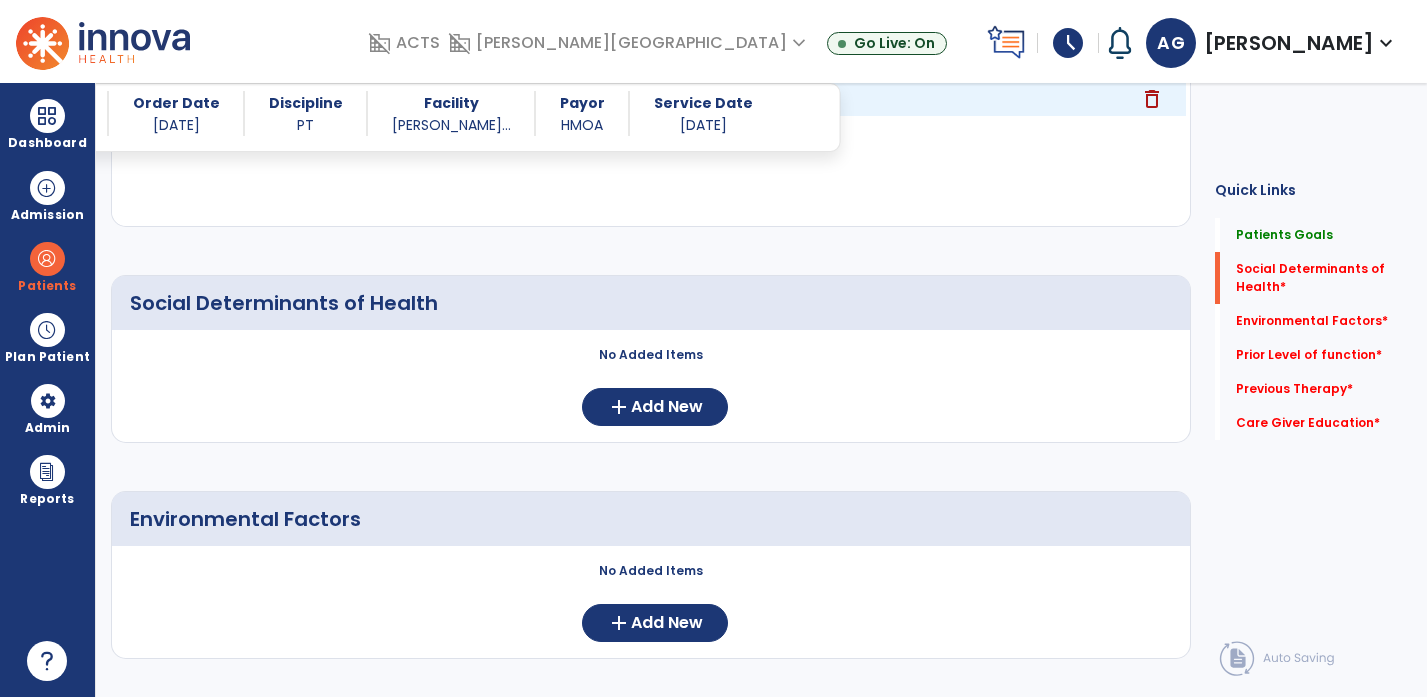 scroll, scrollTop: 408, scrollLeft: 0, axis: vertical 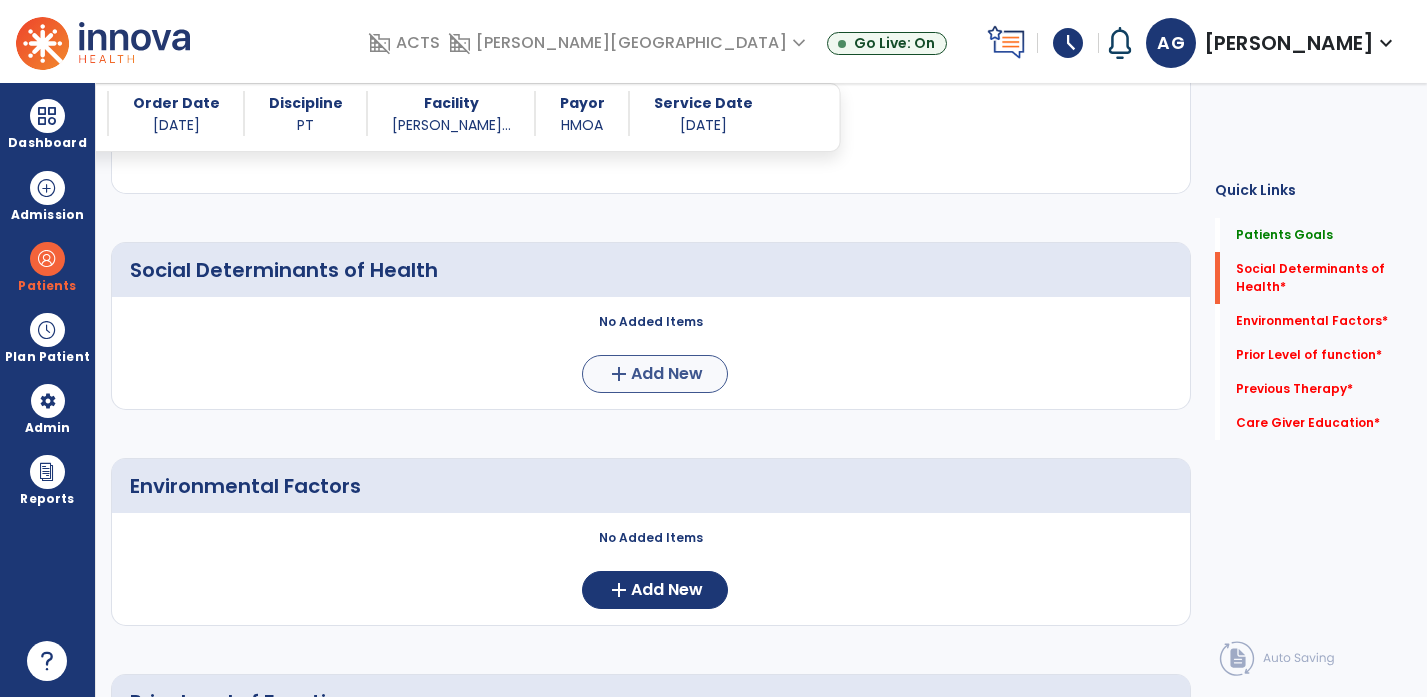 click on "add" 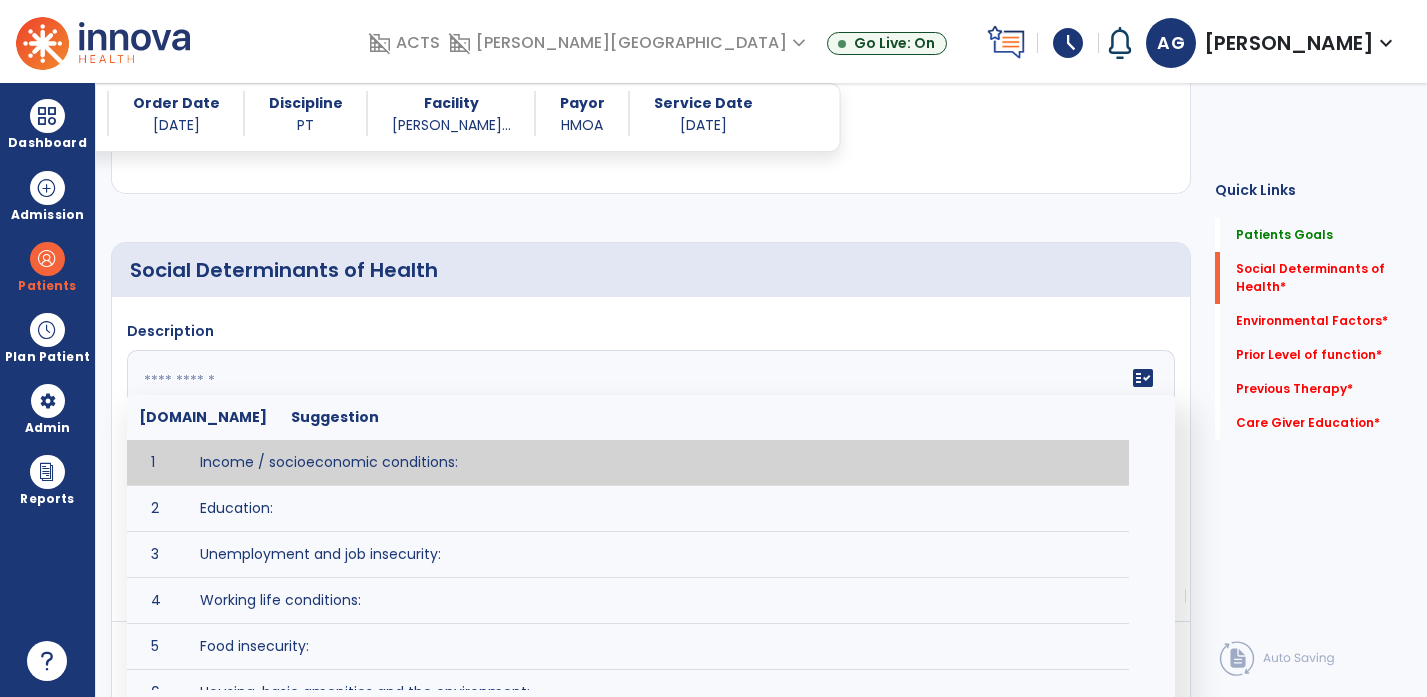click on "fact_check  [DOMAIN_NAME] Suggestion 1 Income / socioeconomic conditions:  2 Education:  3 Unemployment and job insecurity:  4 Working life conditions:  5 Food insecurity:  6 Housing, basic amenities and the environment:  7 Early childhood development:  8 Social inclusion and non-discrimination: 9 Structural conflict: 10 Access to affordable health services of decent quality:" 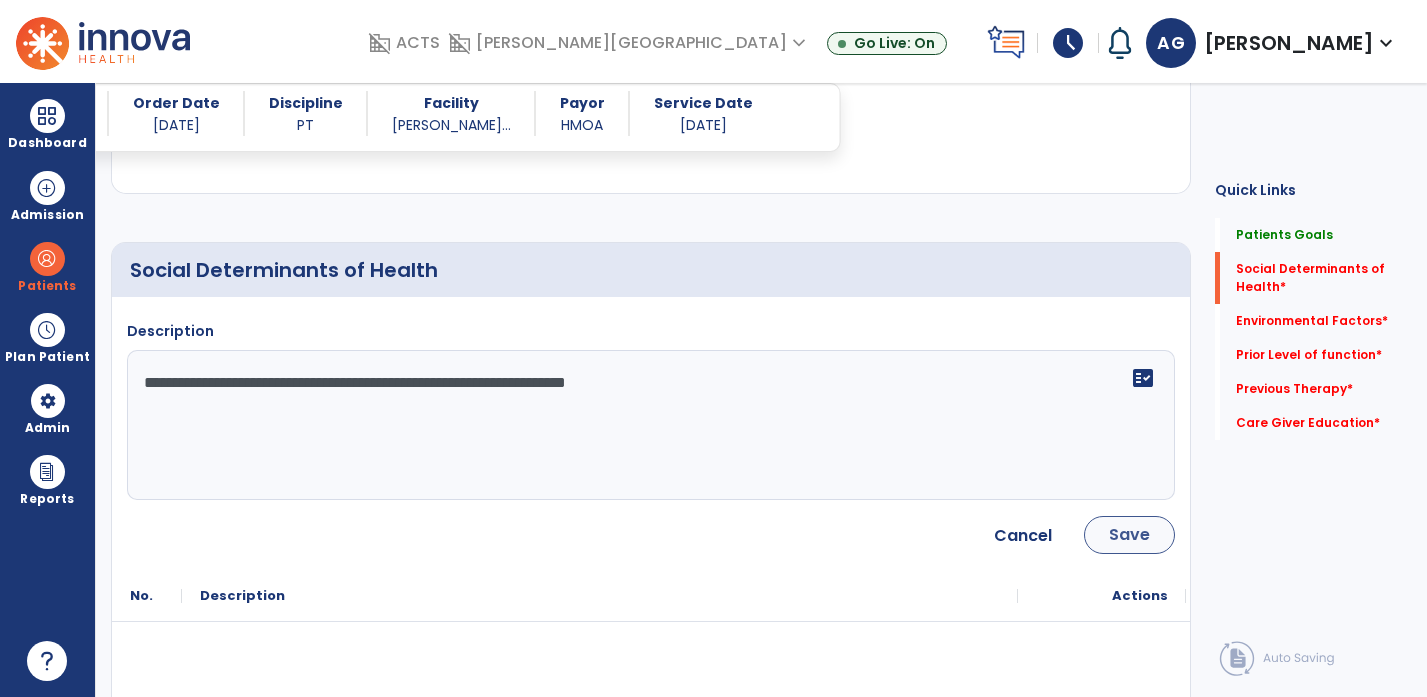 type on "**********" 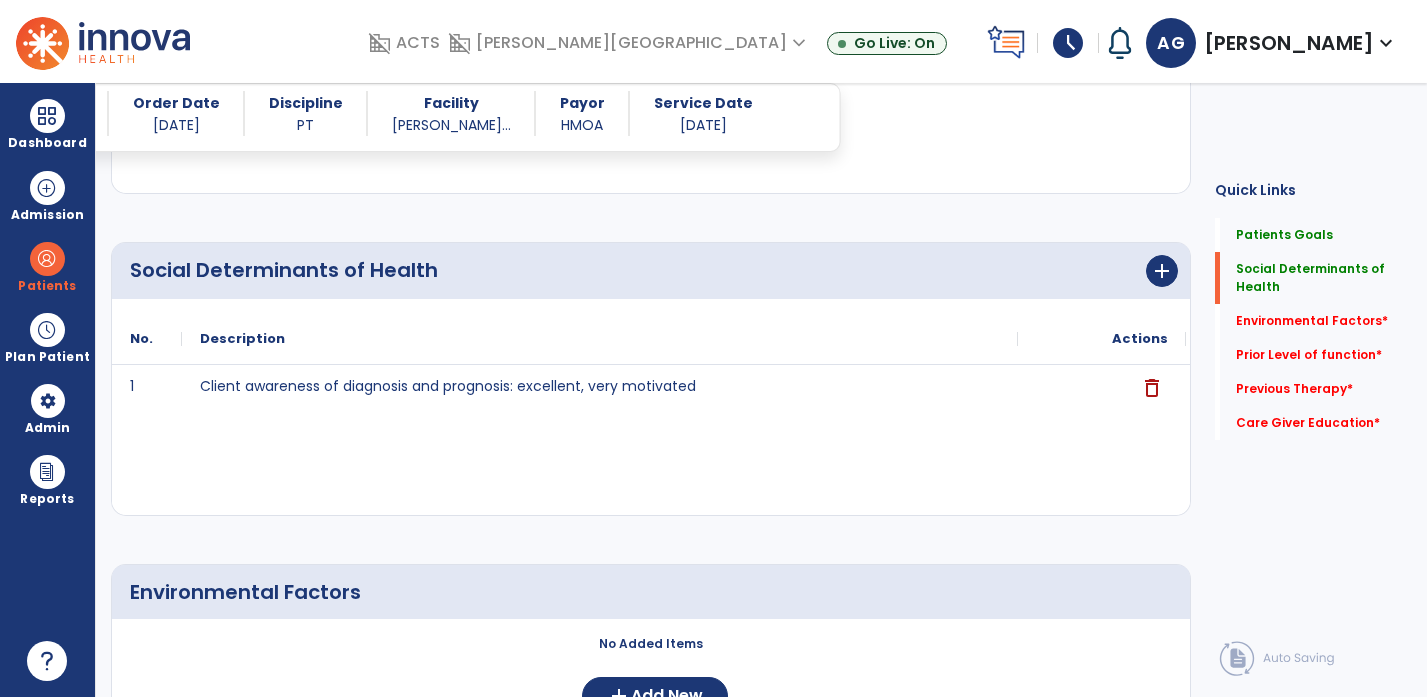 scroll, scrollTop: 535, scrollLeft: 0, axis: vertical 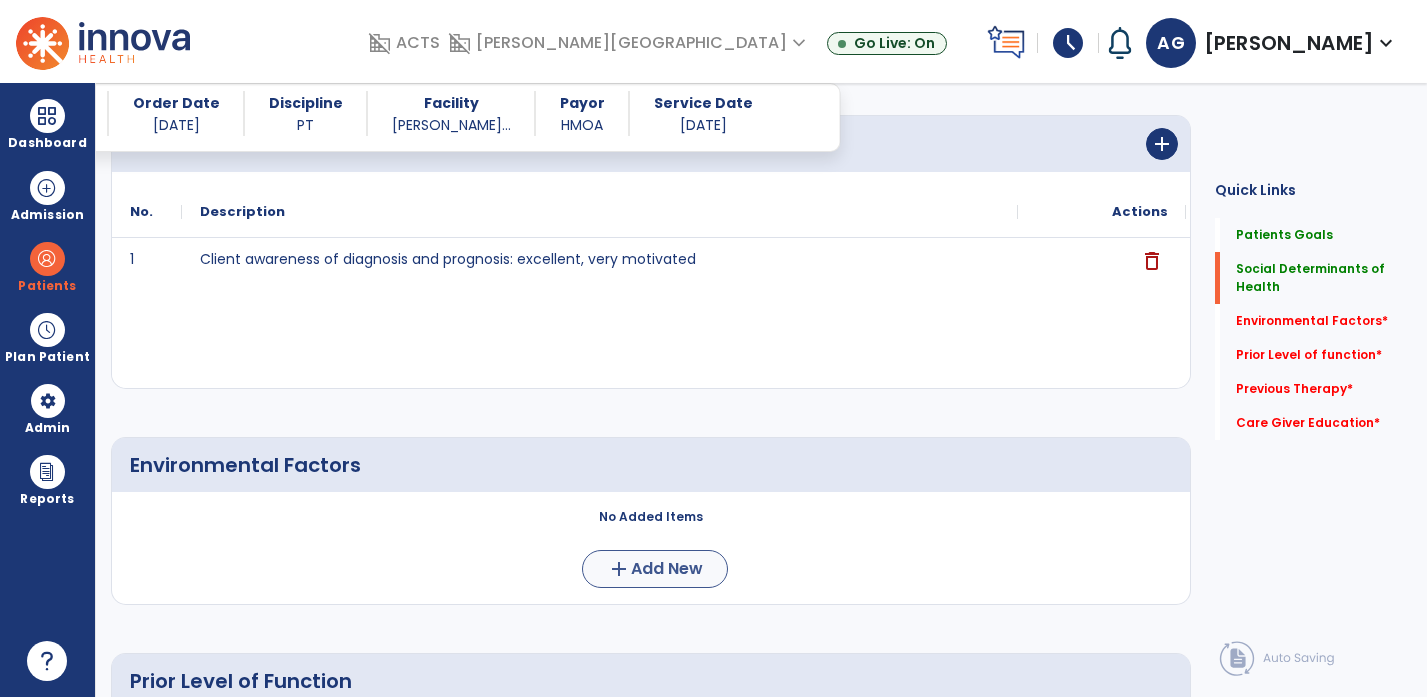 click on "add  Add New" 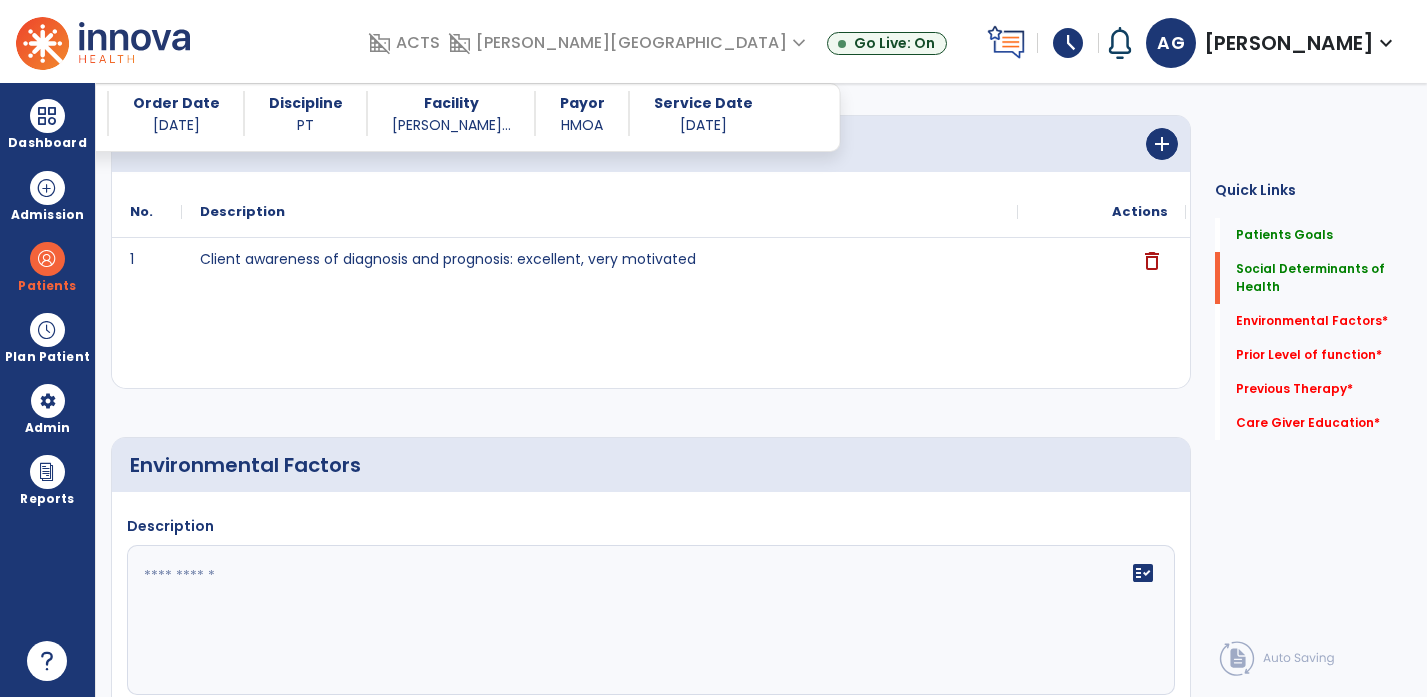 click 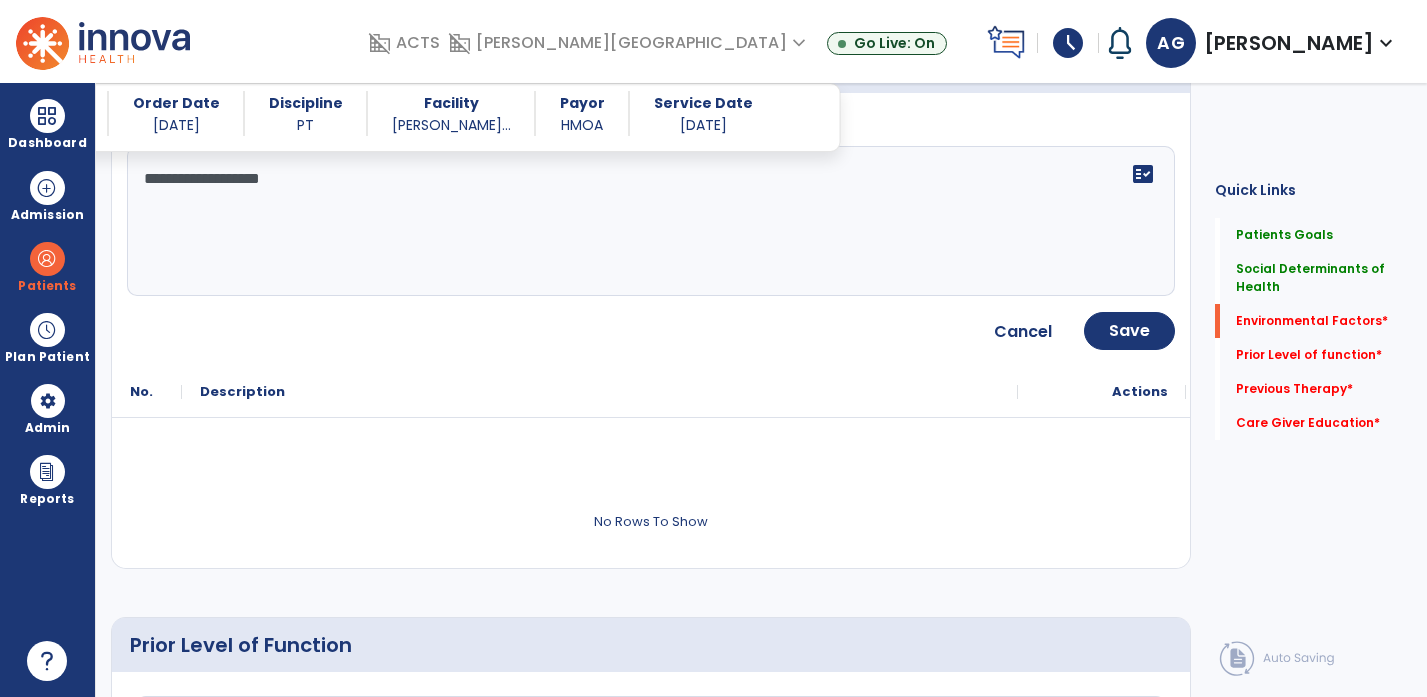 scroll, scrollTop: 960, scrollLeft: 0, axis: vertical 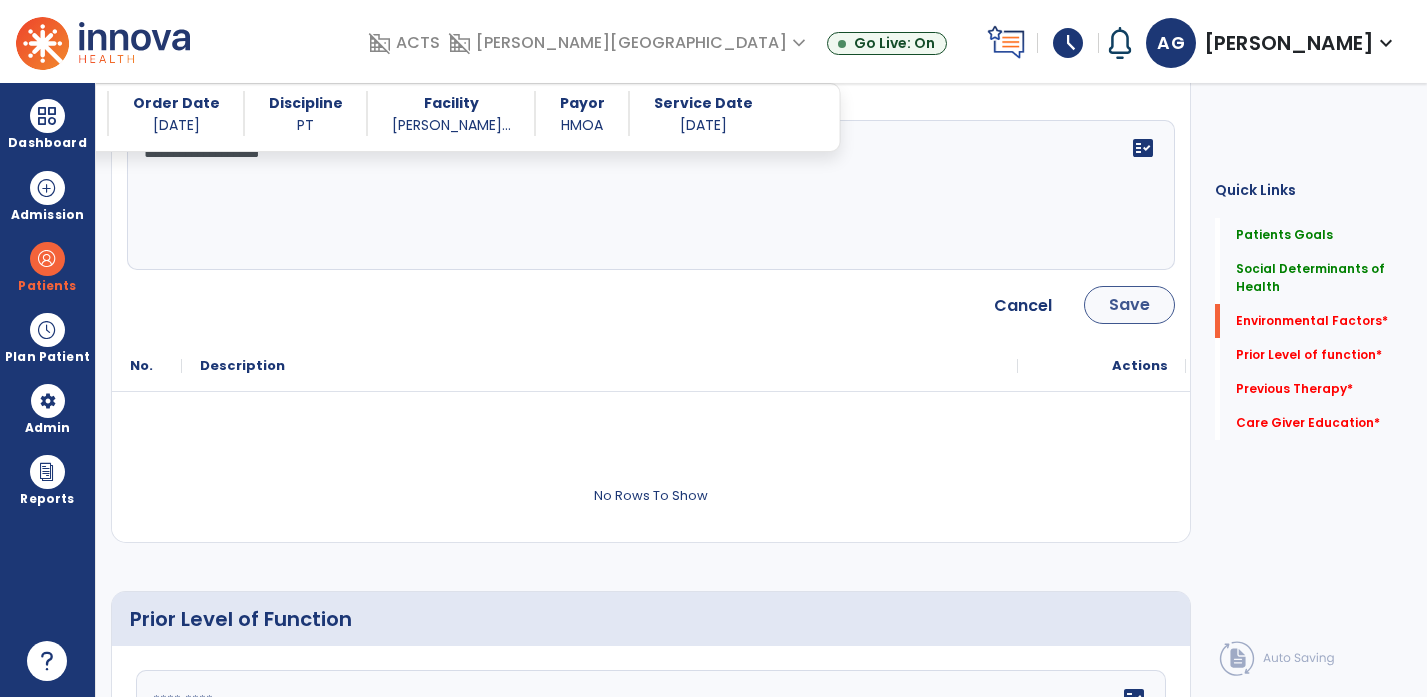 type on "**********" 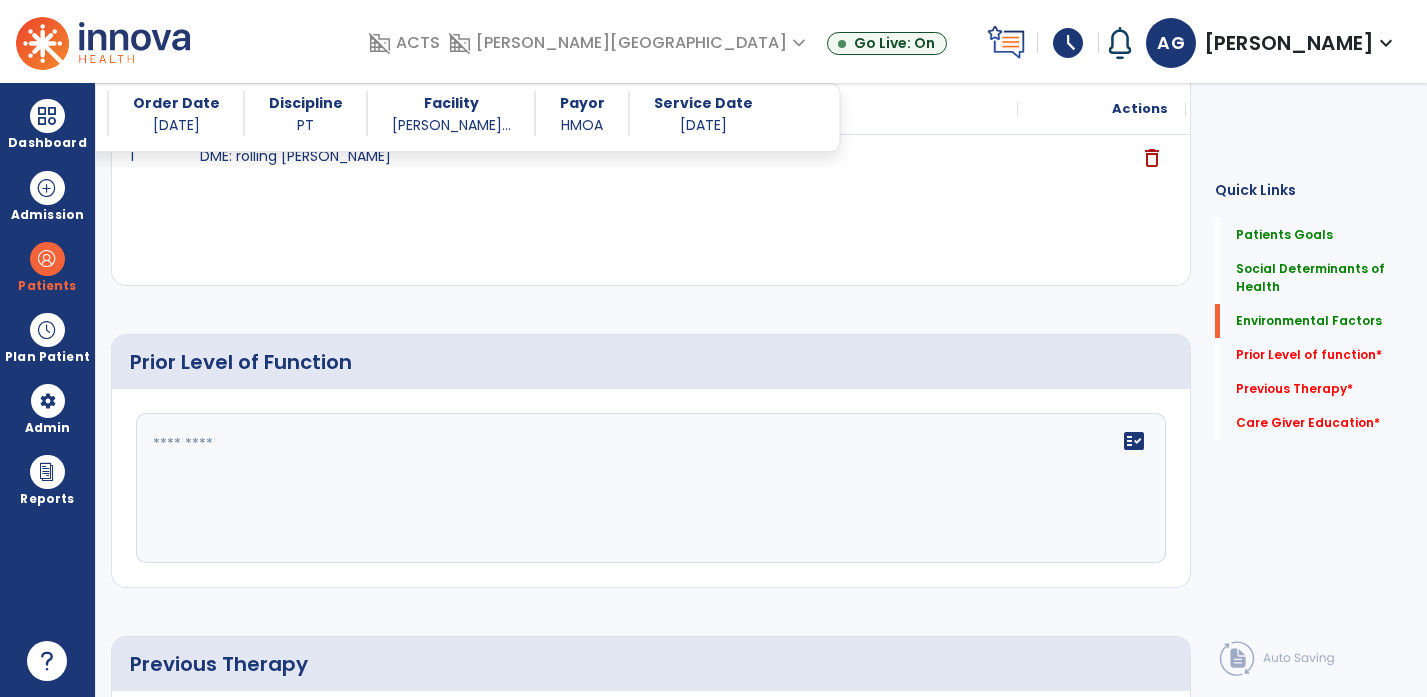 click on "fact_check" 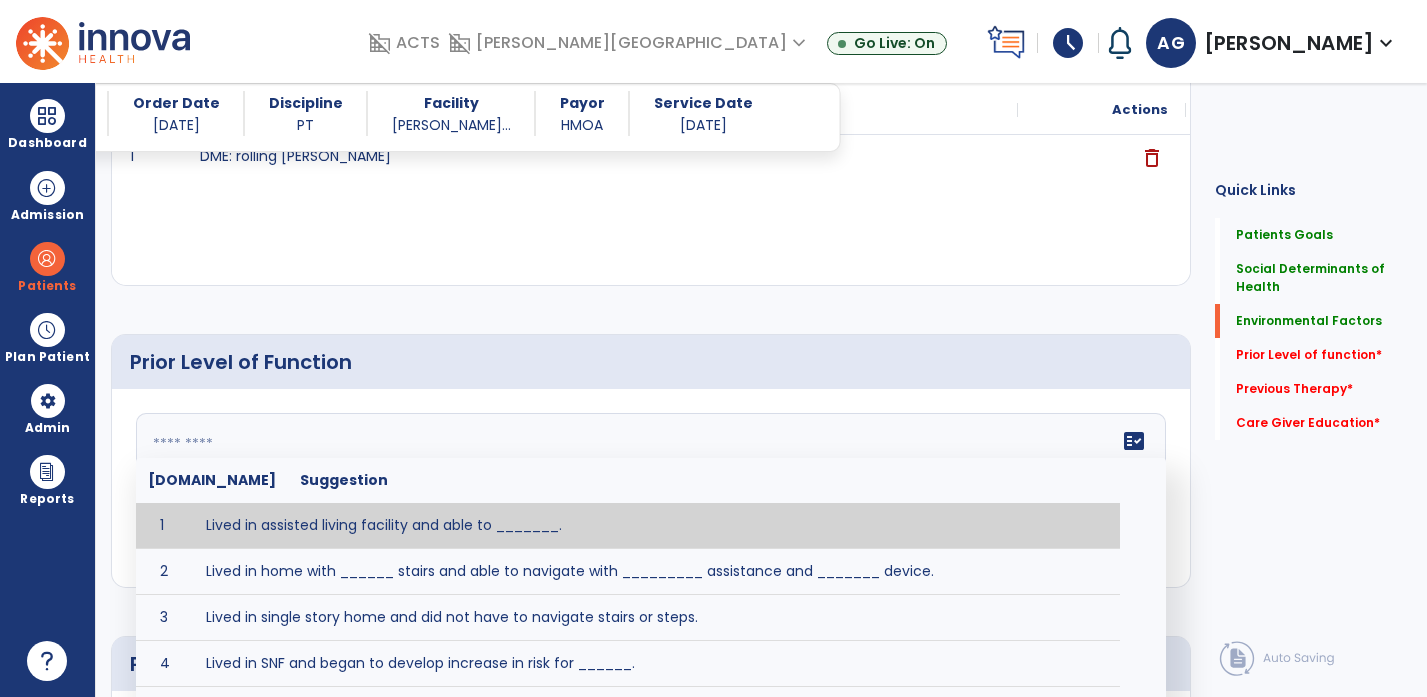 click 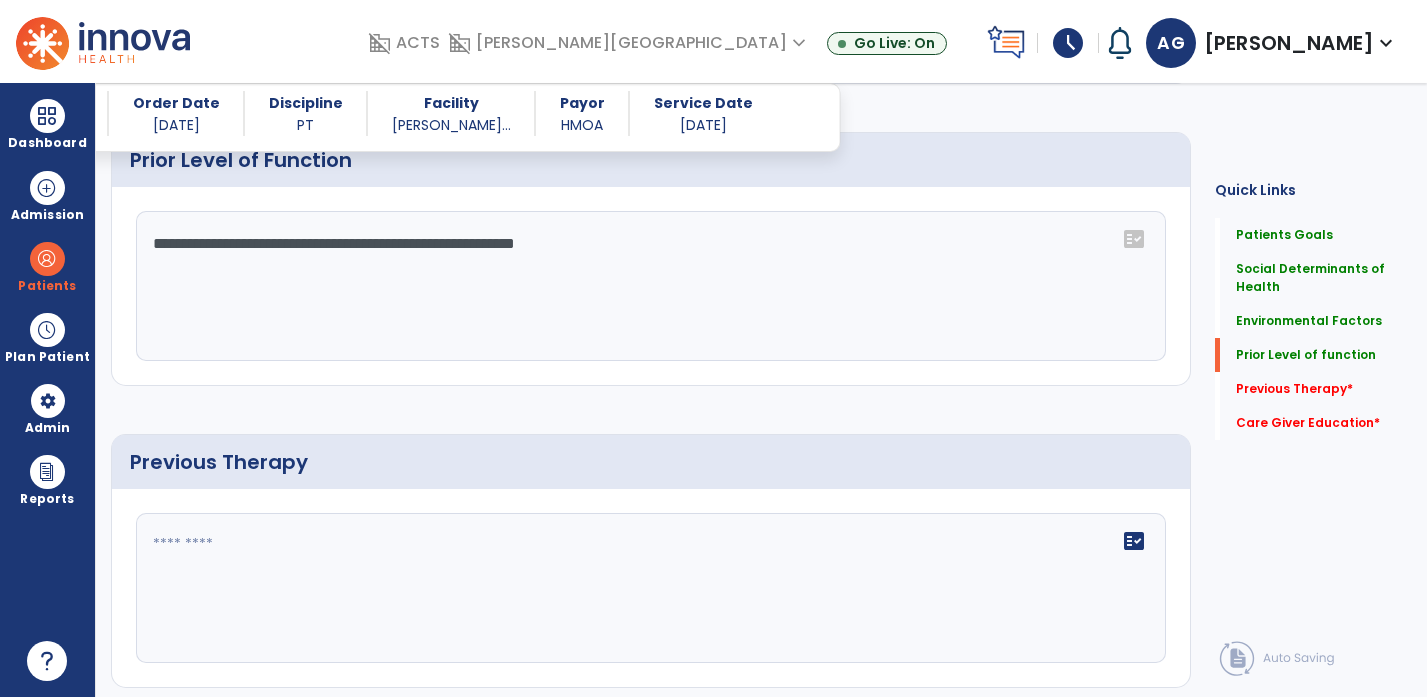 scroll, scrollTop: 1167, scrollLeft: 0, axis: vertical 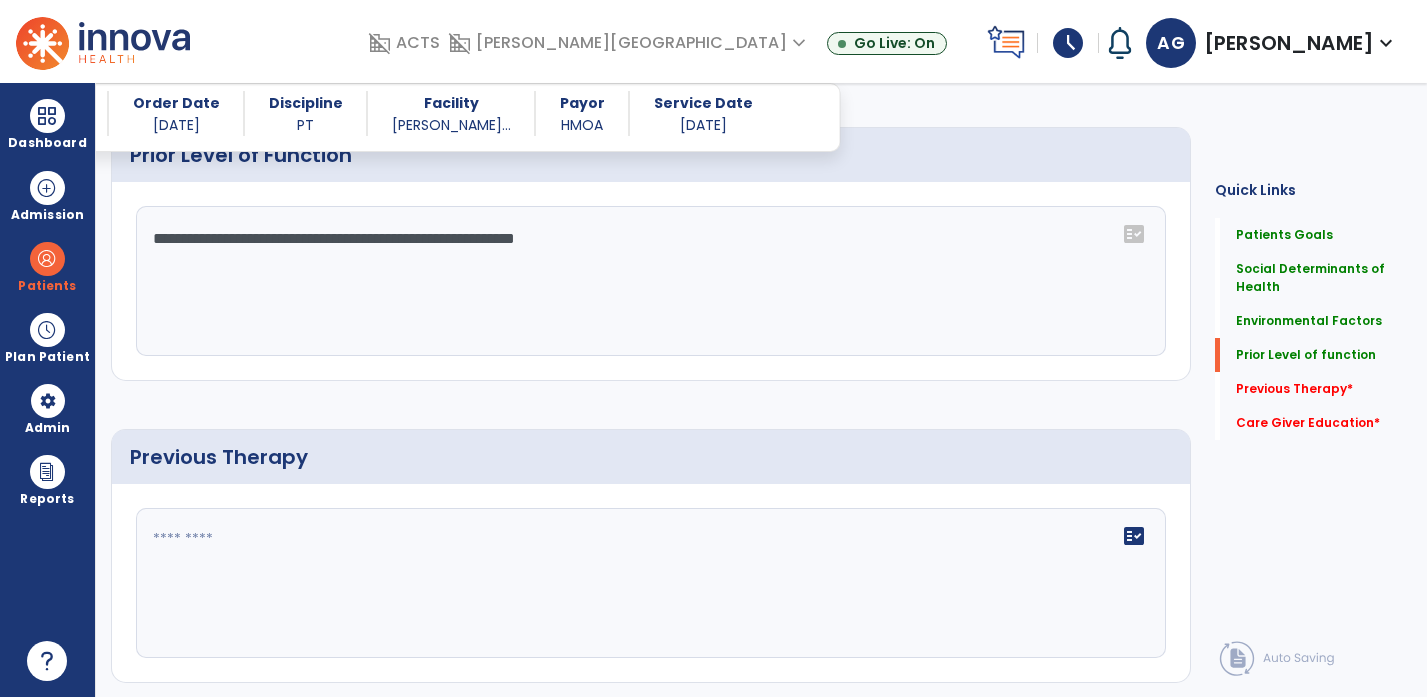 type on "**********" 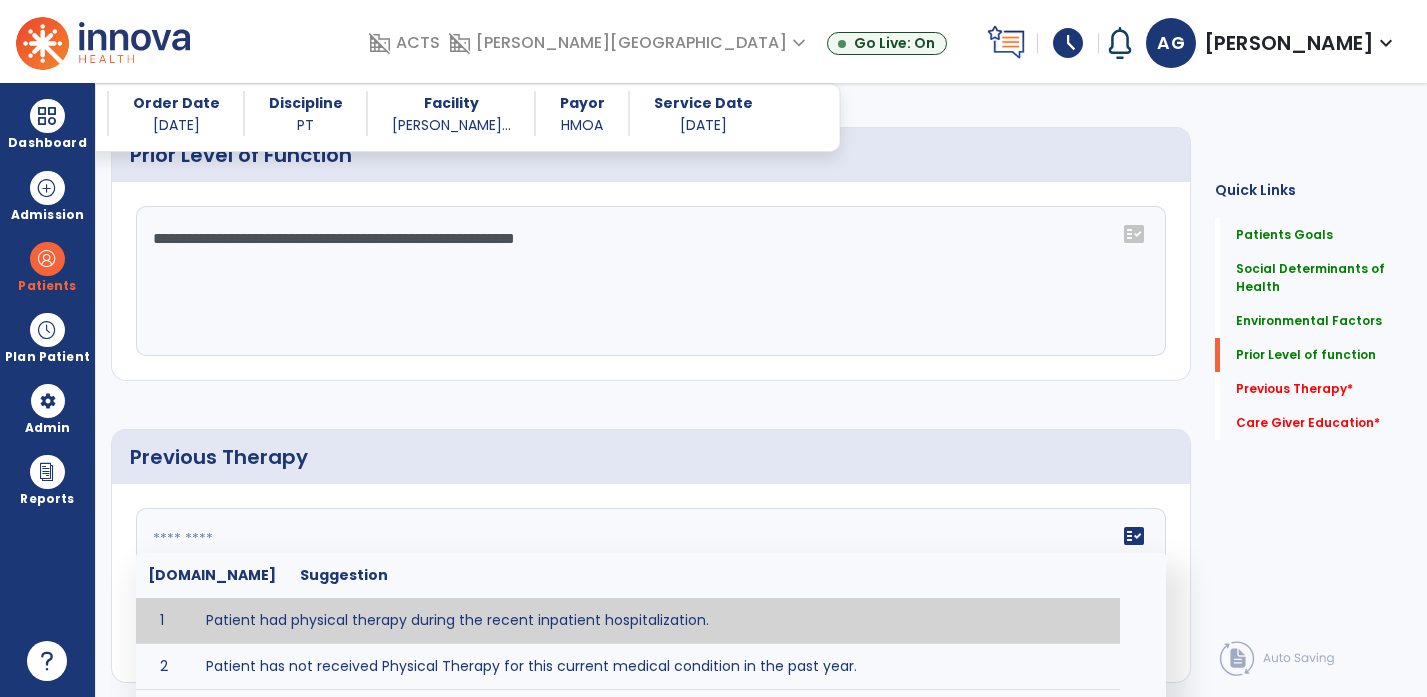 click on "fact_check  [DOMAIN_NAME] Suggestion 1 Patient had physical therapy during the recent inpatient hospitalization. 2 Patient has not received Physical Therapy for this current medical condition in the past year. 3 Prior Physical Therapy received on [DATE] for ___________. 4 Prior Physical Therapy for [CONDITION] included [TYPE of THERAPY] in [MONTH/YEAR] with good results. 5 Patient has not received Physical Therapy for this current medical condition in the past year and had yet to achieve LTGs prior to being hospitalized. 6 Prior to this recent hospitalization, the patient had been on therapy case load for [TIME]and was still working to achieve LTGs before being hospitalized." 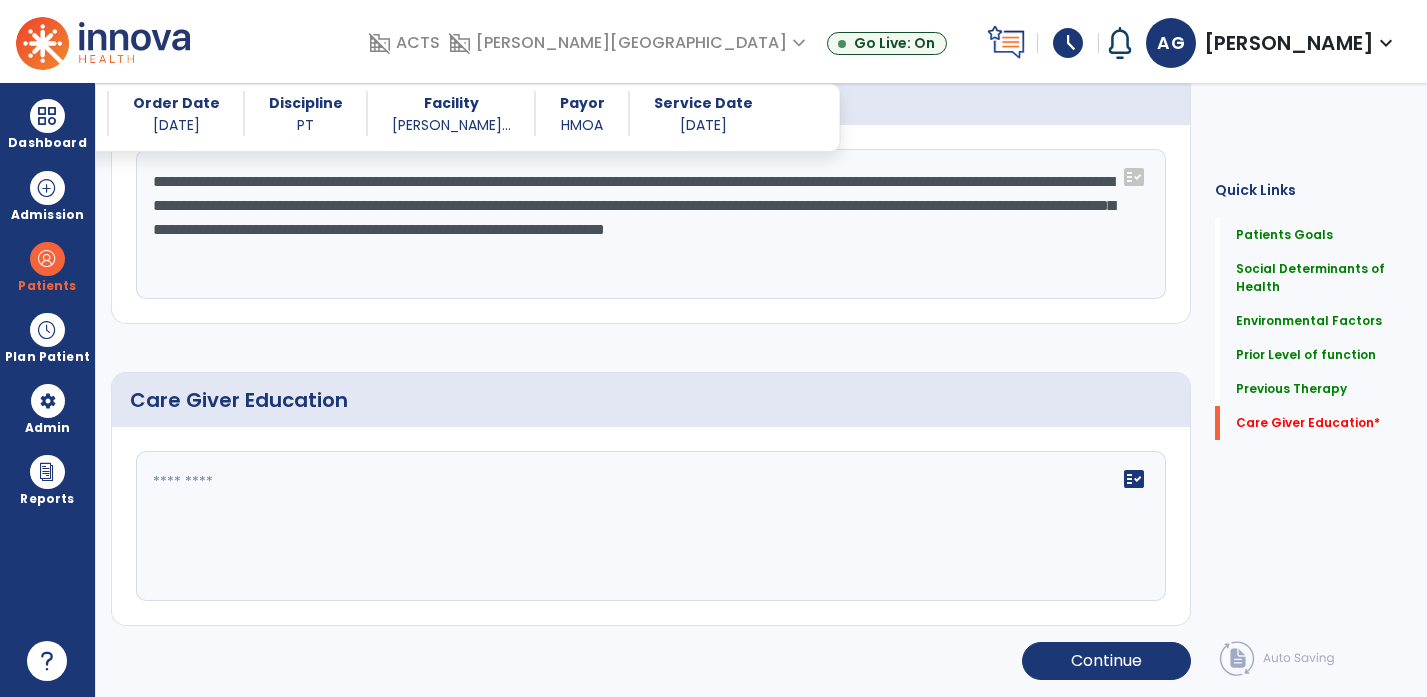 scroll, scrollTop: 1526, scrollLeft: 0, axis: vertical 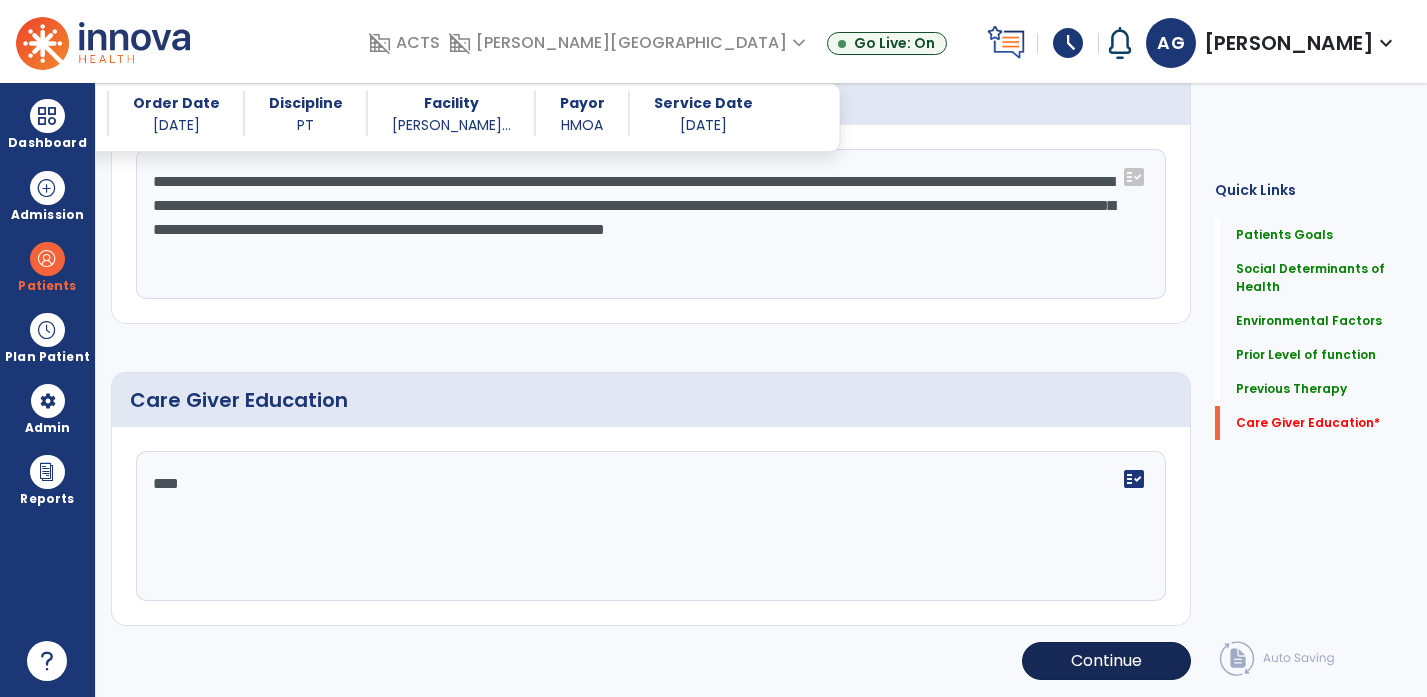 type on "***" 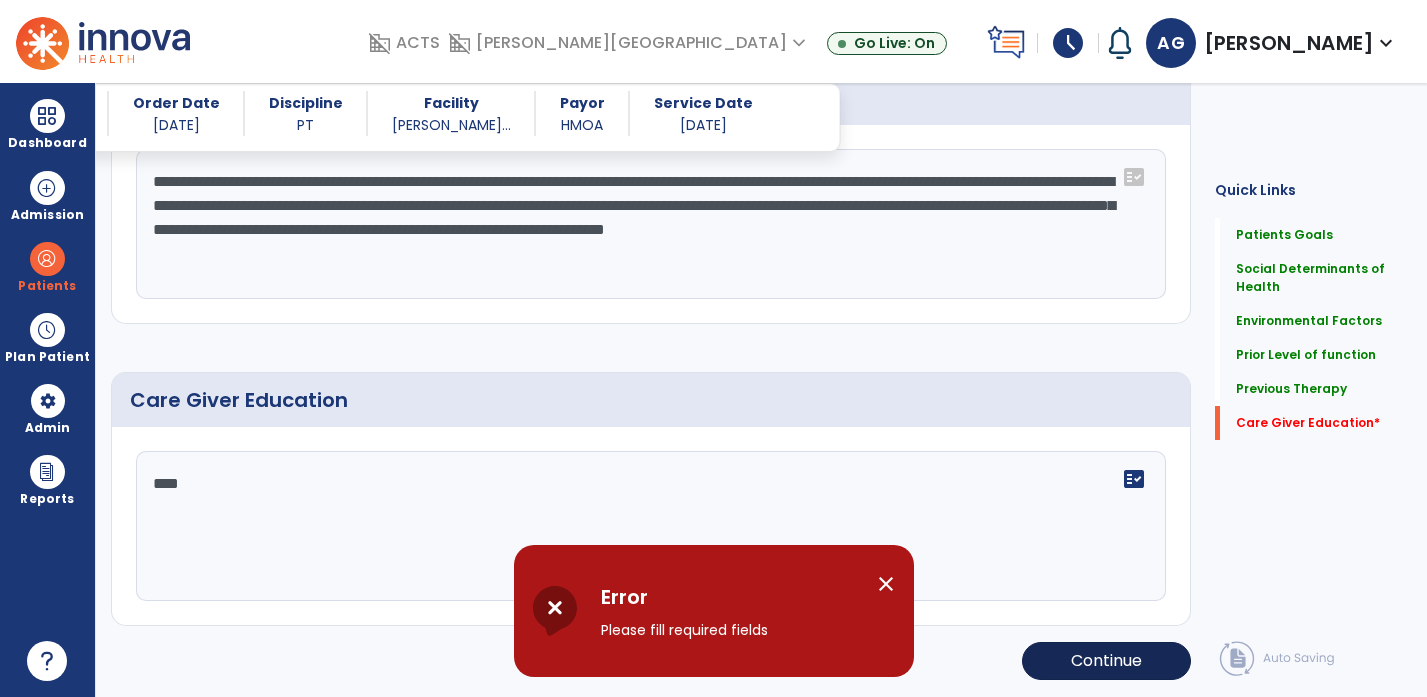 scroll, scrollTop: 1524, scrollLeft: 0, axis: vertical 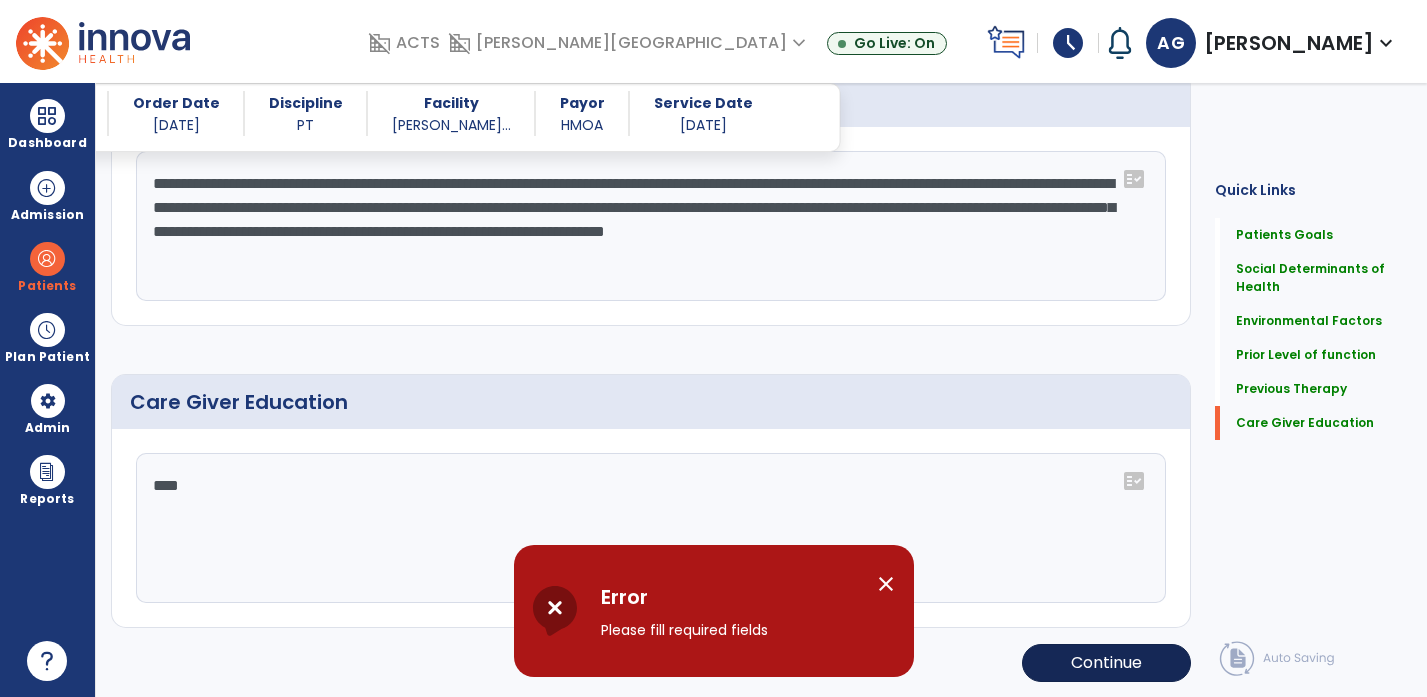 drag, startPoint x: 888, startPoint y: 589, endPoint x: 1046, endPoint y: 644, distance: 167.29913 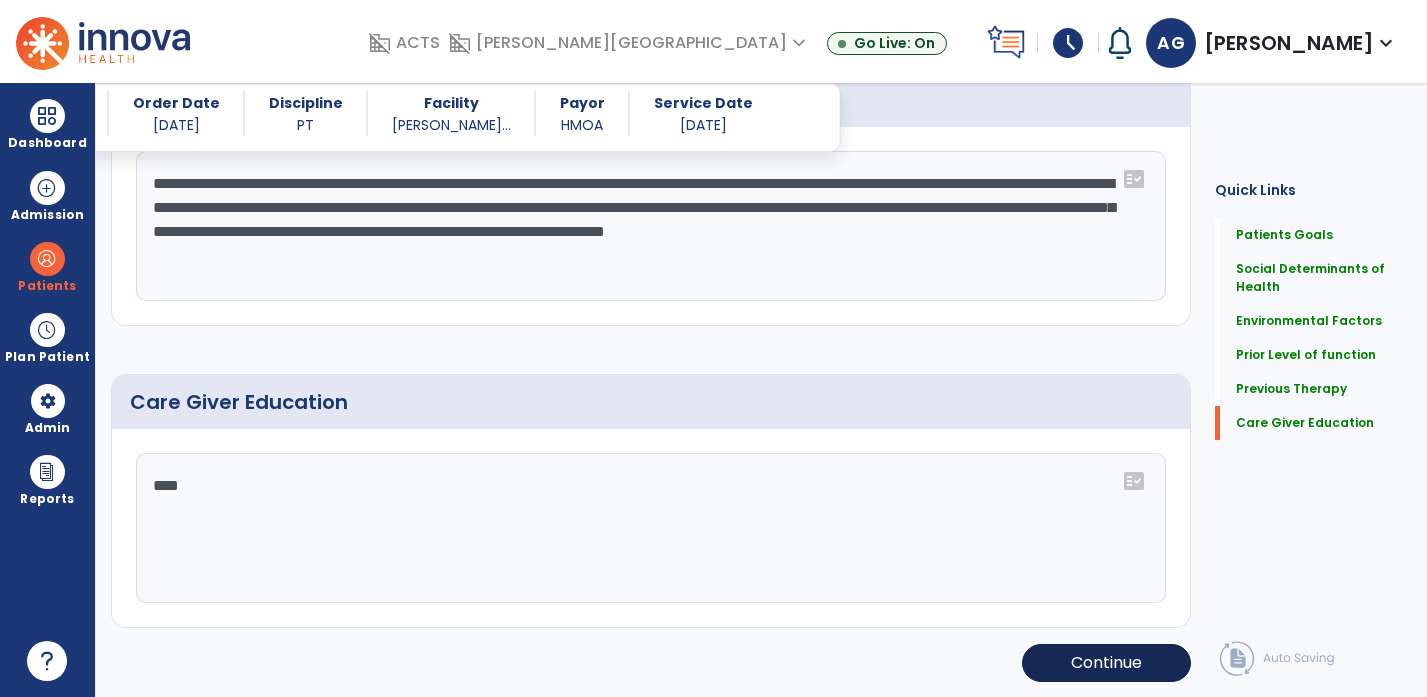 click on "Continue" 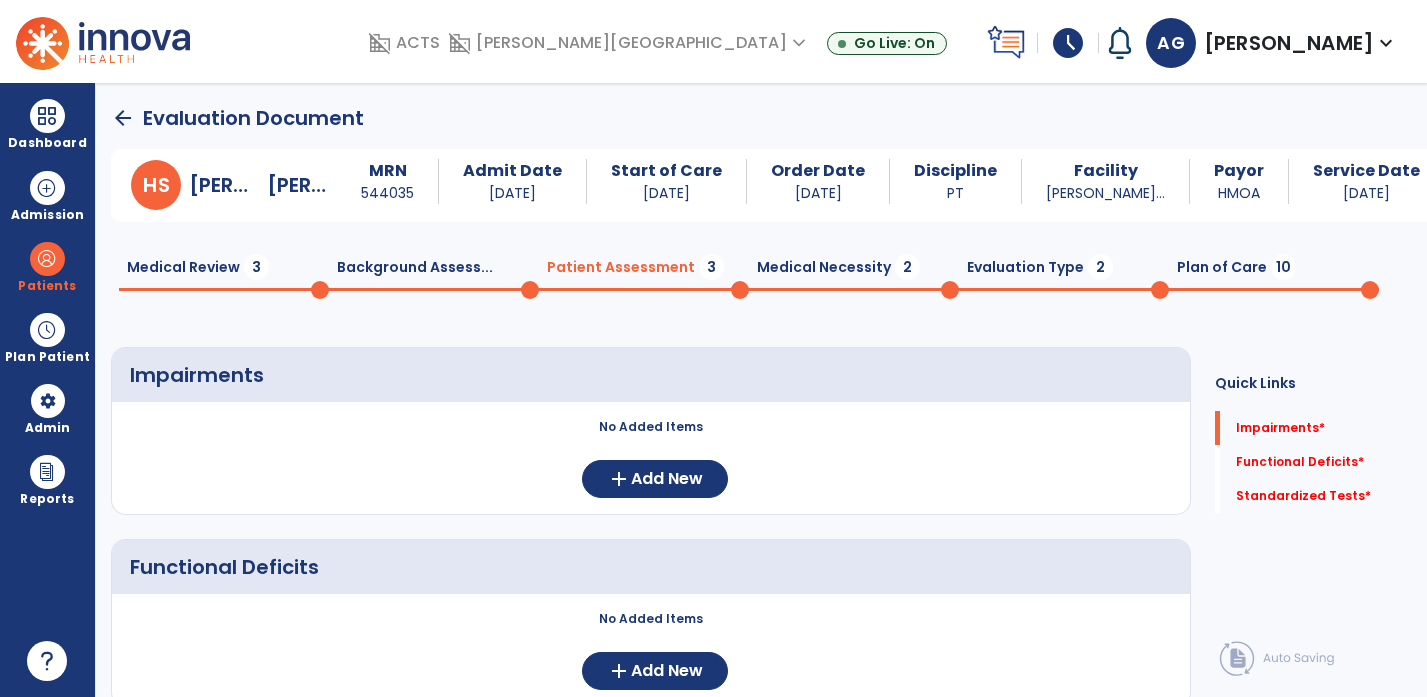 scroll, scrollTop: 0, scrollLeft: 0, axis: both 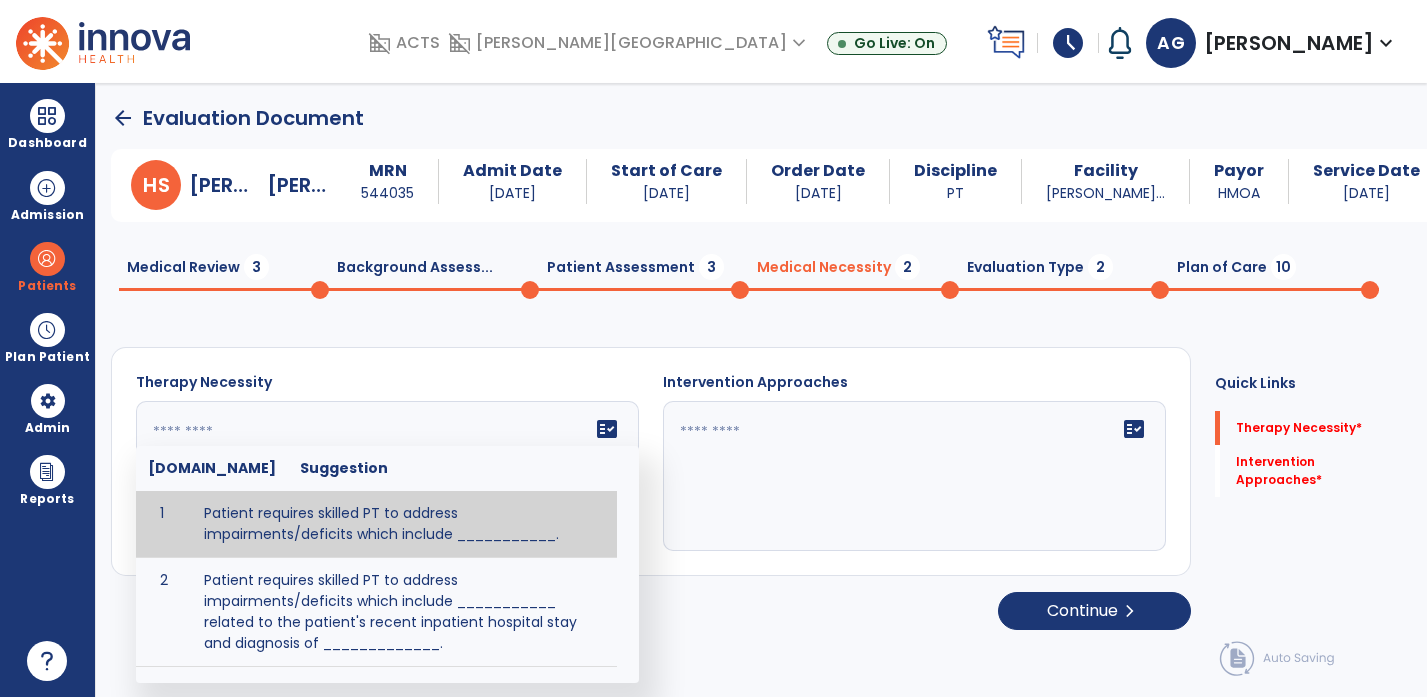click on "fact_check  [DOMAIN_NAME] Suggestion 1 Patient requires skilled PT to address impairments/deficits which include ___________. 2 Patient requires skilled PT to address impairments/deficits which include ___________ related to the patient's recent inpatient hospital stay and diagnosis of _____________." 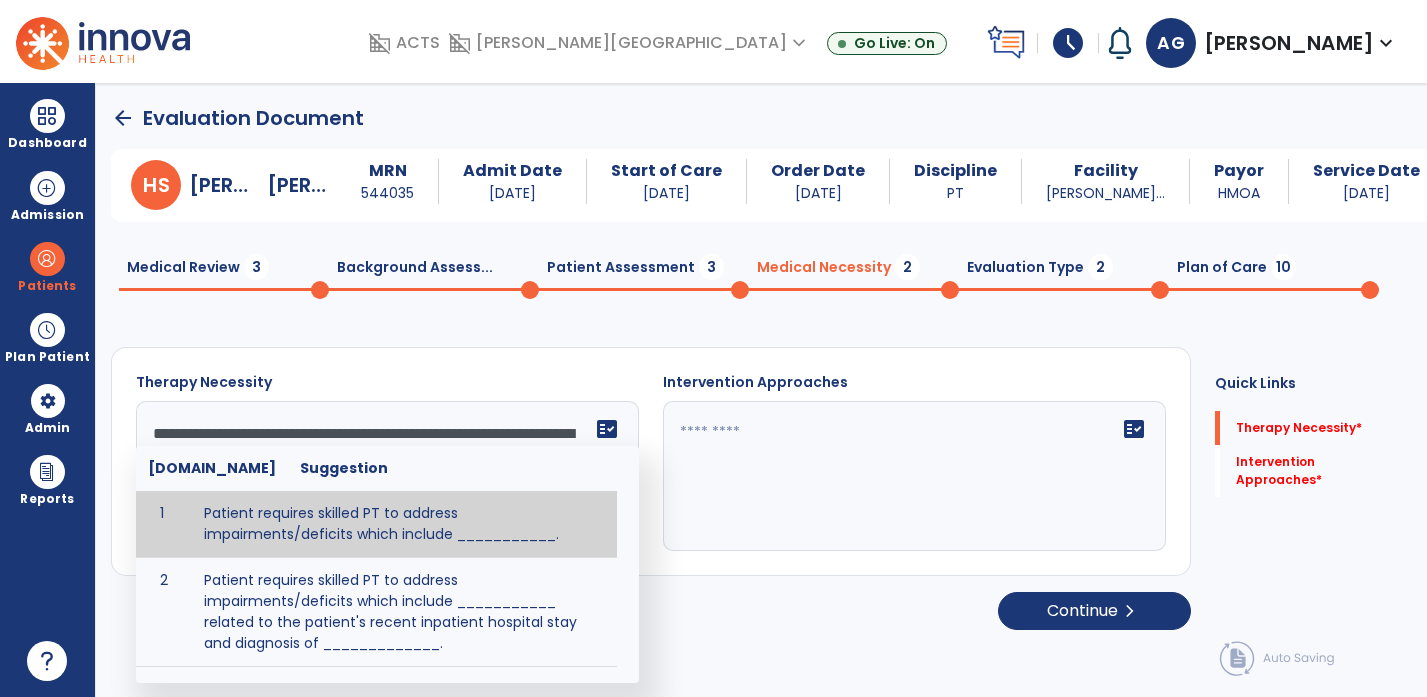 scroll, scrollTop: 72, scrollLeft: 0, axis: vertical 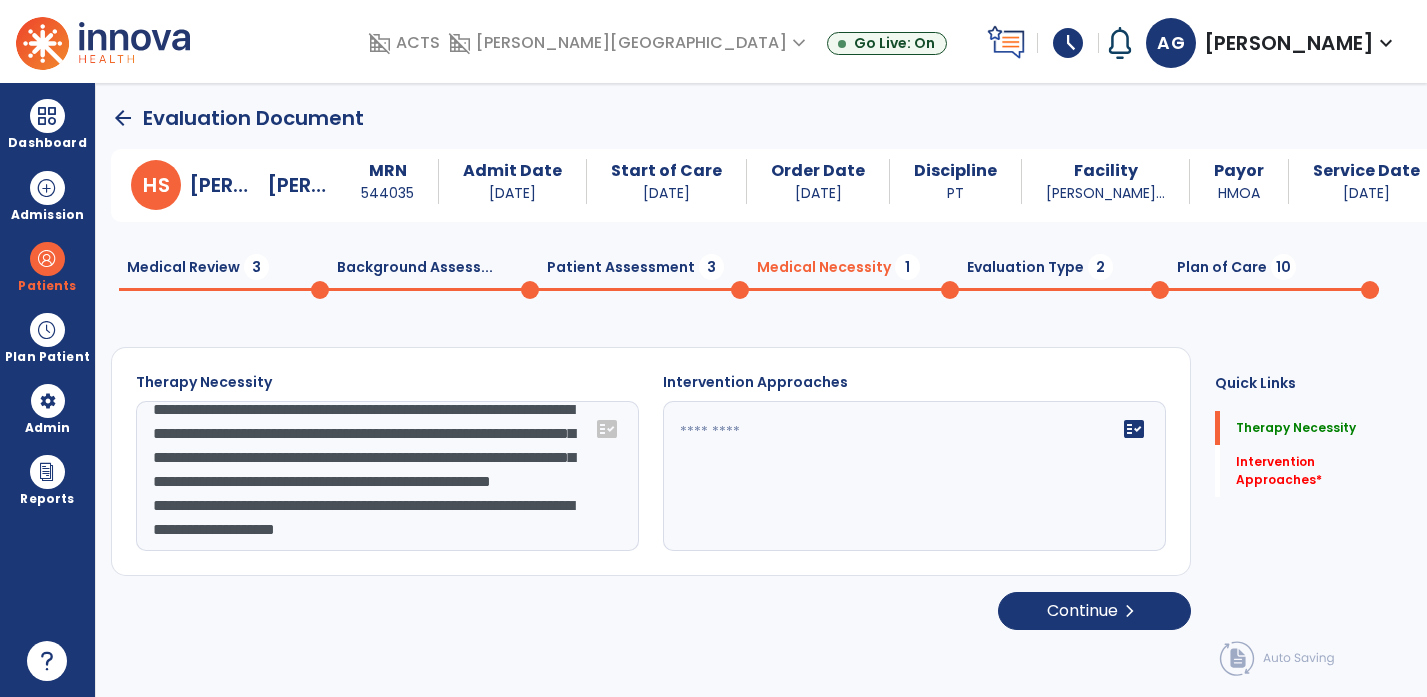 type on "**********" 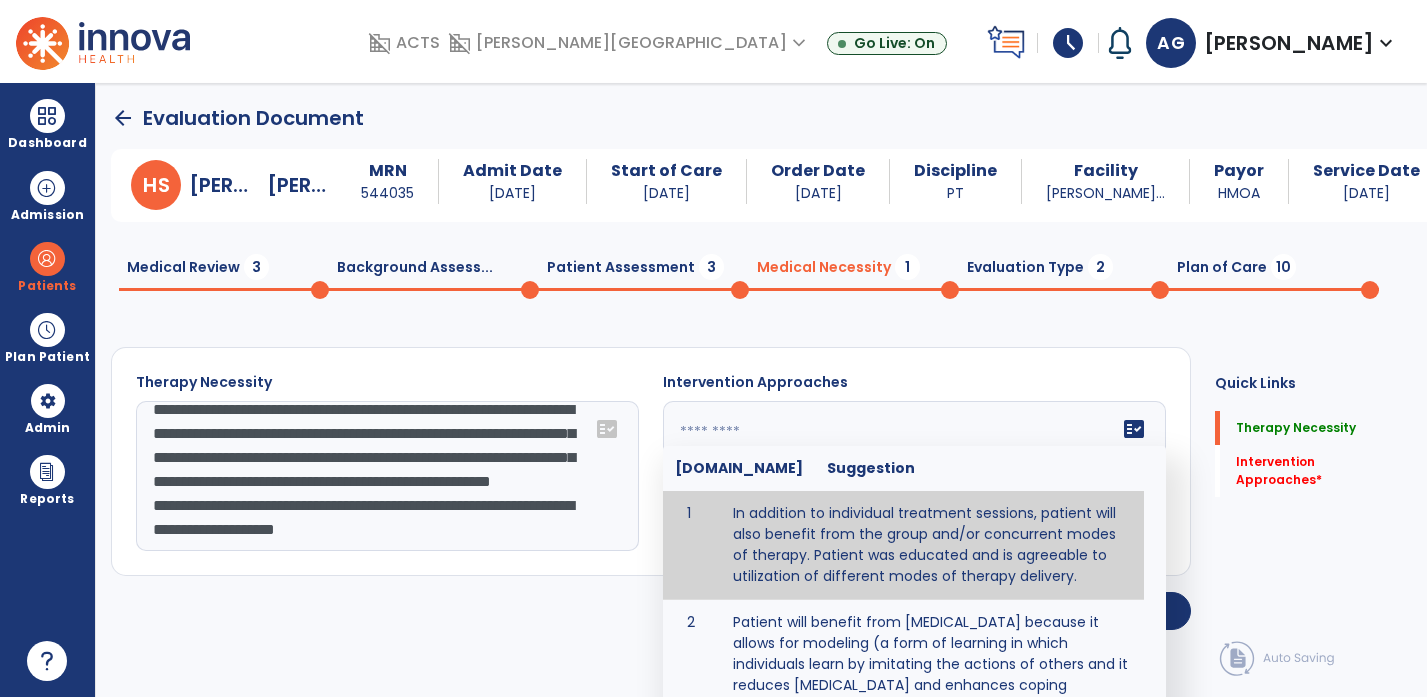click 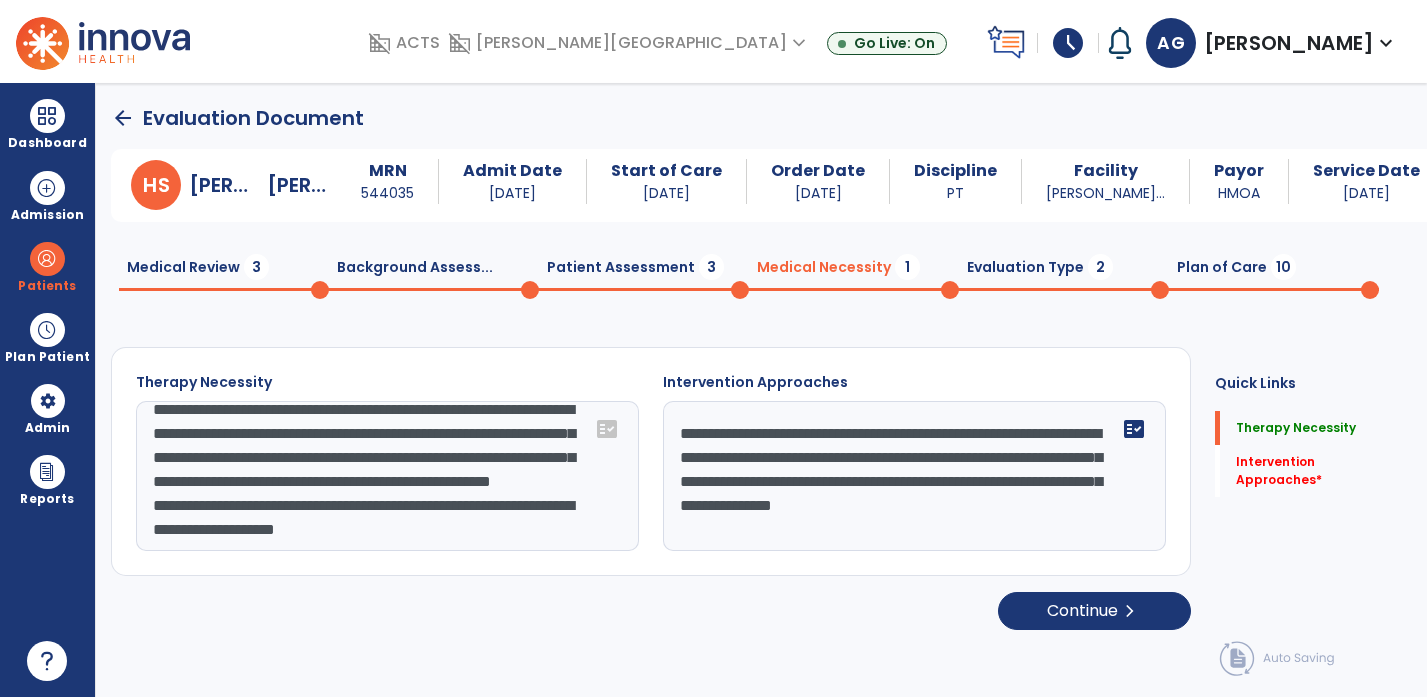 type on "**********" 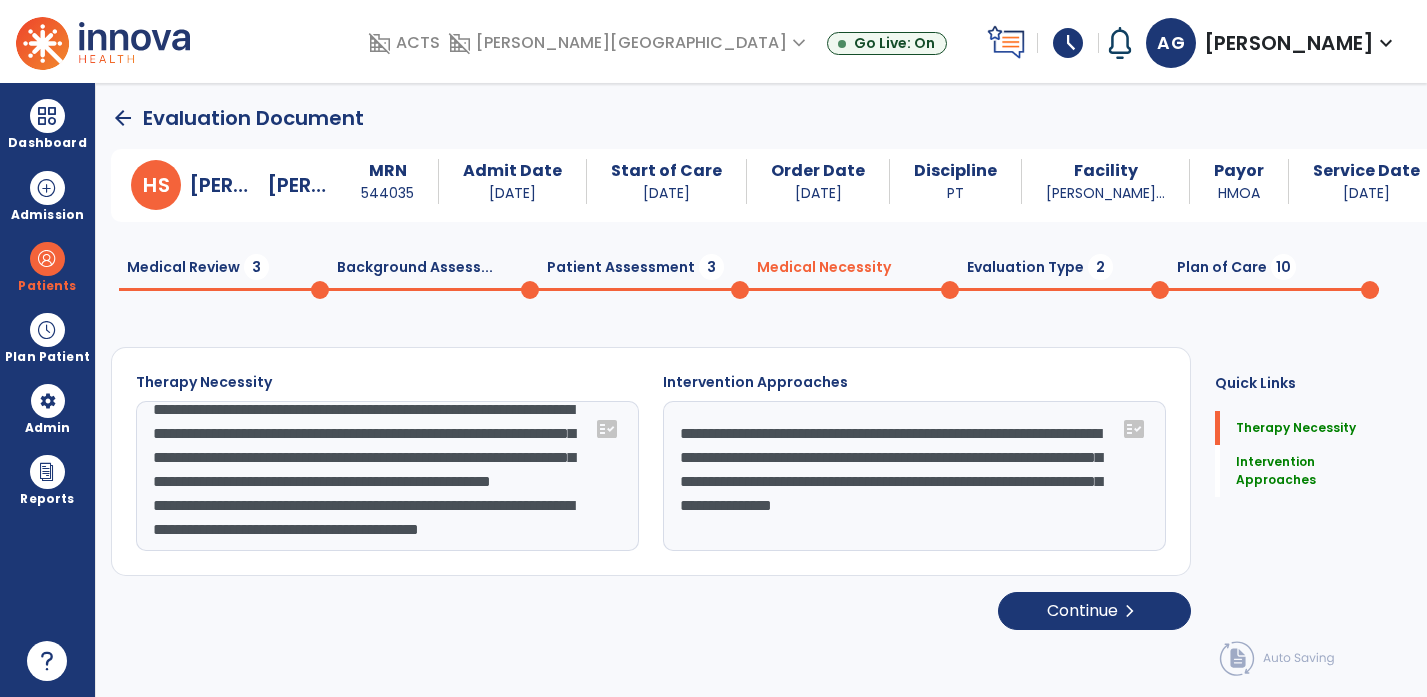 scroll, scrollTop: 88, scrollLeft: 0, axis: vertical 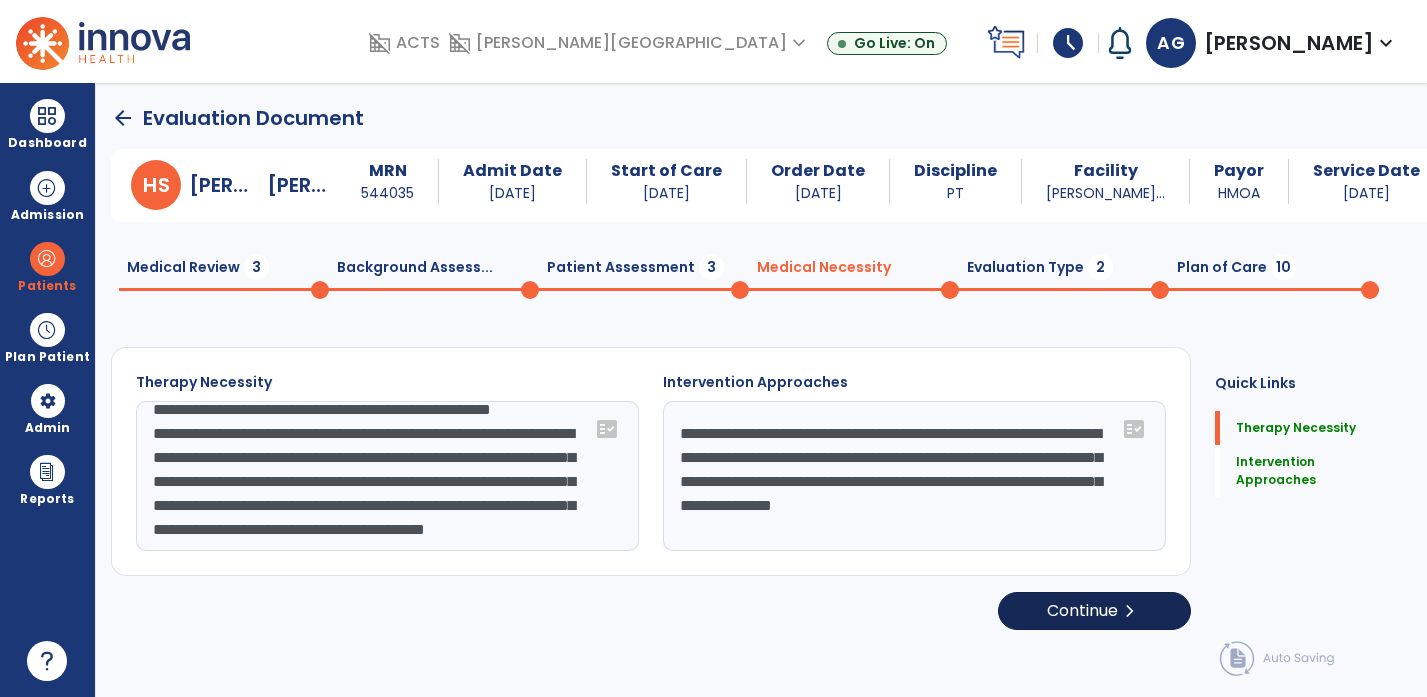 type on "**********" 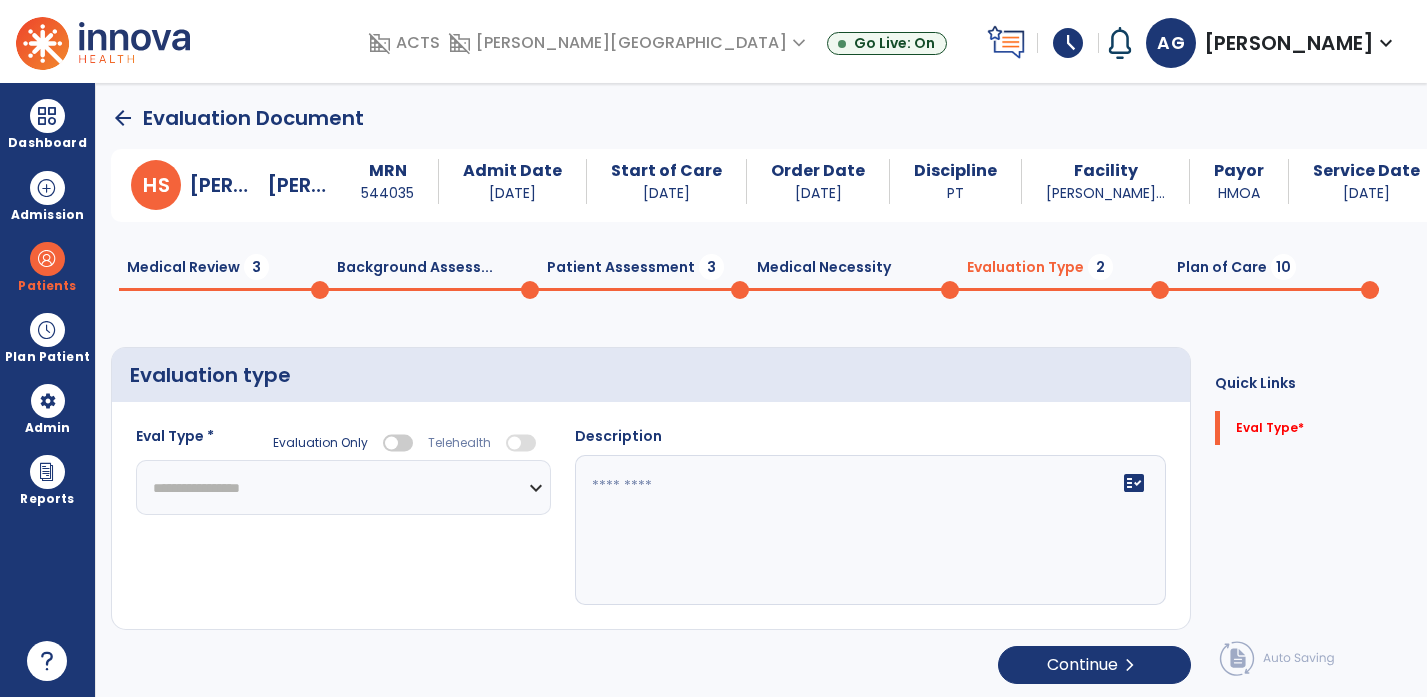 select on "**********" 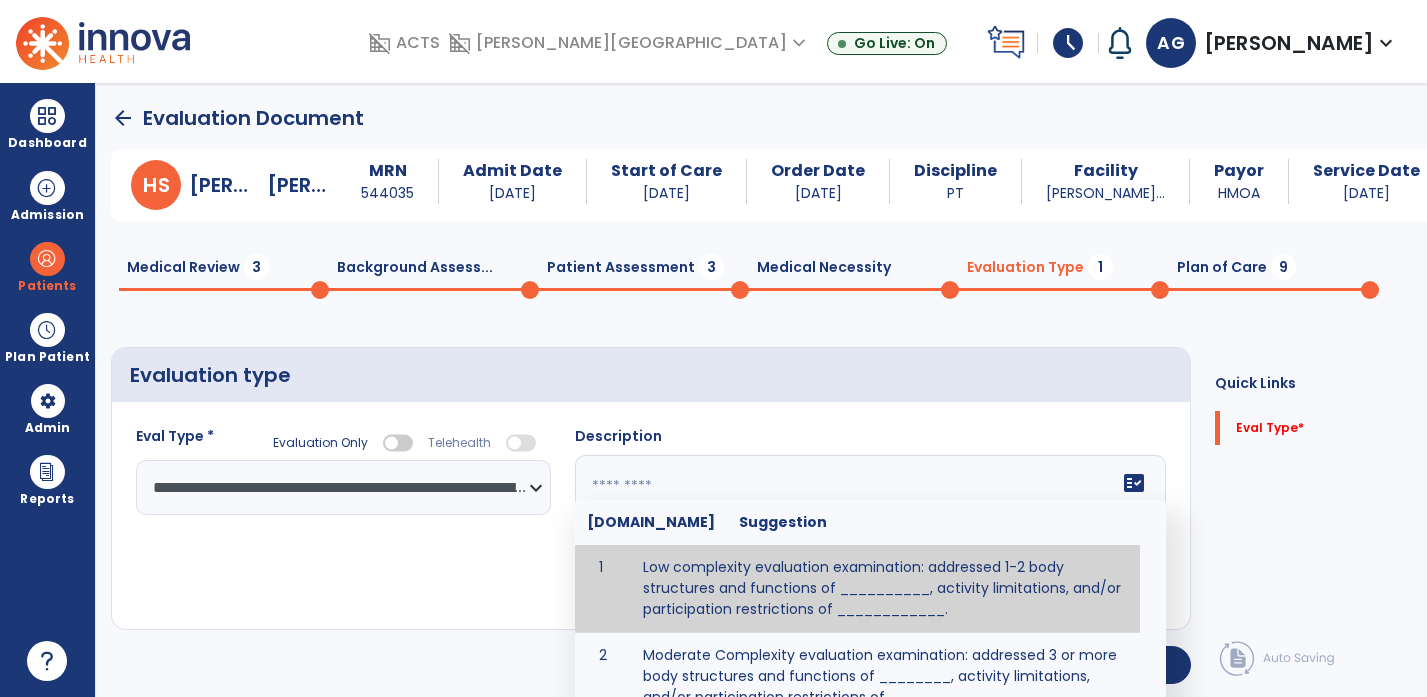 click on "fact_check  [DOMAIN_NAME] Suggestion 1 Low complexity evaluation examination: addressed 1-2 body structures and functions of __________, activity limitations, and/or participation restrictions of ____________. 2 Moderate Complexity evaluation examination: addressed 3 or more body structures and functions of ________, activity limitations, and/or participation restrictions of _______. 3 High Complexity evaluation examination: addressed 4 or more body structures and functions of _______, activity limitations, and/or participation restrictions of _________" 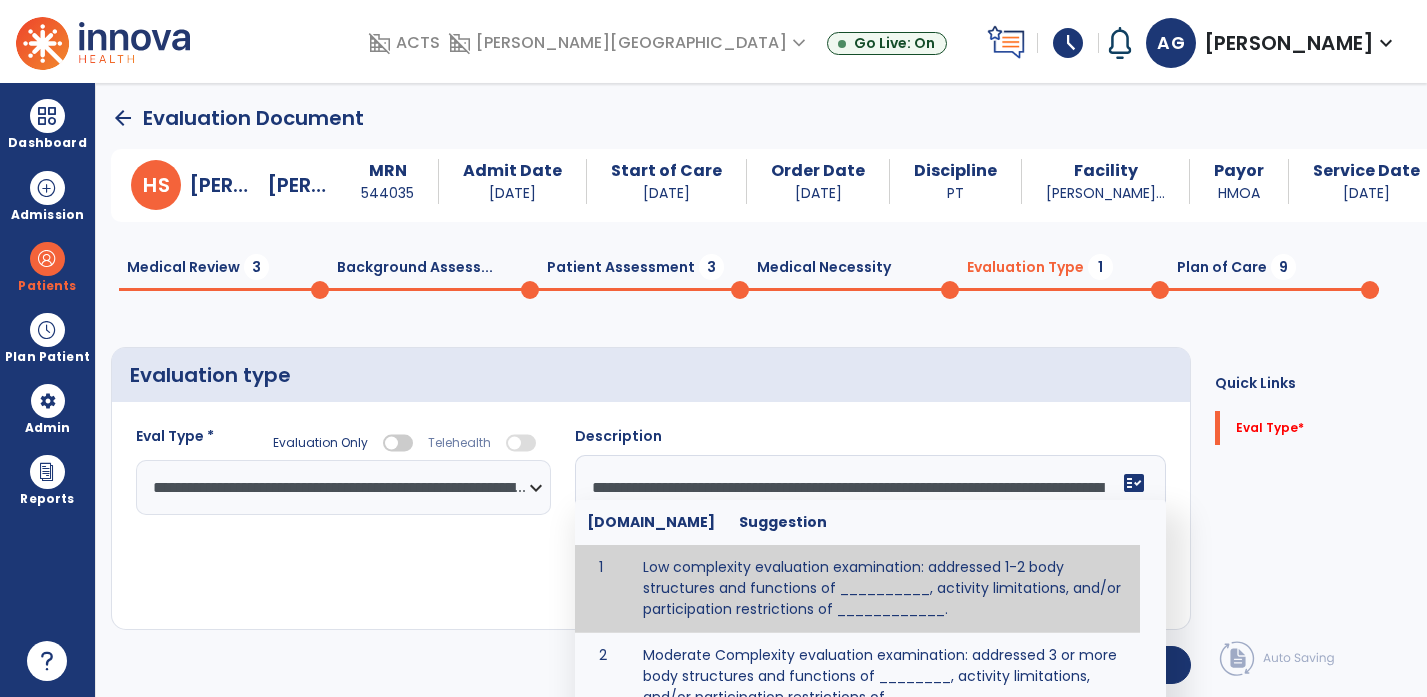 scroll, scrollTop: 16, scrollLeft: 0, axis: vertical 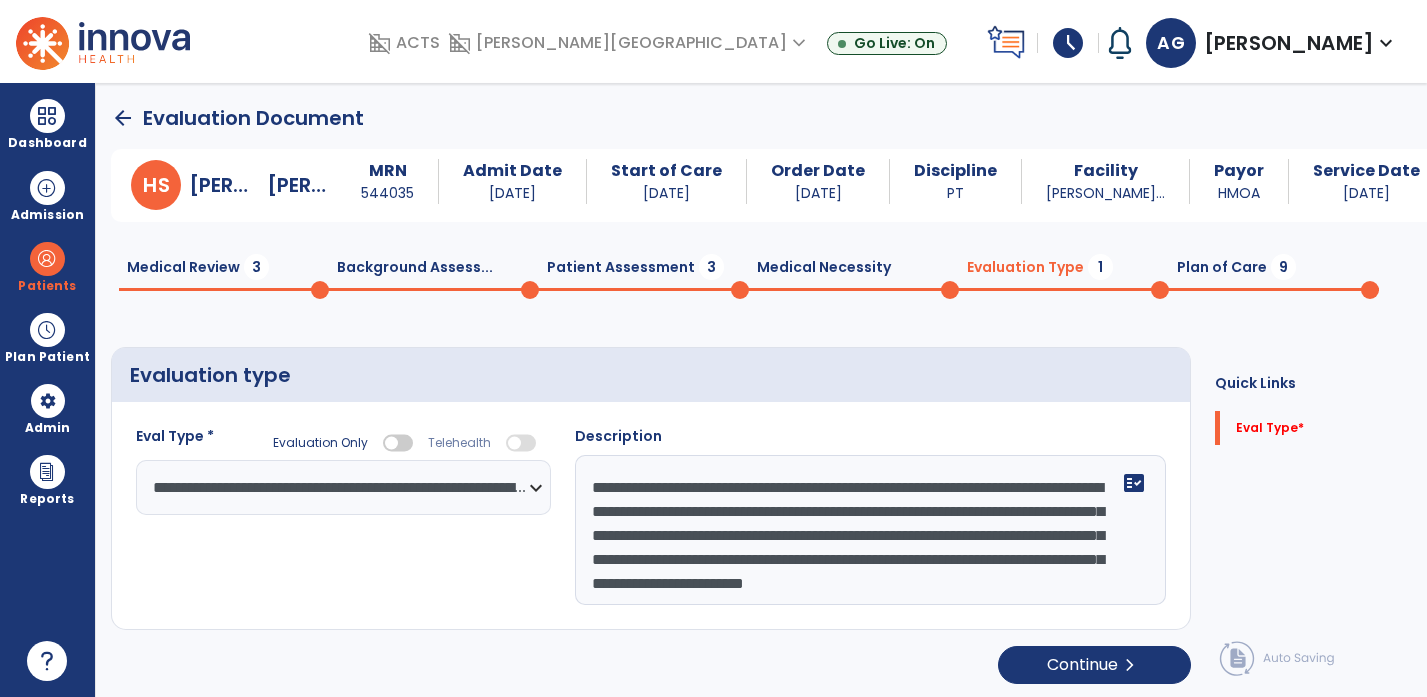 click on "**********" 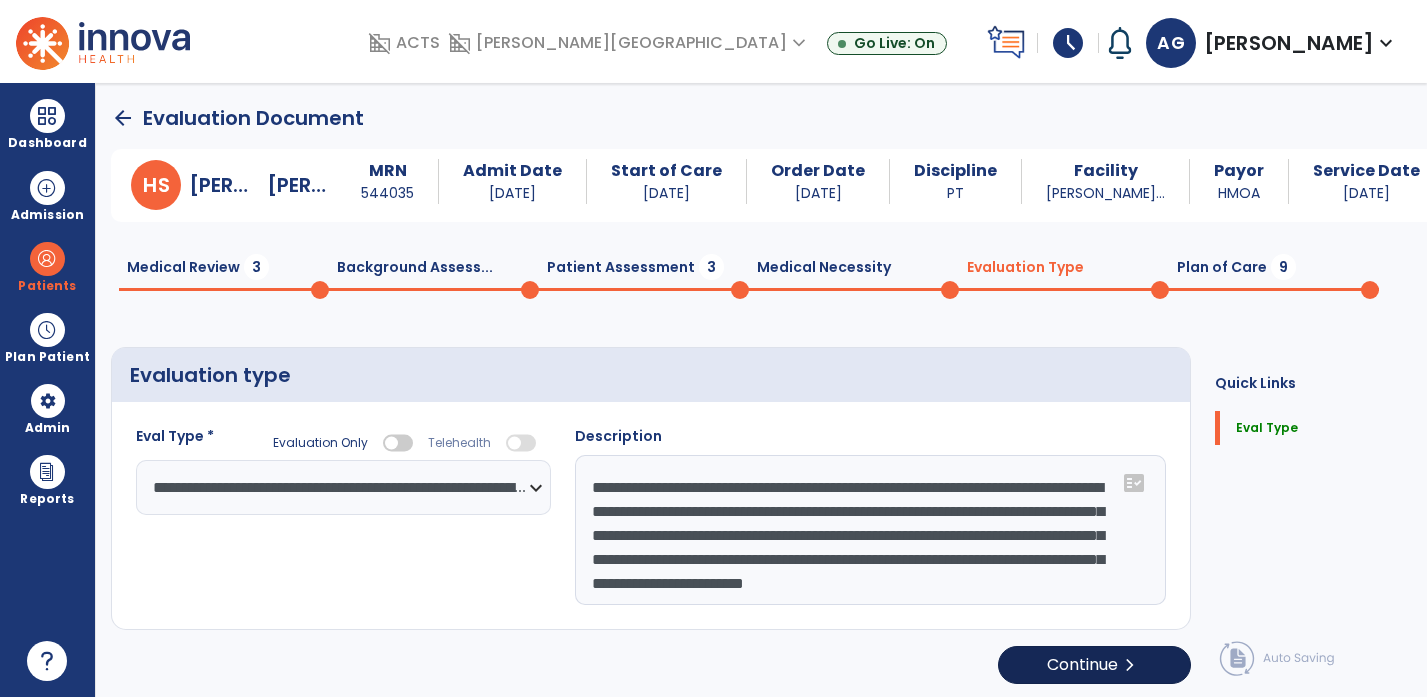 type on "**********" 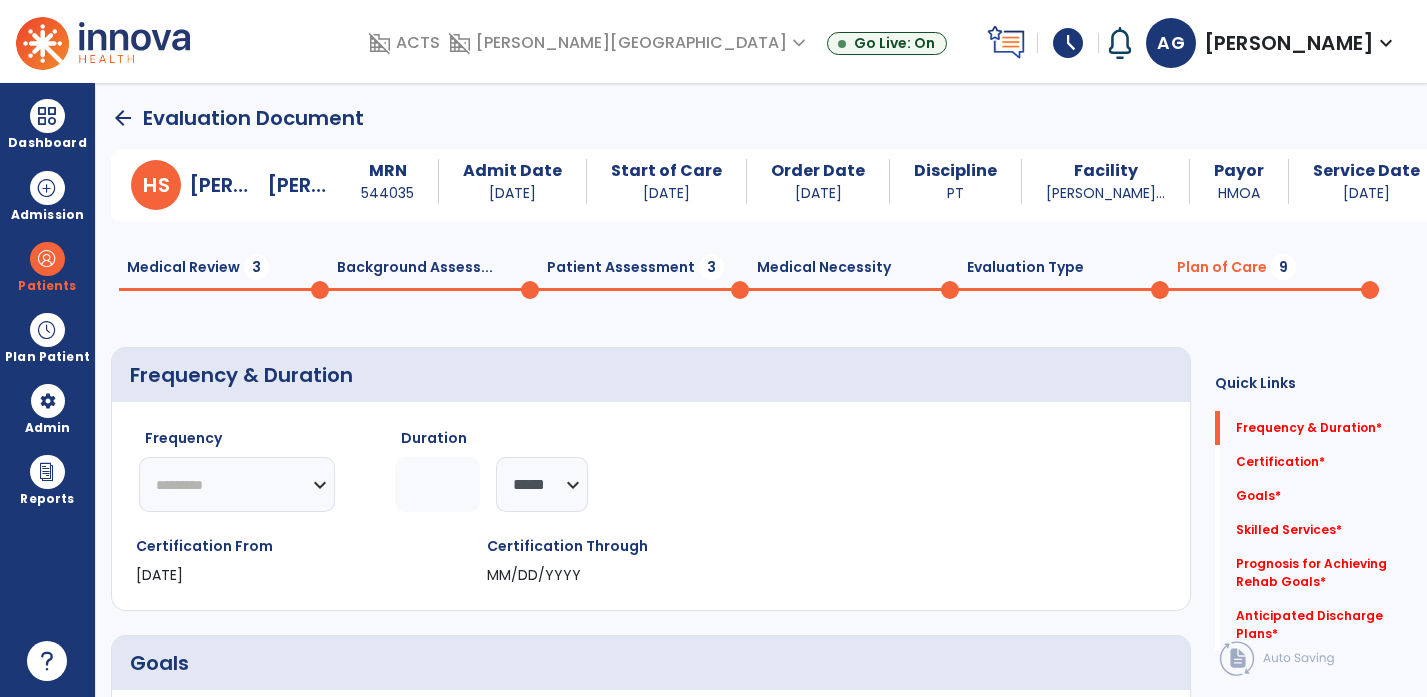 select on "**" 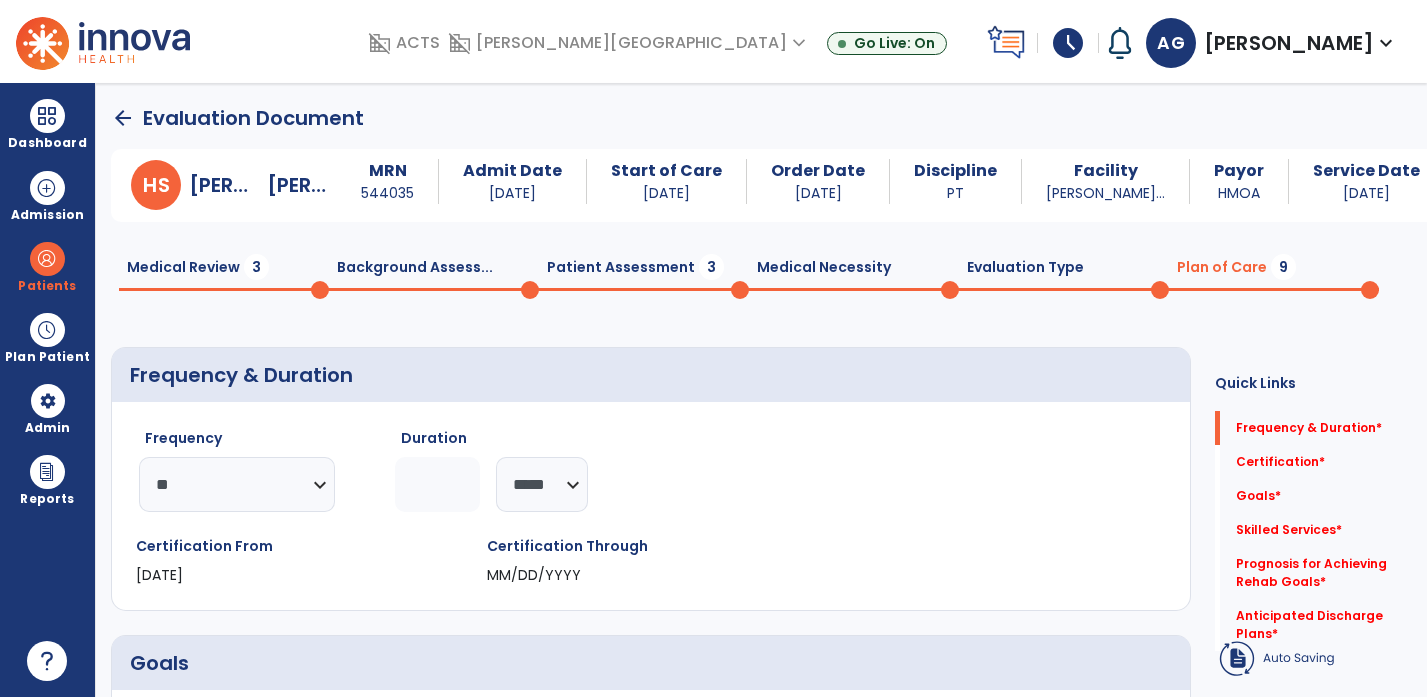 click 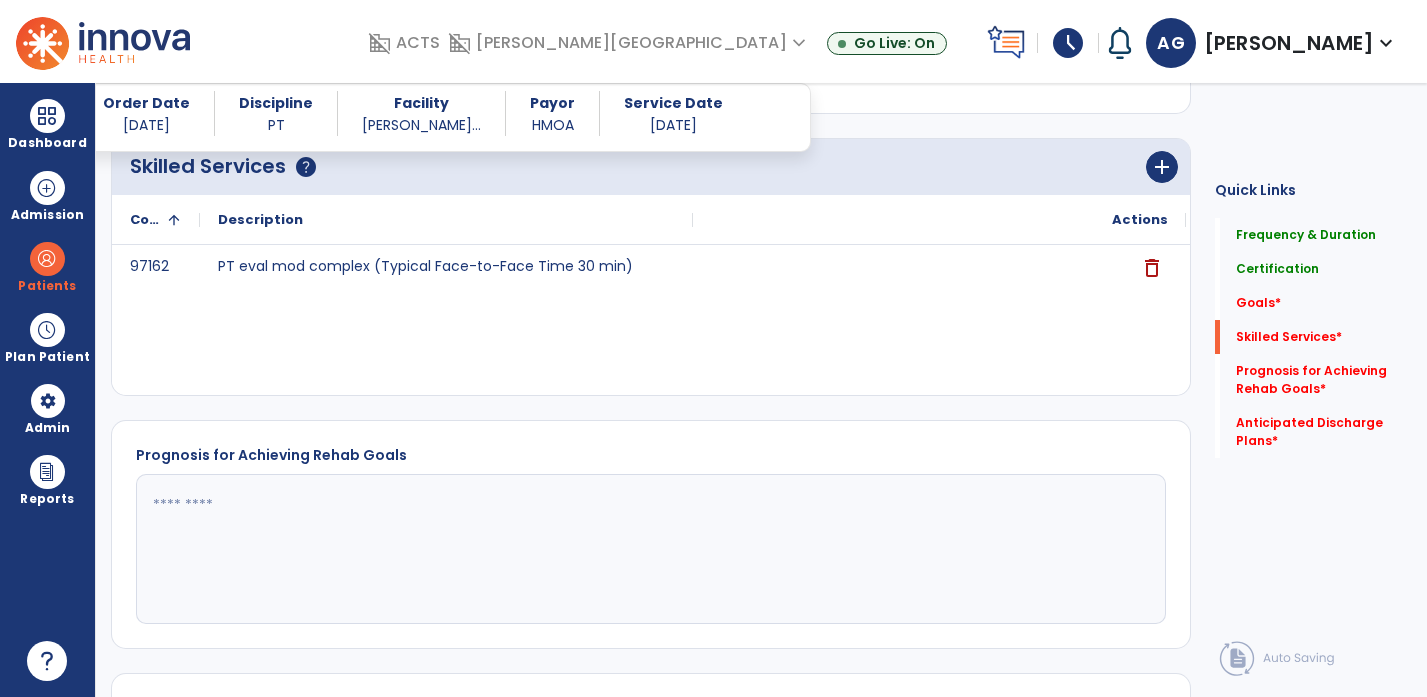 scroll, scrollTop: 654, scrollLeft: 0, axis: vertical 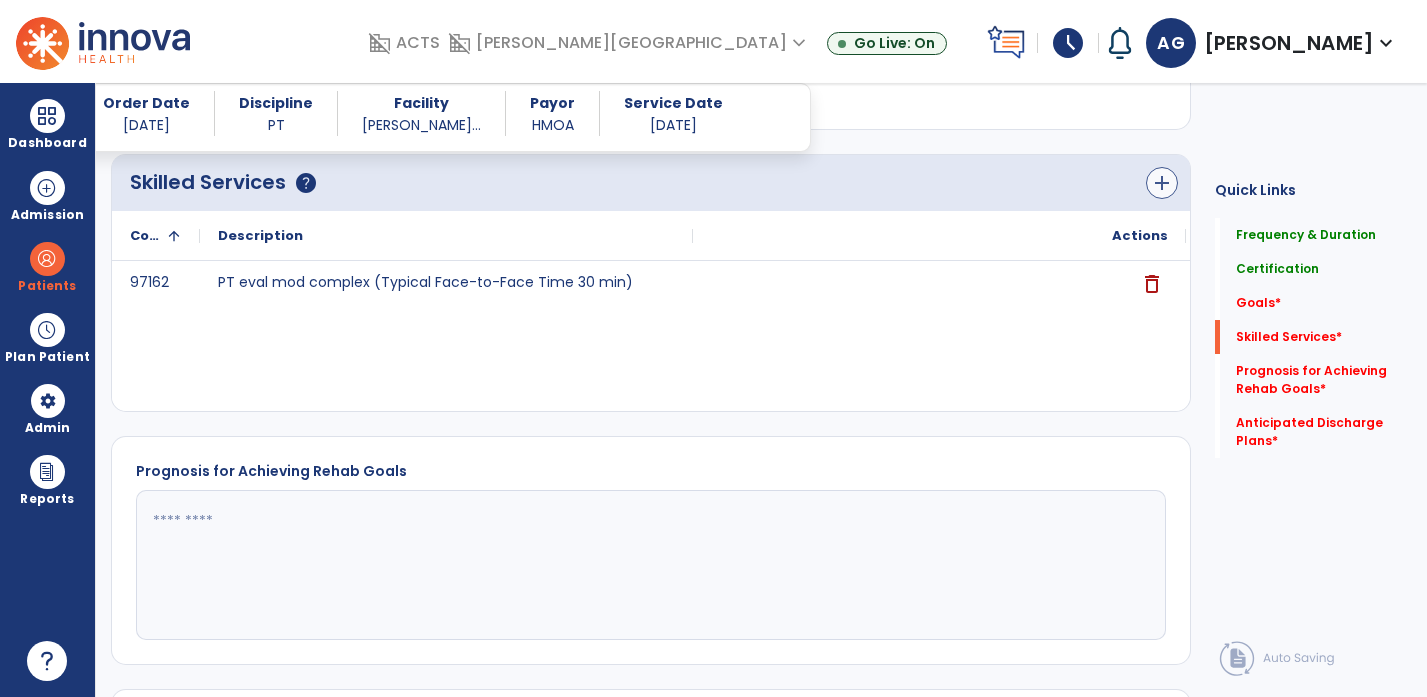 type on "*" 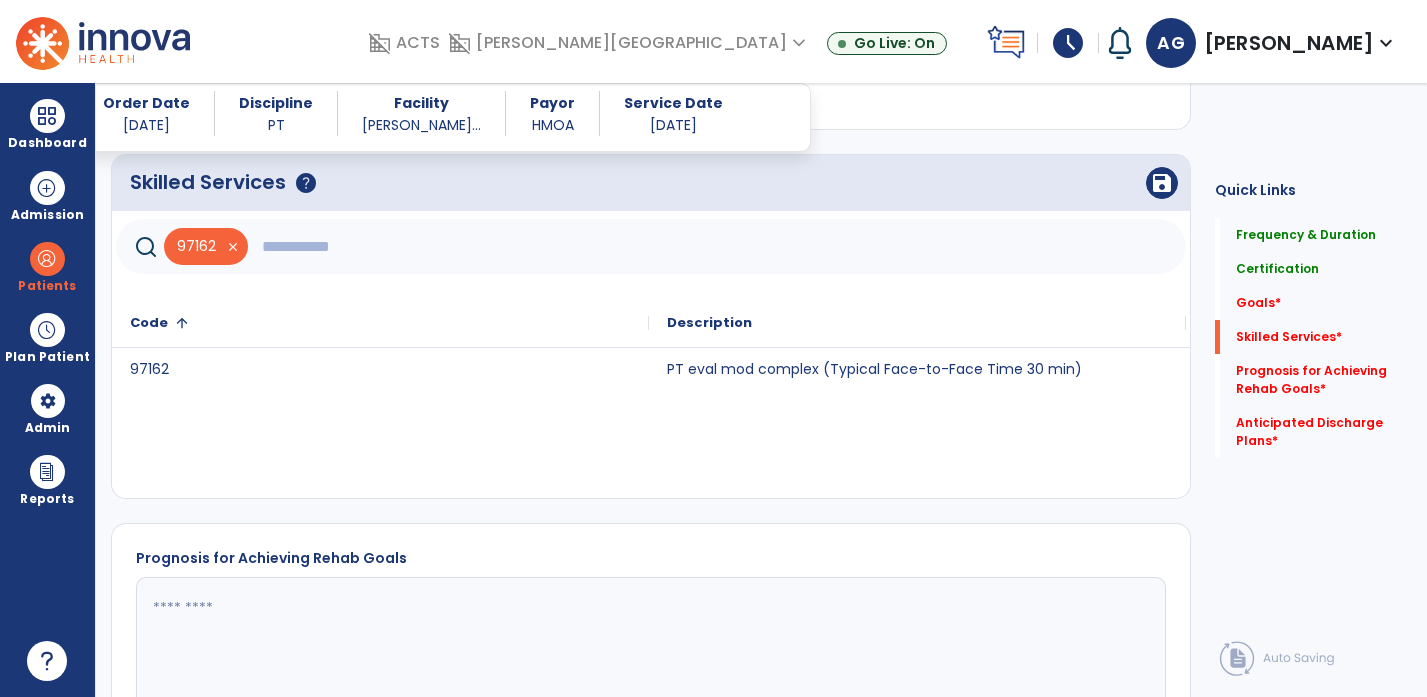 click 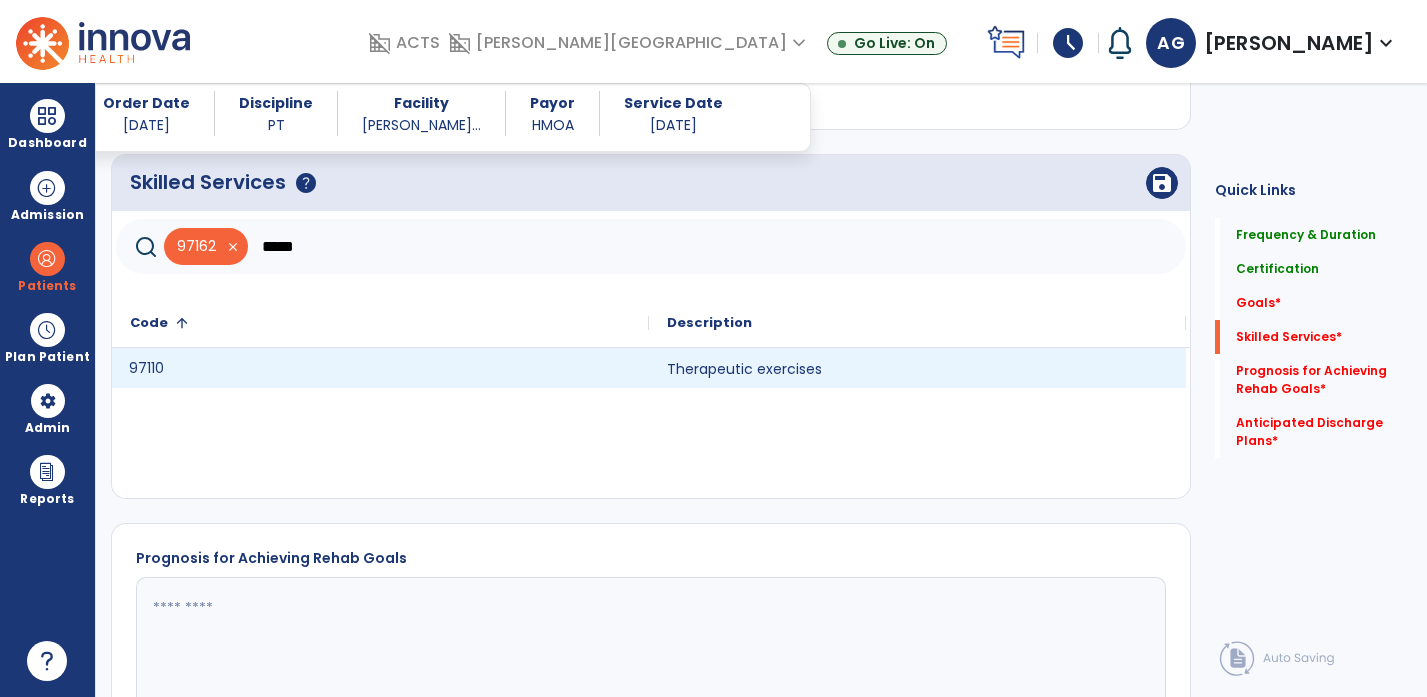 click on "97110" 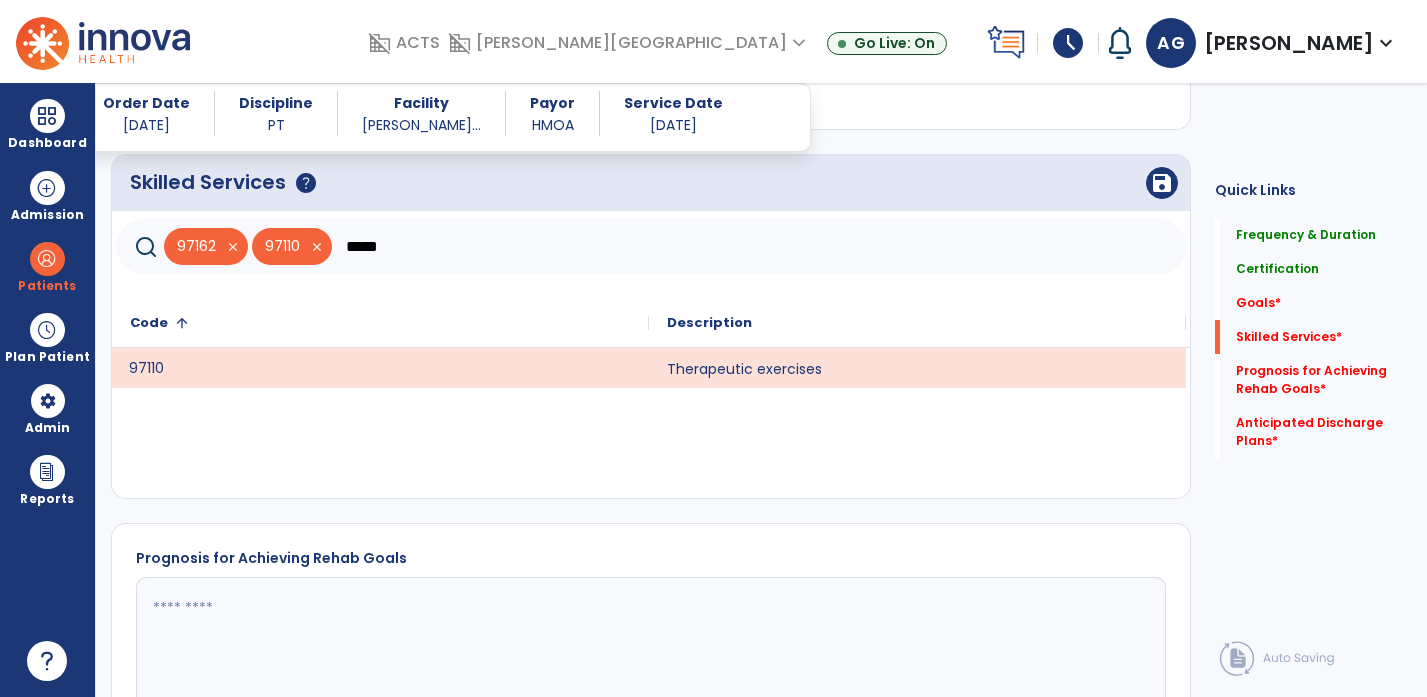 click on "*****" 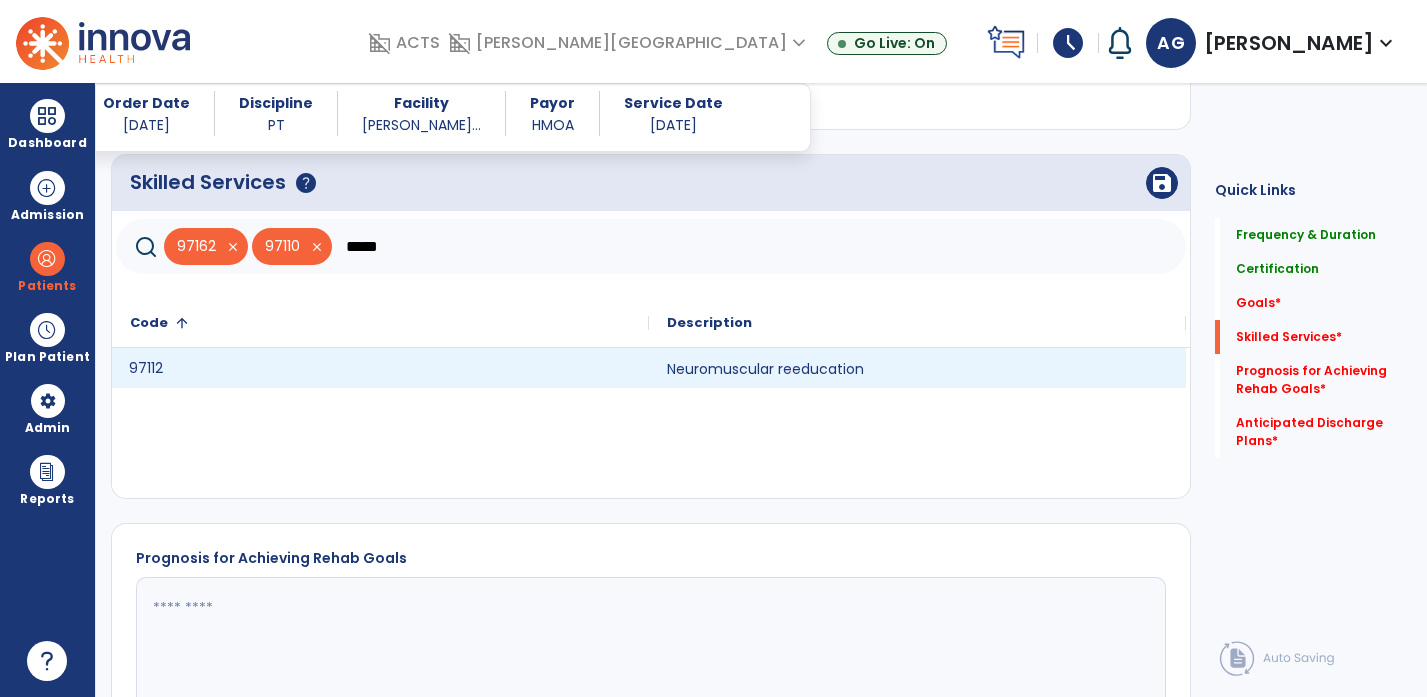 click on "97112" 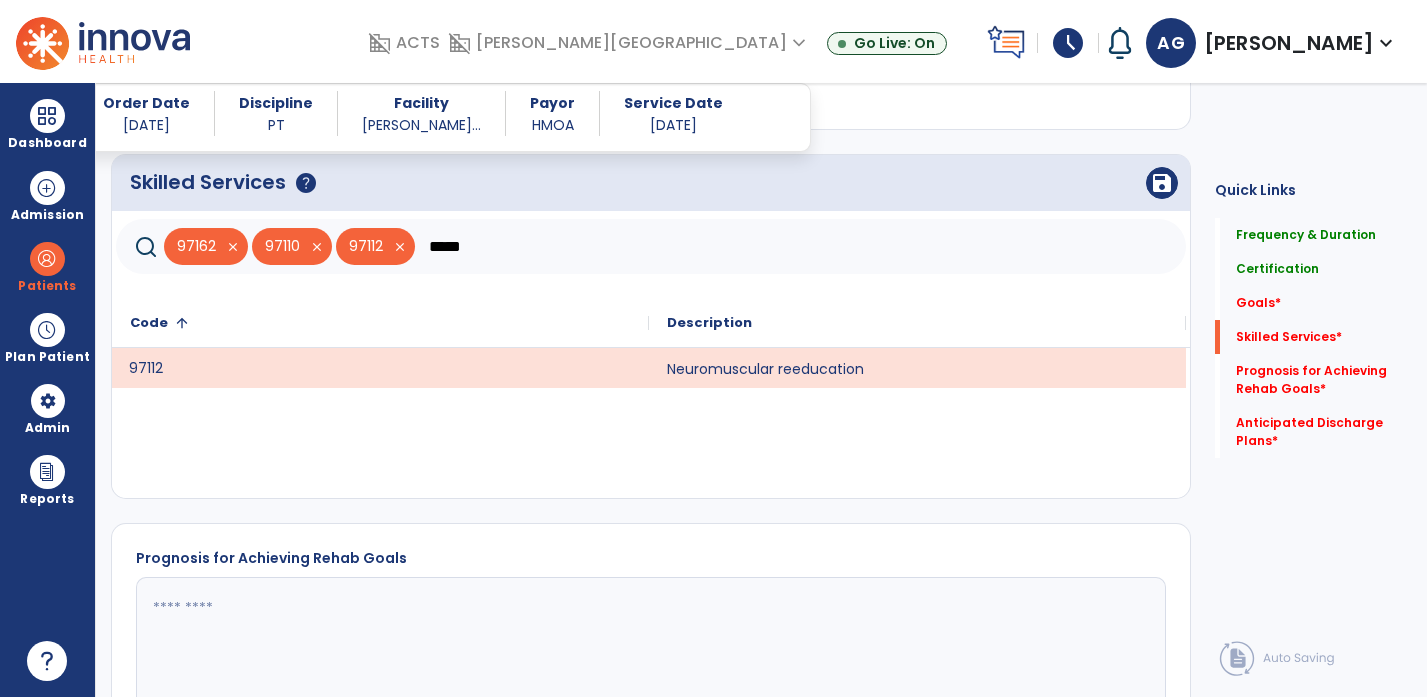 click on "*****" 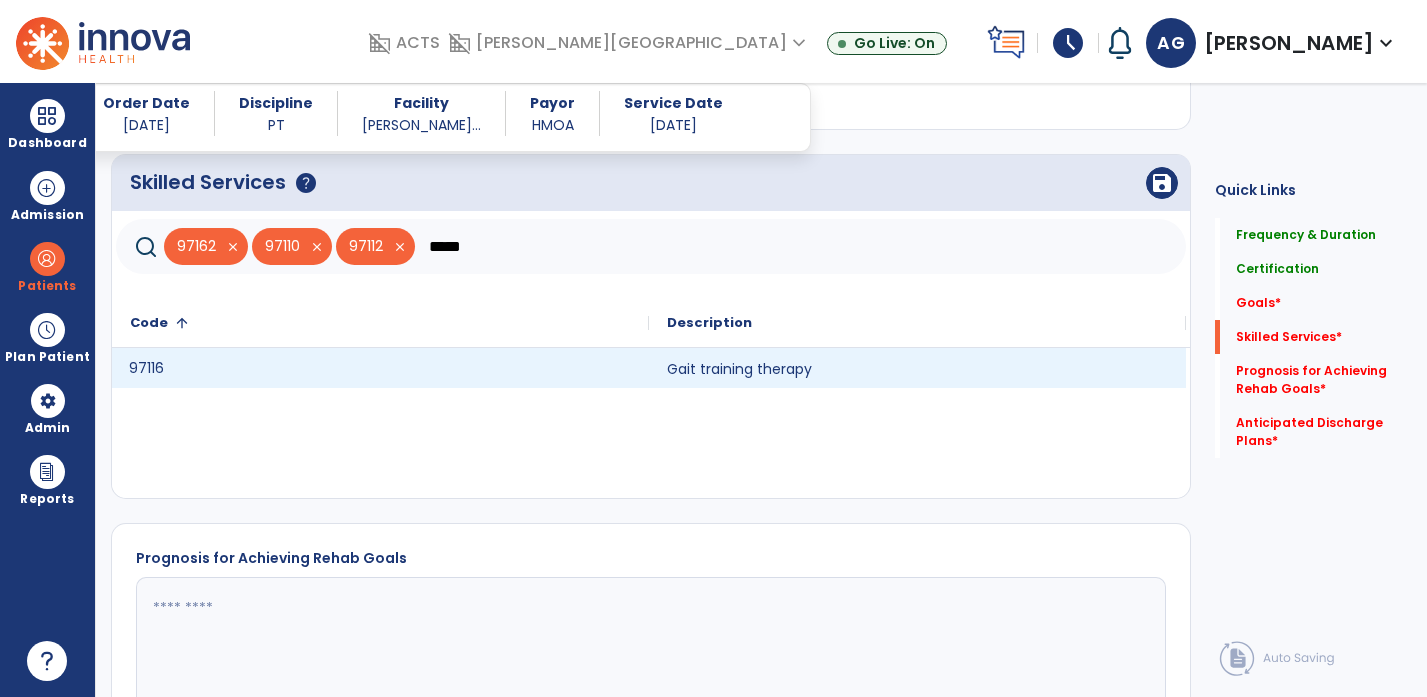 click on "97116" 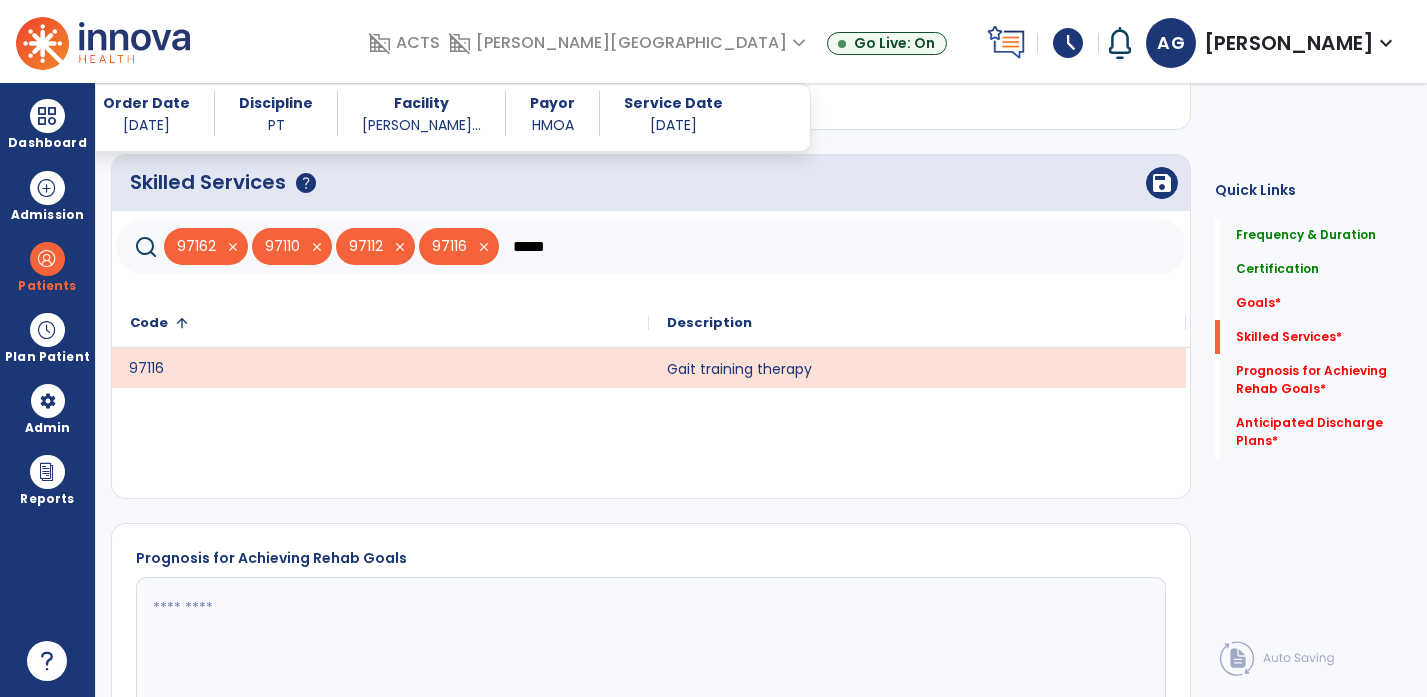 drag, startPoint x: 567, startPoint y: 249, endPoint x: 525, endPoint y: 244, distance: 42.296574 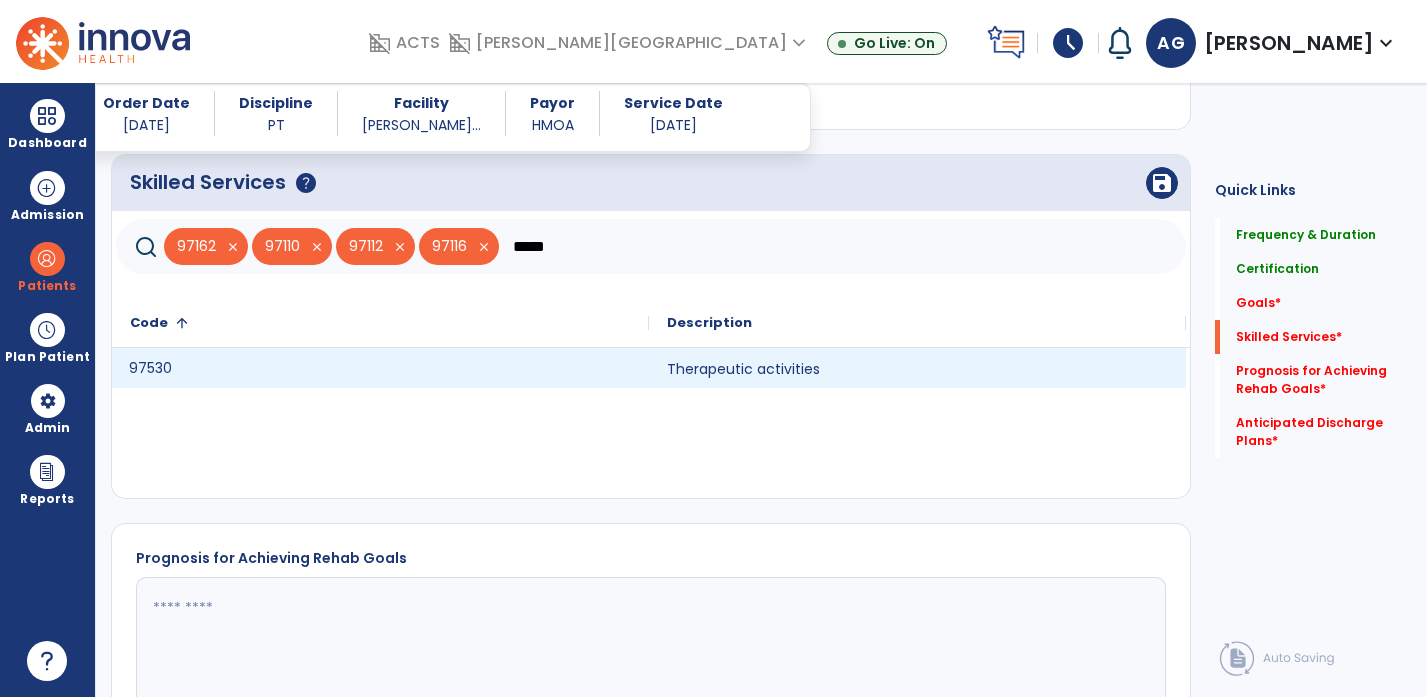 type on "*****" 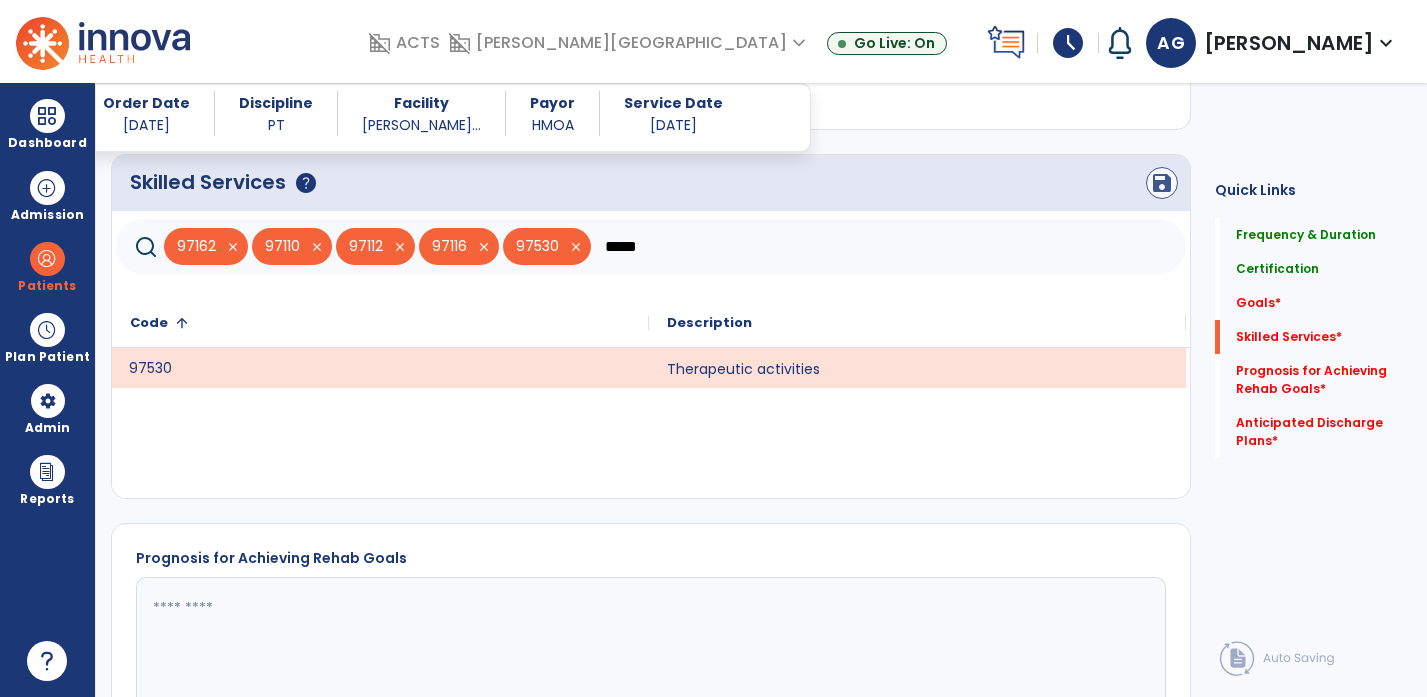 click on "save" 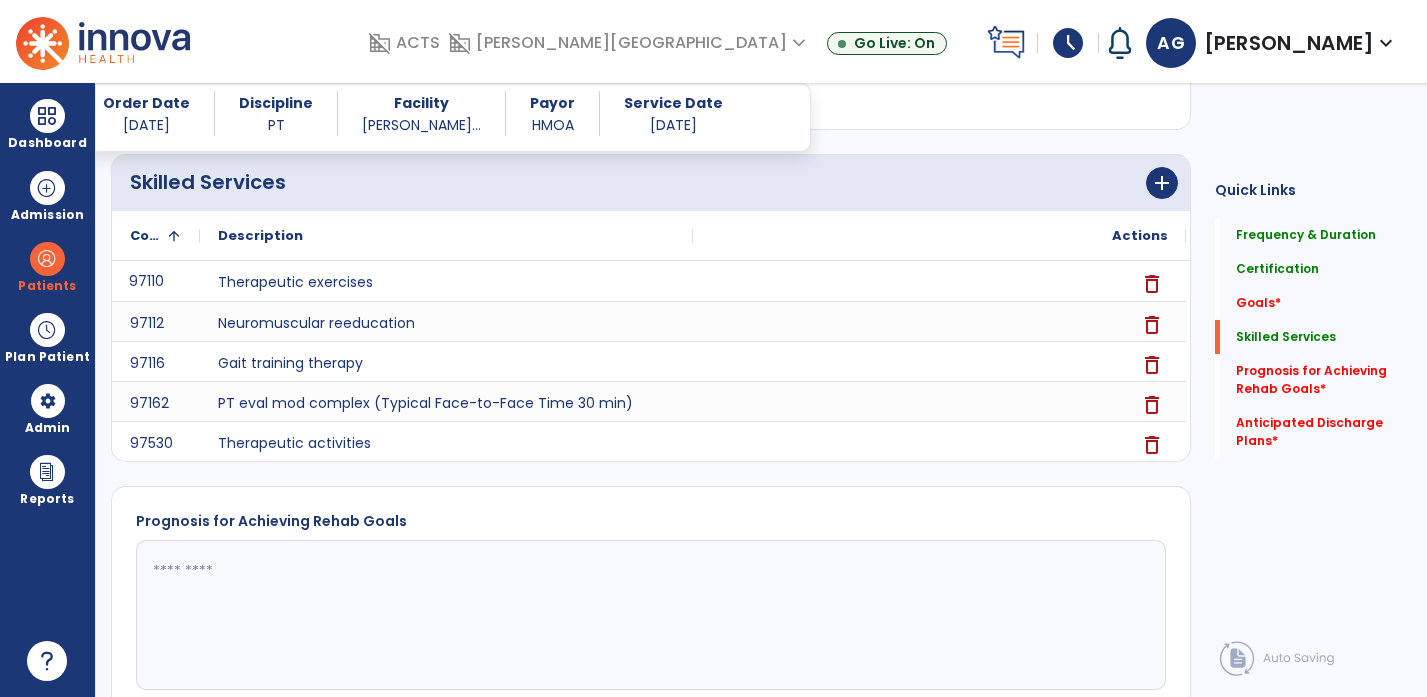 click 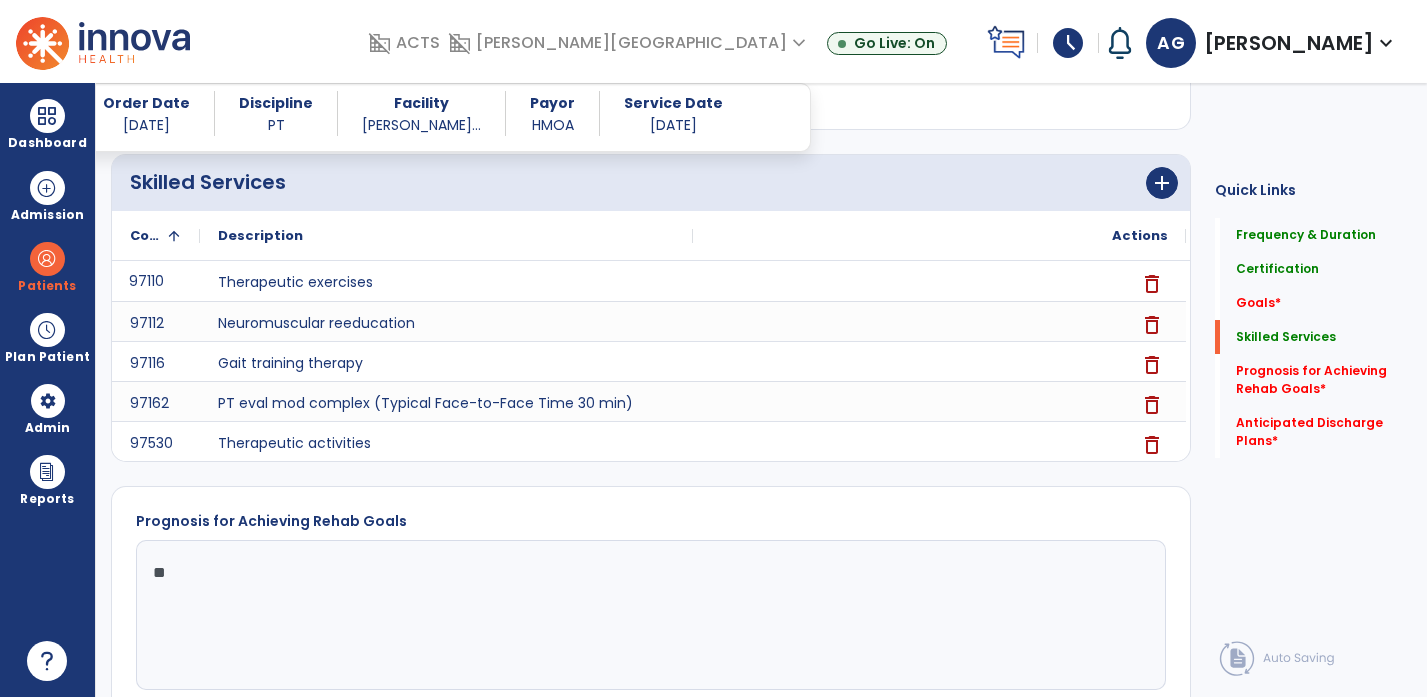 type on "*" 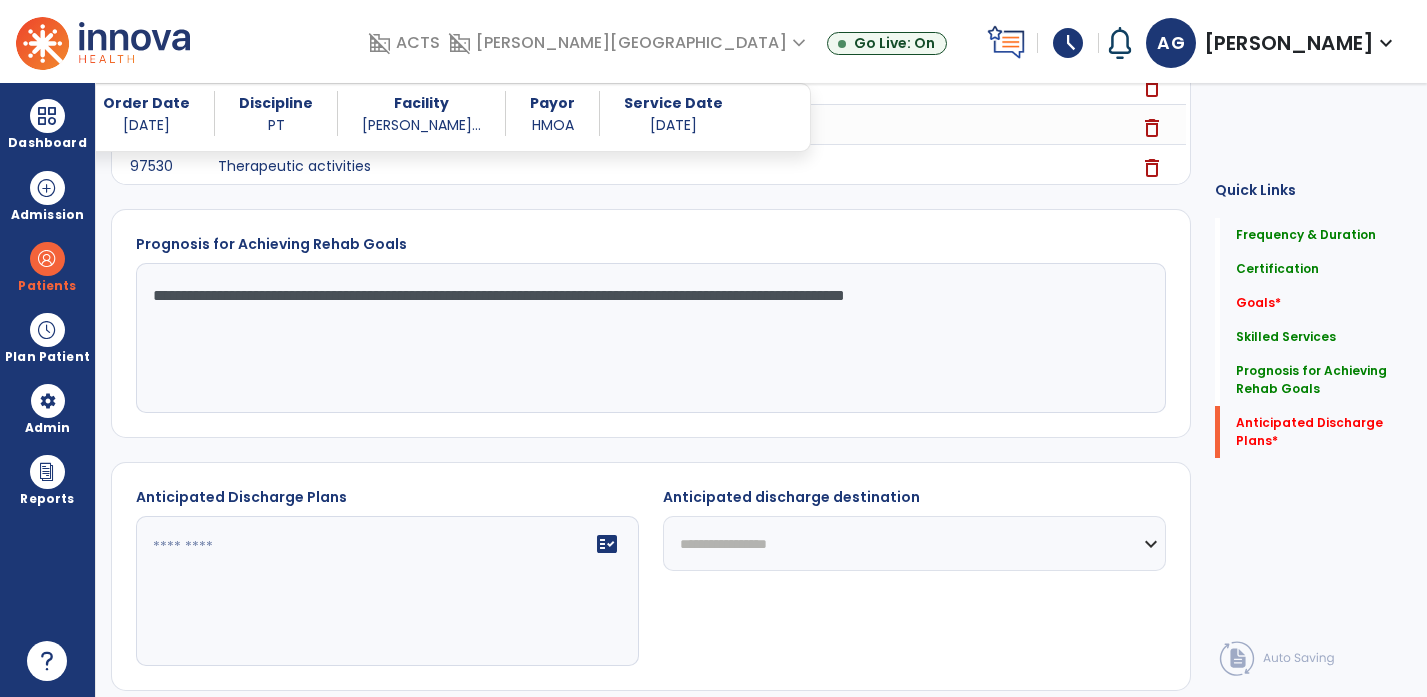 scroll, scrollTop: 938, scrollLeft: 0, axis: vertical 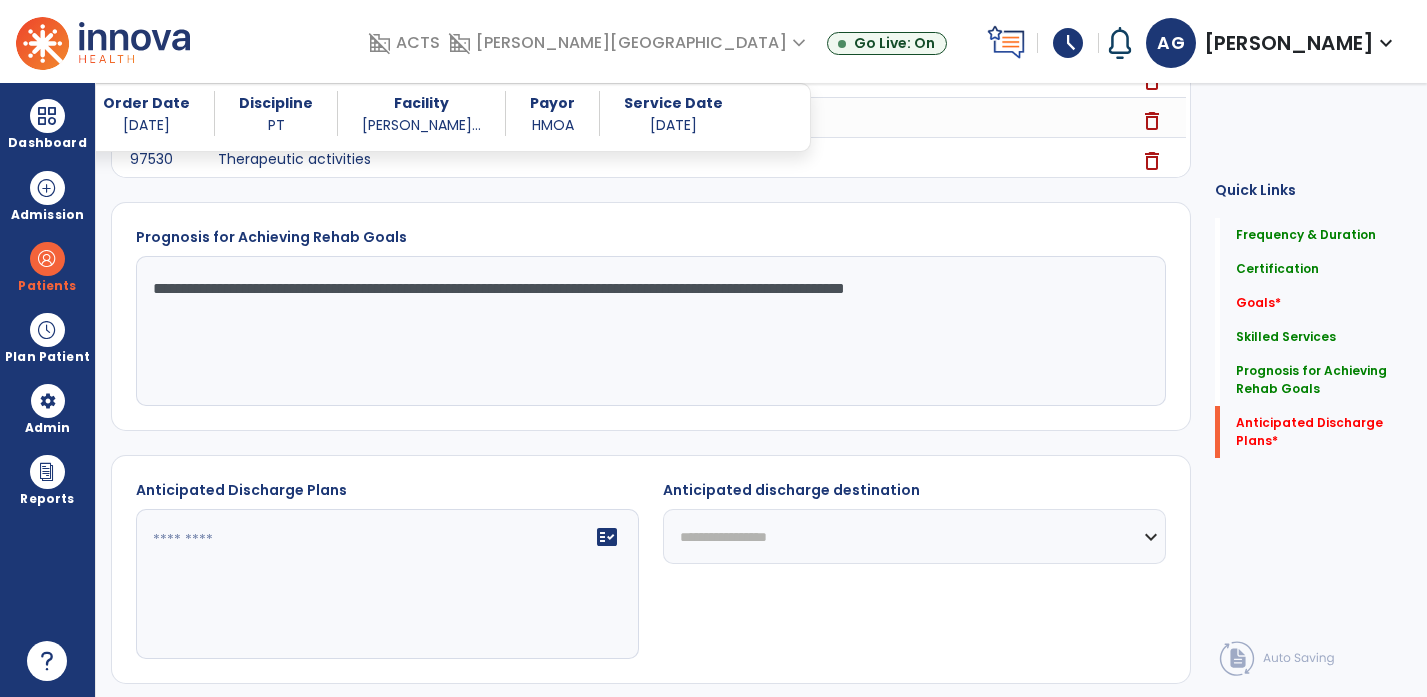 type on "**********" 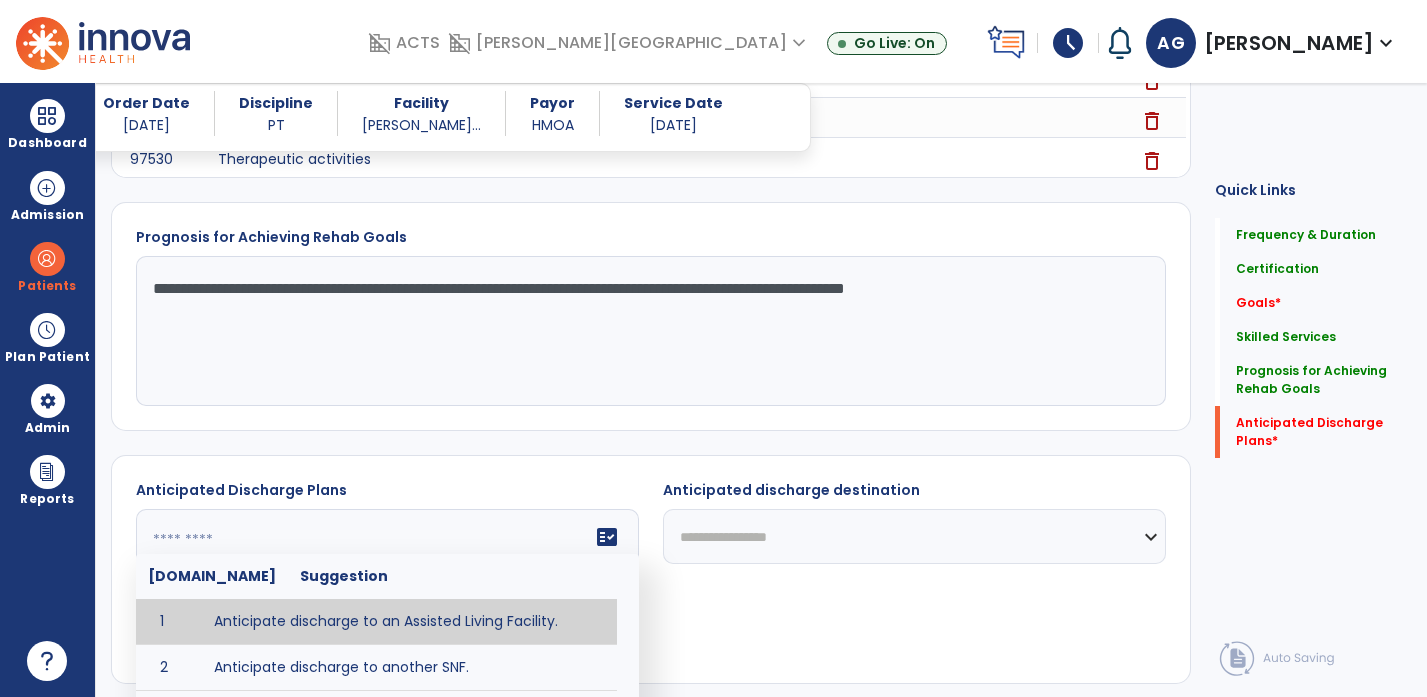 click on "fact_check  [DOMAIN_NAME] Suggestion 1 Anticipate discharge to an Assisted Living Facility. 2 Anticipate discharge to another SNF. 3 Anticipate discharge to home. 4 Anticipate discharge to hospice care. 5 Anticipate discharge to this SNF. 6 Anticipate patient will need [FULL/PART TIME] caregiver assistance. 7 Anticipate patient will need [ASSISTANCE LEVEL] assistance from [CAREGIVER]. 8 Anticipate patient will need 24-hour caregiver assistance. 9 Anticipate patient will need no caregiver assistance. 10 Discharge home and independent with caregiver. 11 Discharge home and independent without caregiver. 12 Discharge home and return to community activities. 13 Discharge home and return to vocational activities. 14 Discharge to home with patient continuing therapy services with out patient therapy. 15 Discharge to home with patient continuing therapy with Home Health. 16 Discharge to home with patient planning to live alone. 17 DME - the following DME for this patient is recommended by Physical Therapy: 18 19 20 21 22 23" 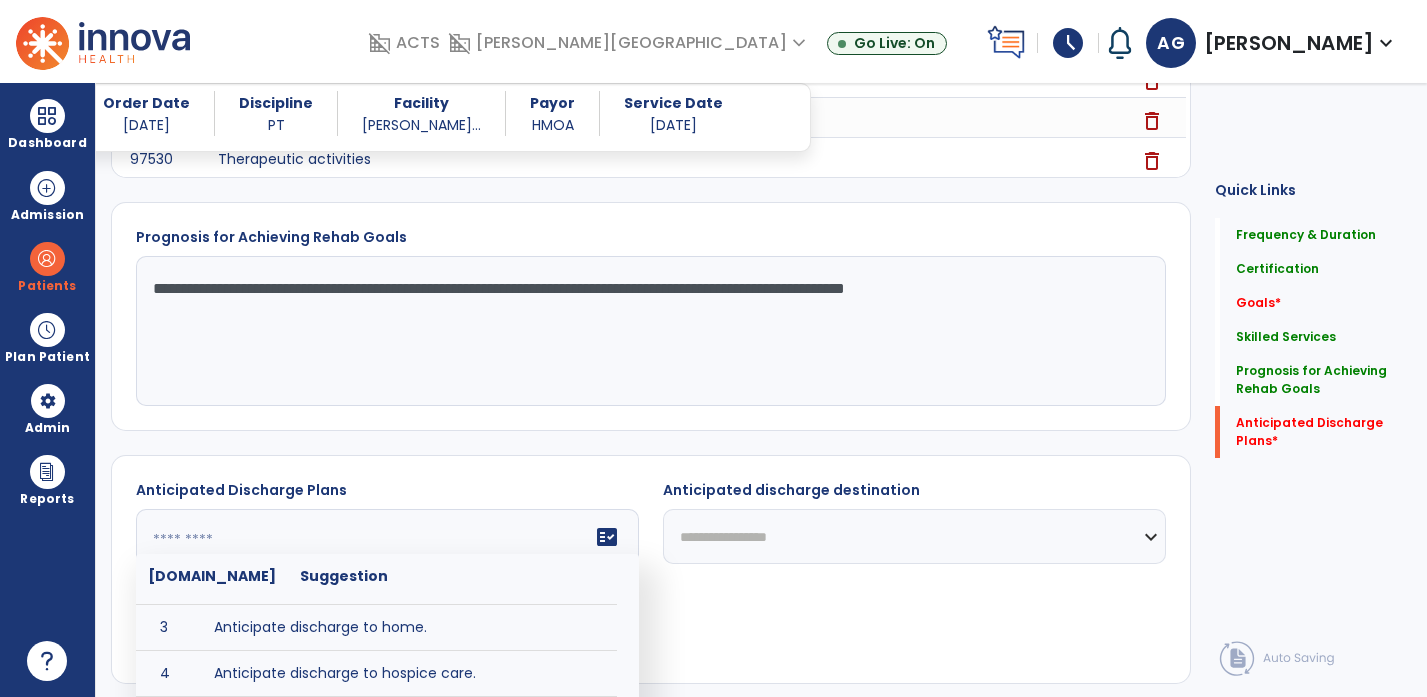 scroll, scrollTop: 113, scrollLeft: 0, axis: vertical 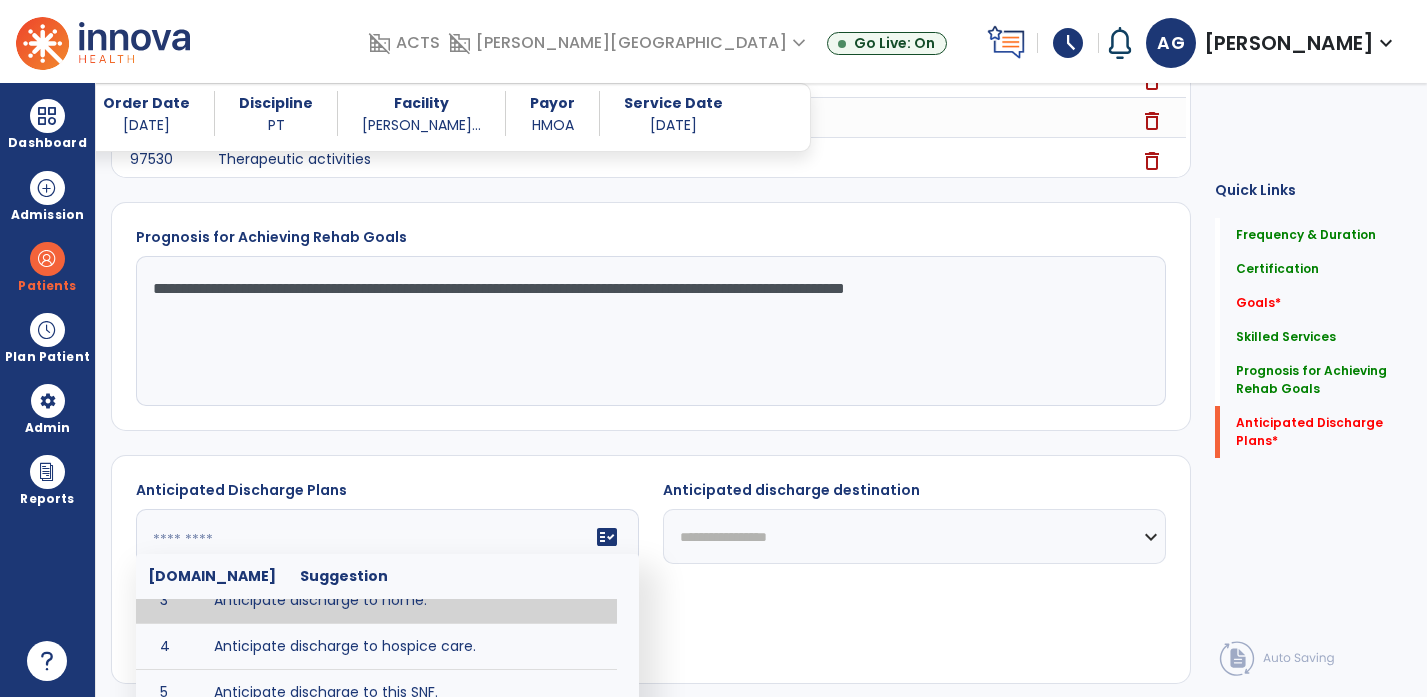 type on "**********" 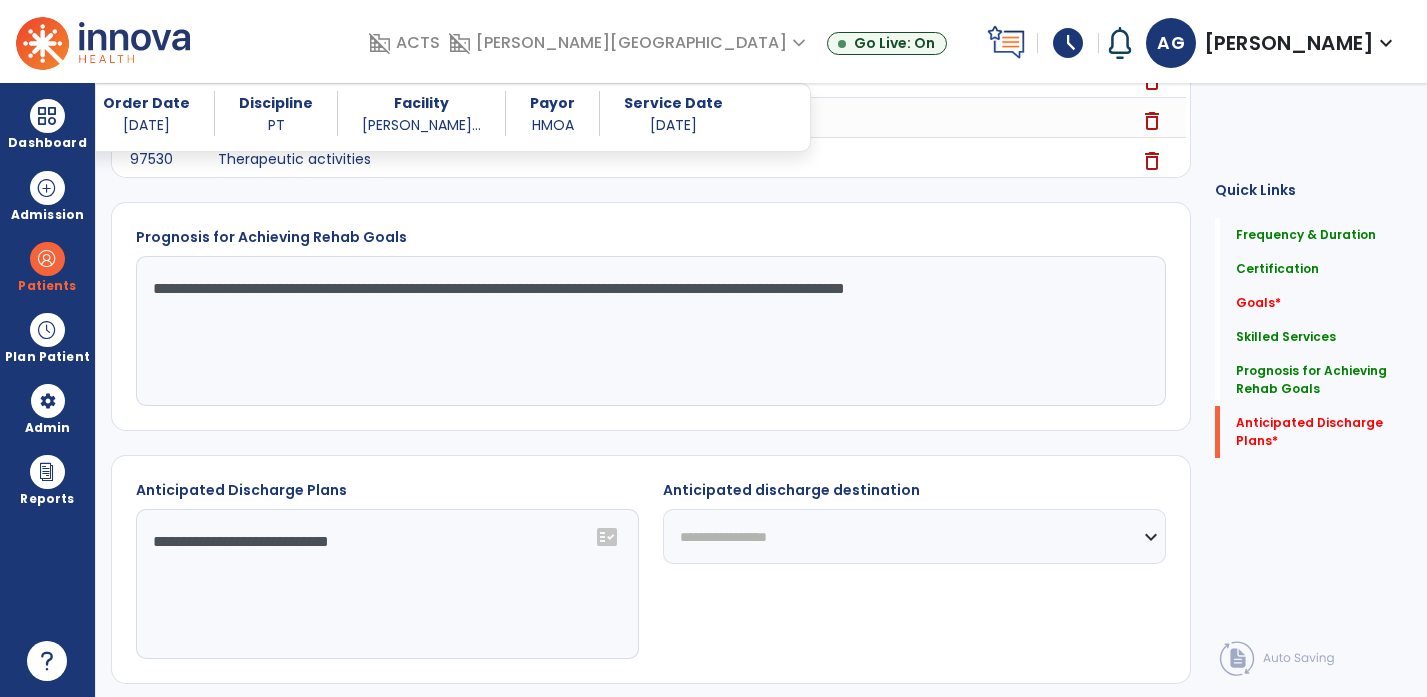 select on "****" 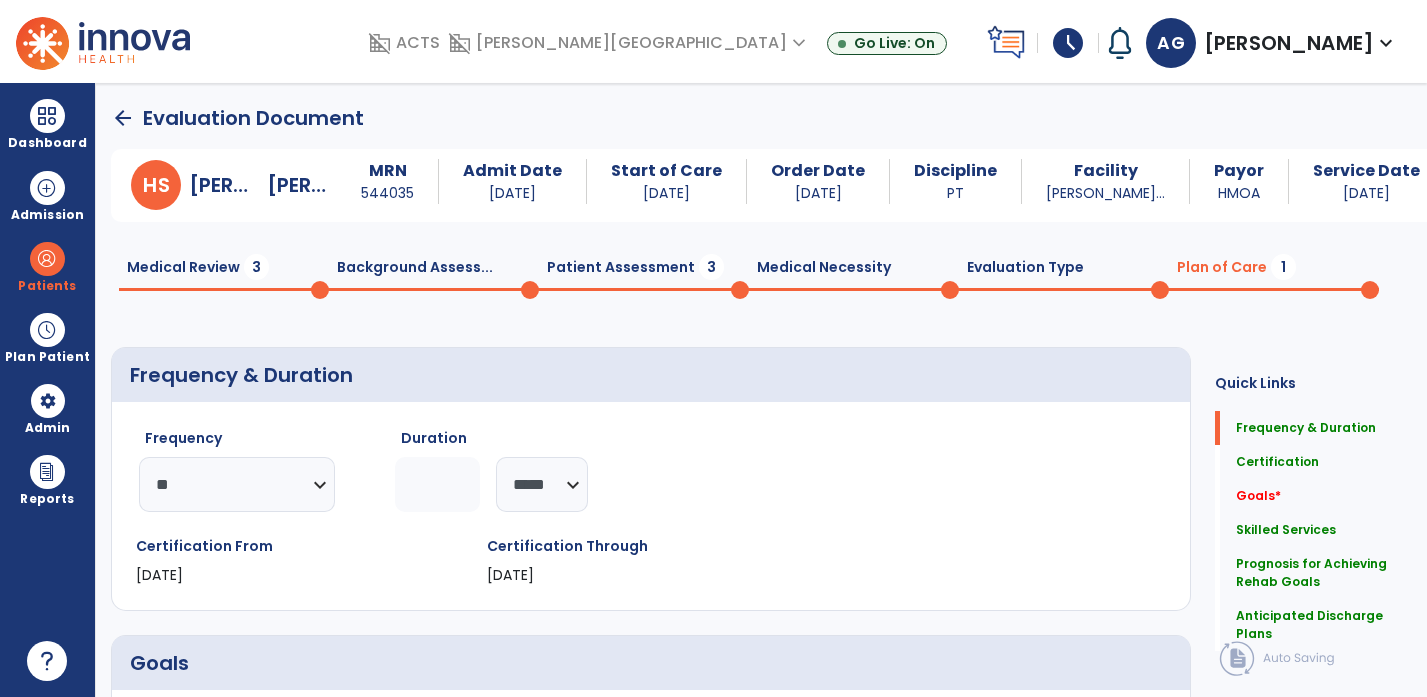 scroll, scrollTop: 0, scrollLeft: 0, axis: both 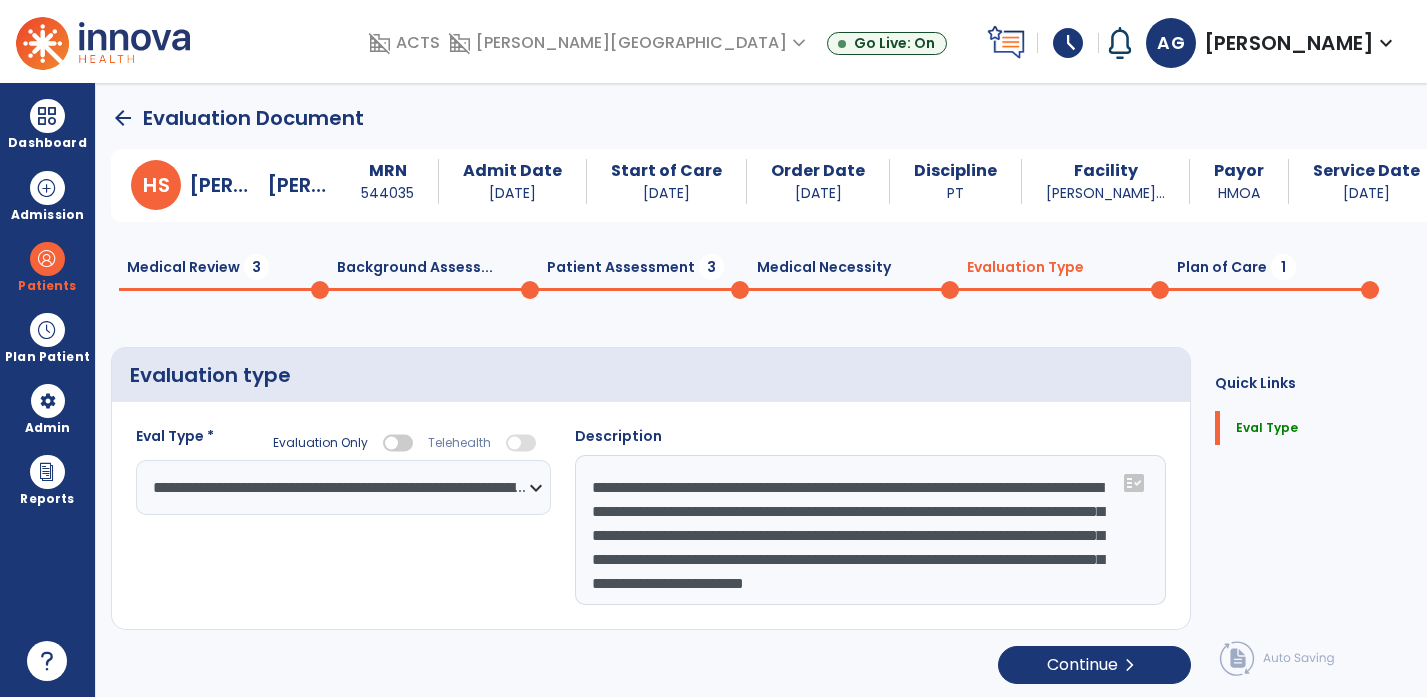 click on "Medical Necessity  0" 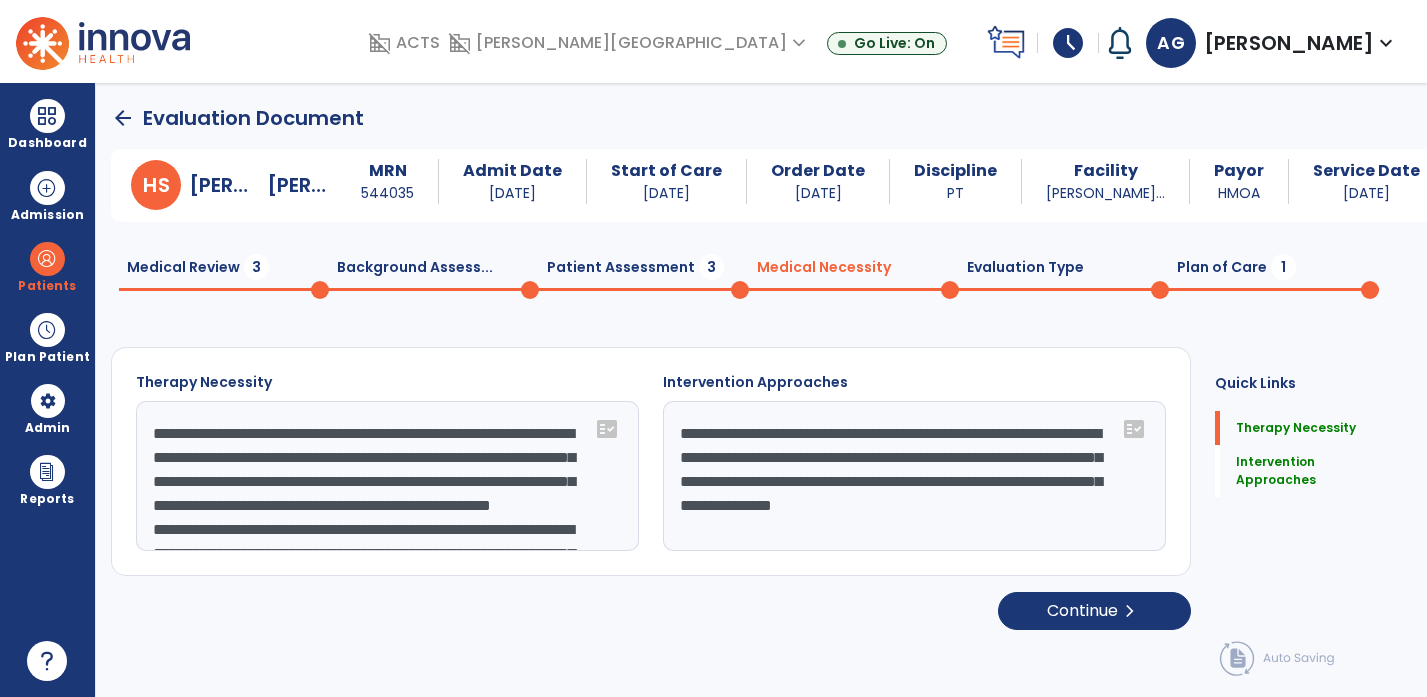 click on "Patient Assessment  3" 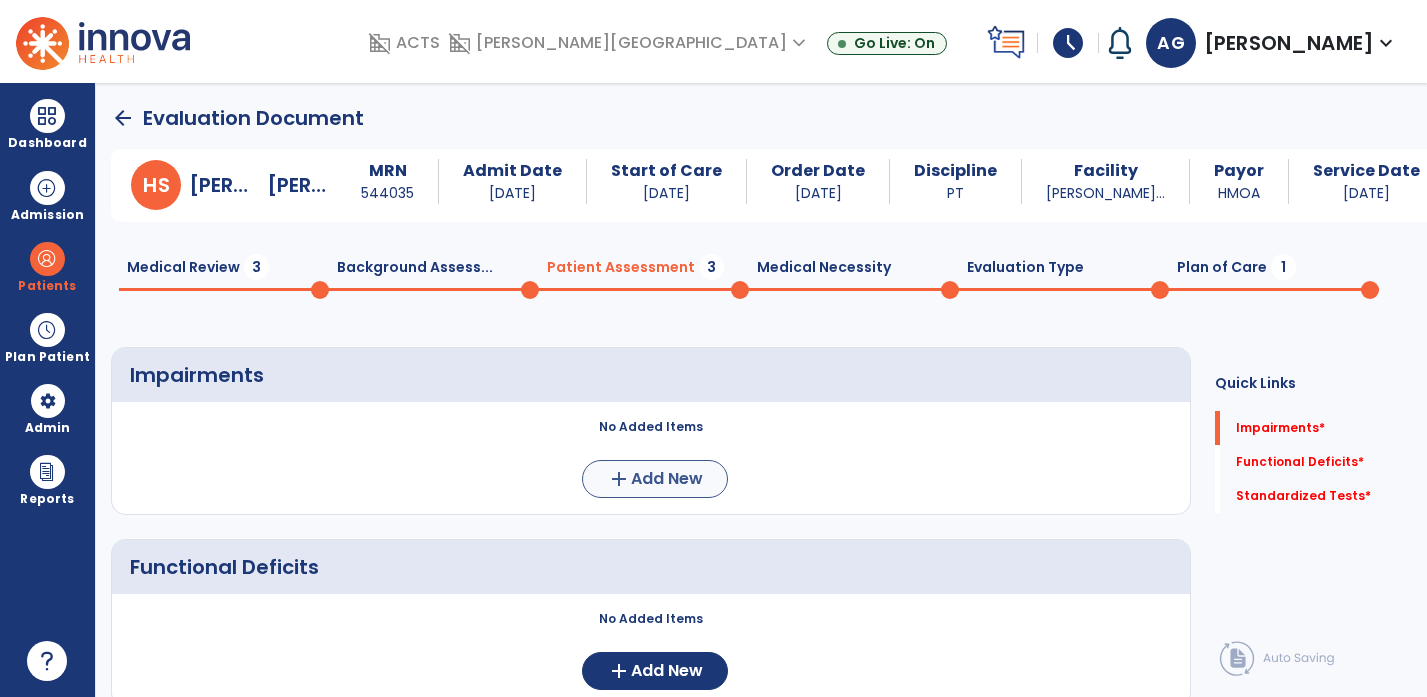 click on "Add New" 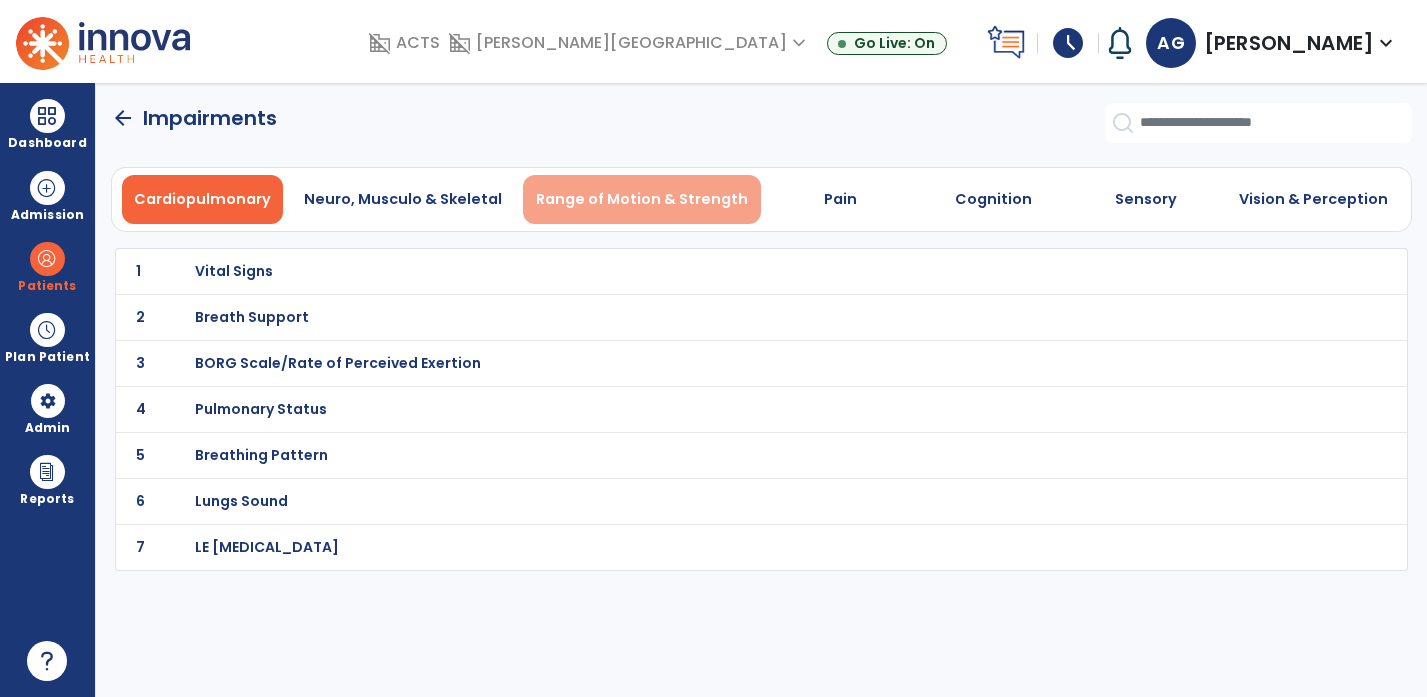 click on "Range of Motion & Strength" at bounding box center (642, 199) 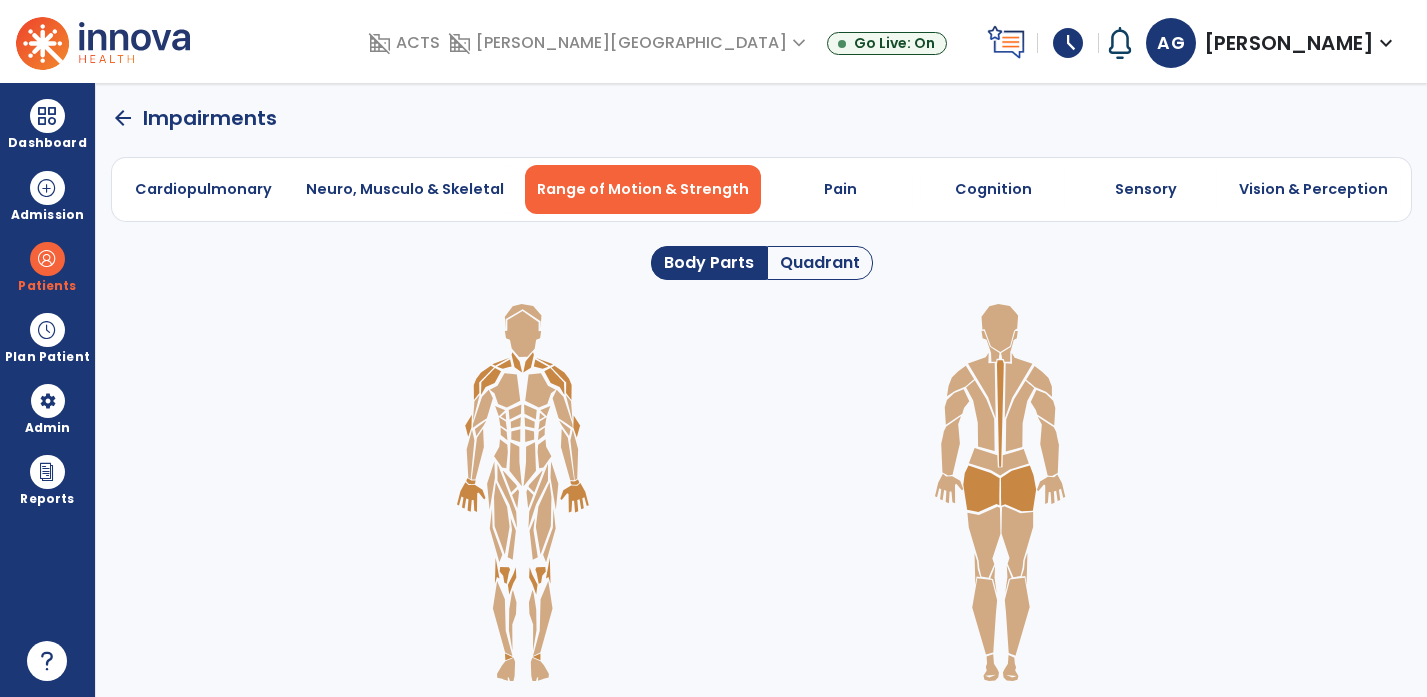 click 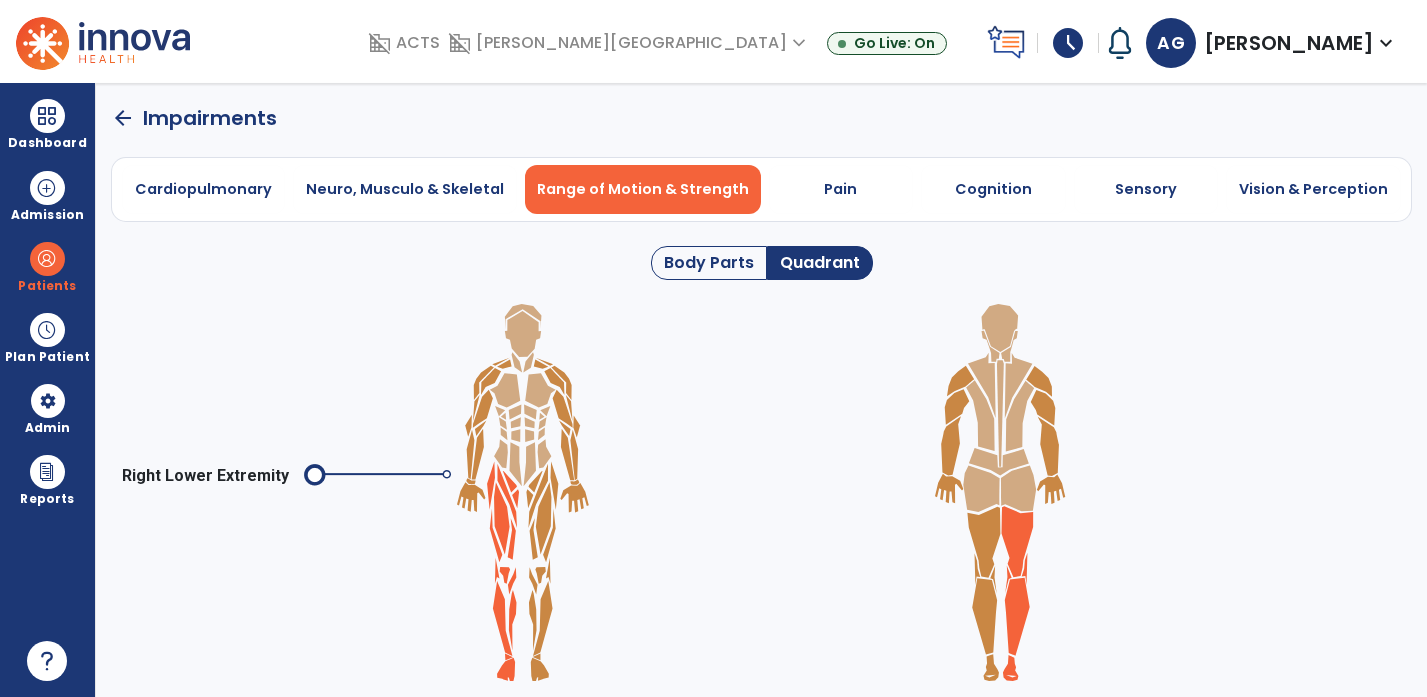 click 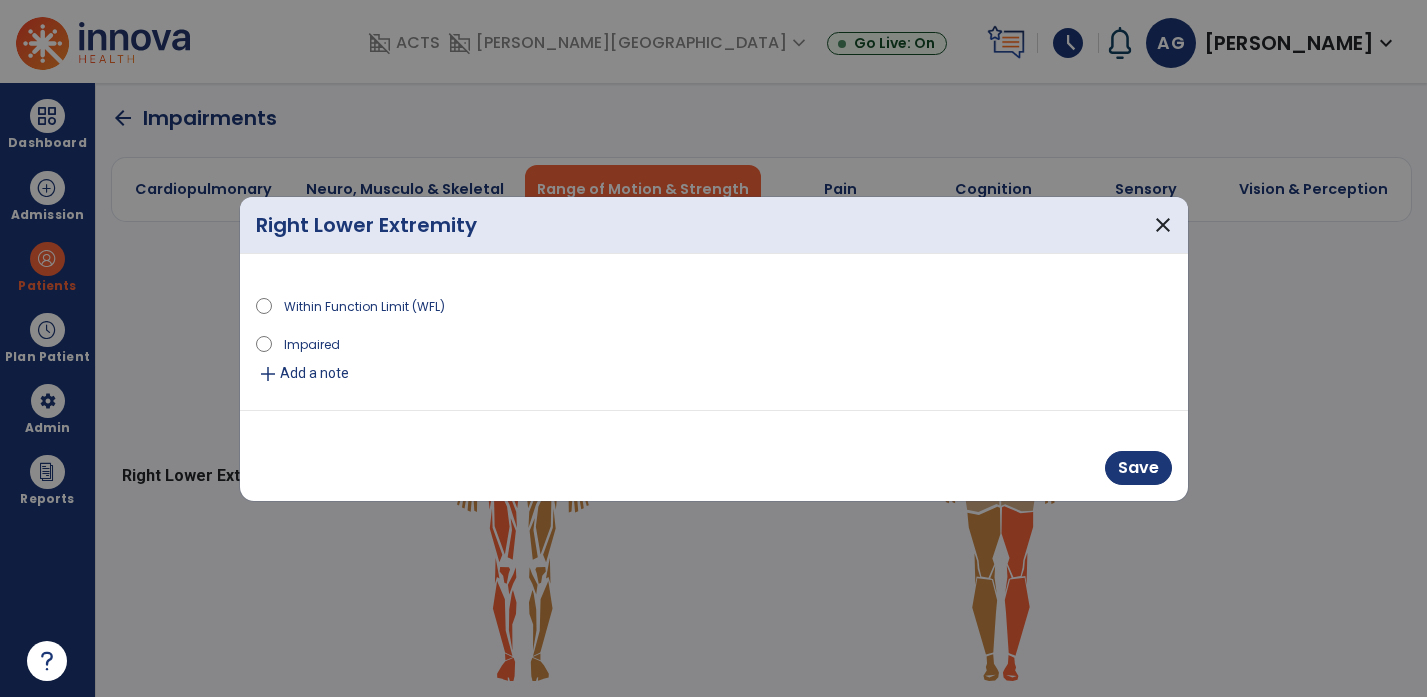 click on "Impaired" at bounding box center [714, 347] 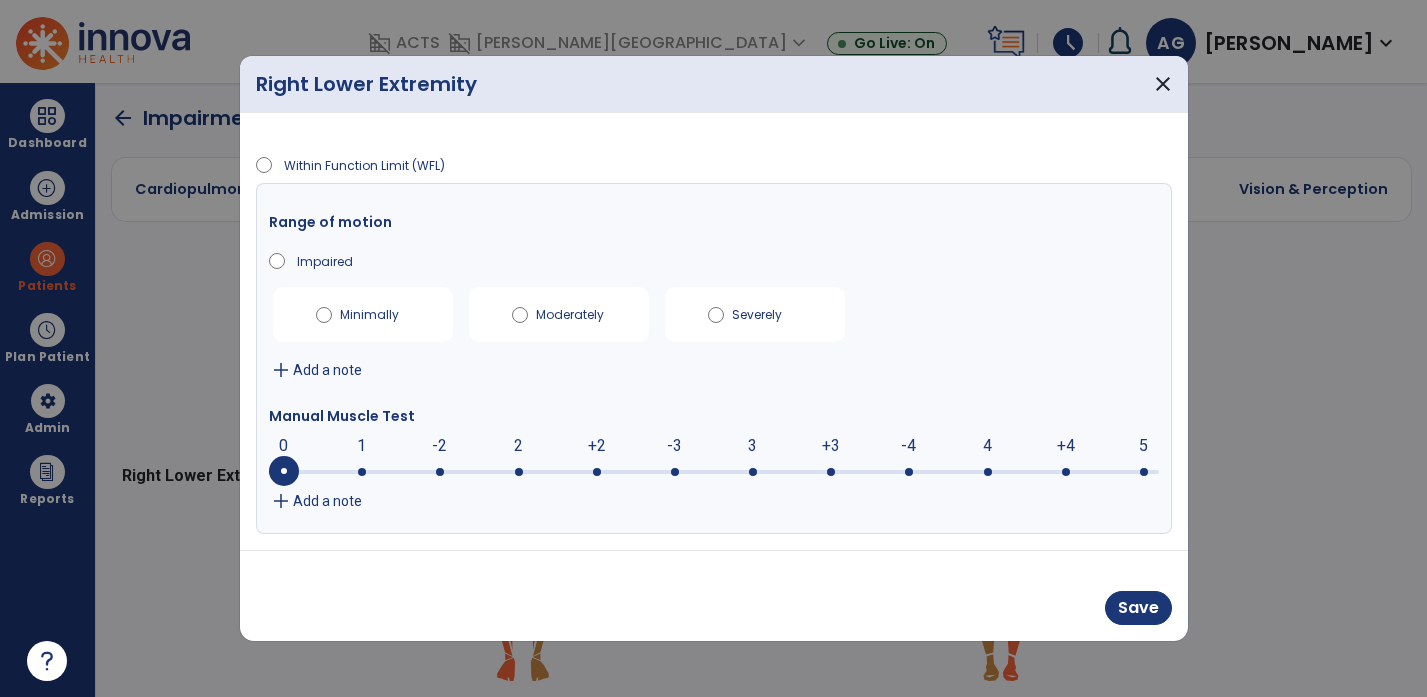 click at bounding box center (714, 472) 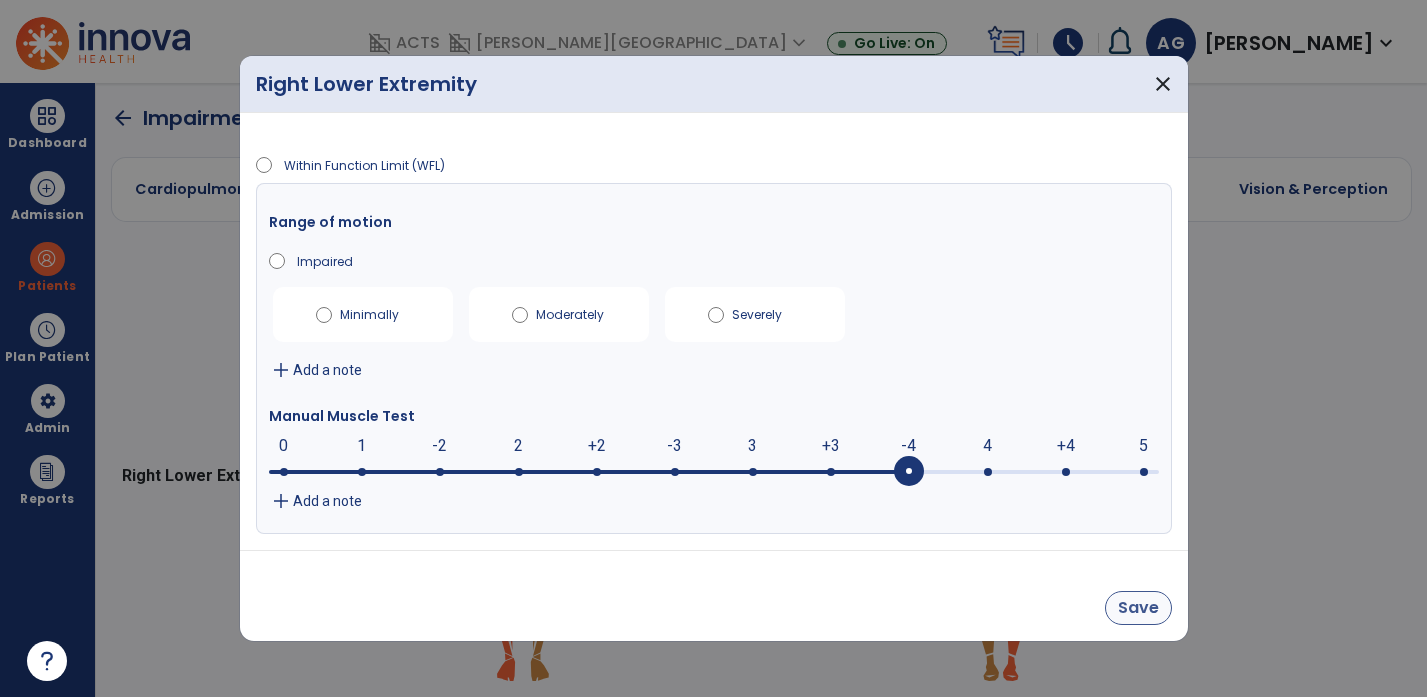 click on "Save" at bounding box center [1138, 608] 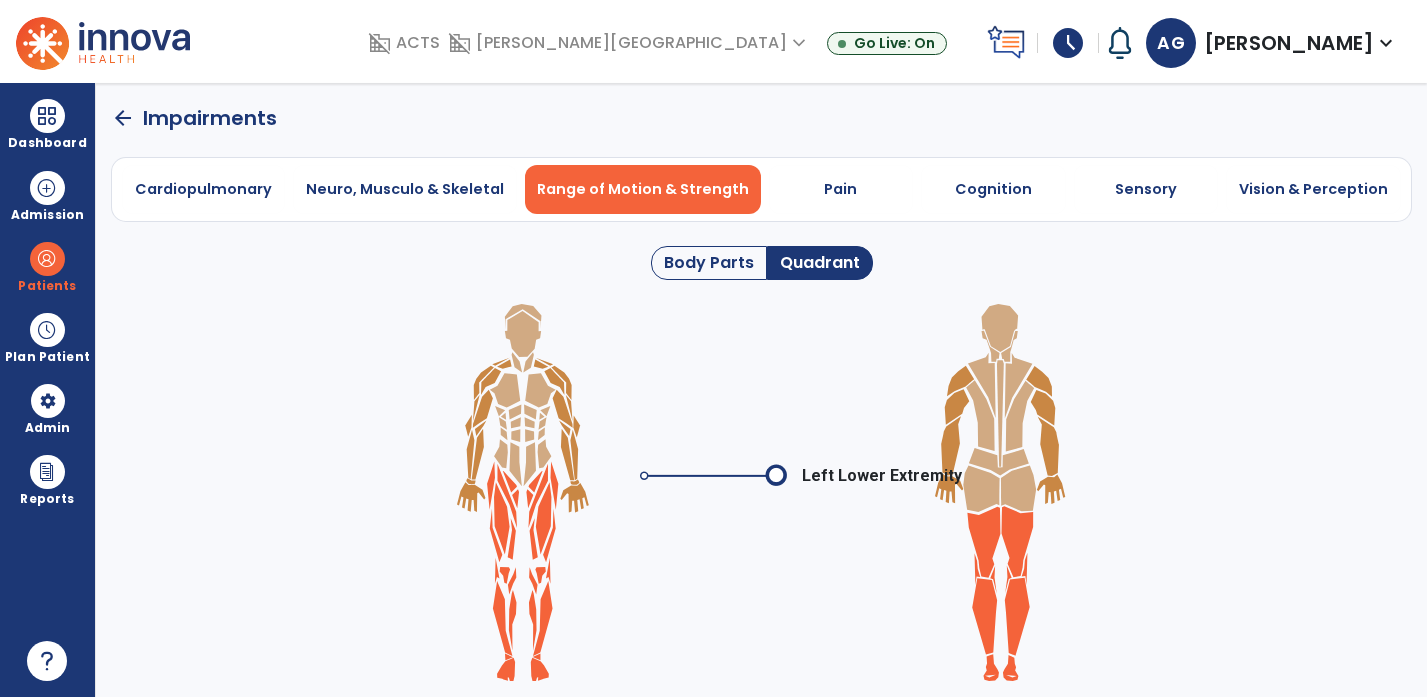 click 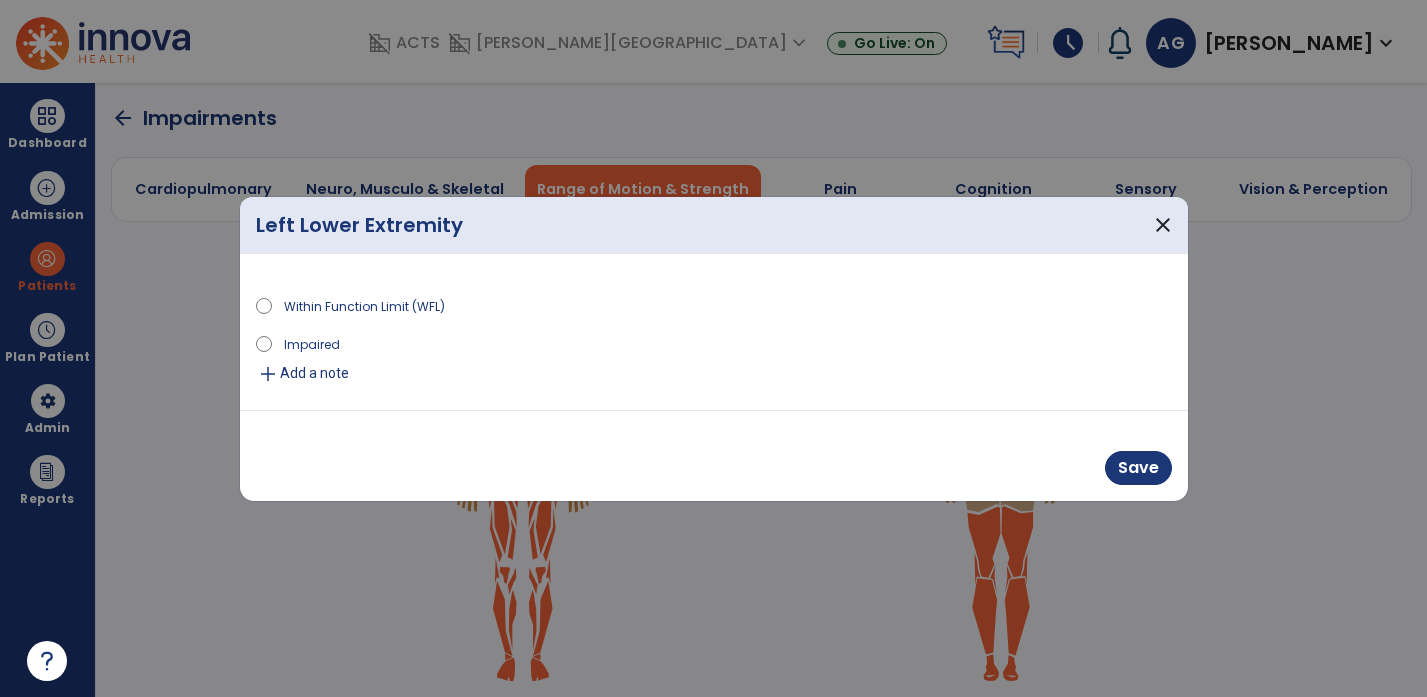 click on "Impaired" at bounding box center [312, 343] 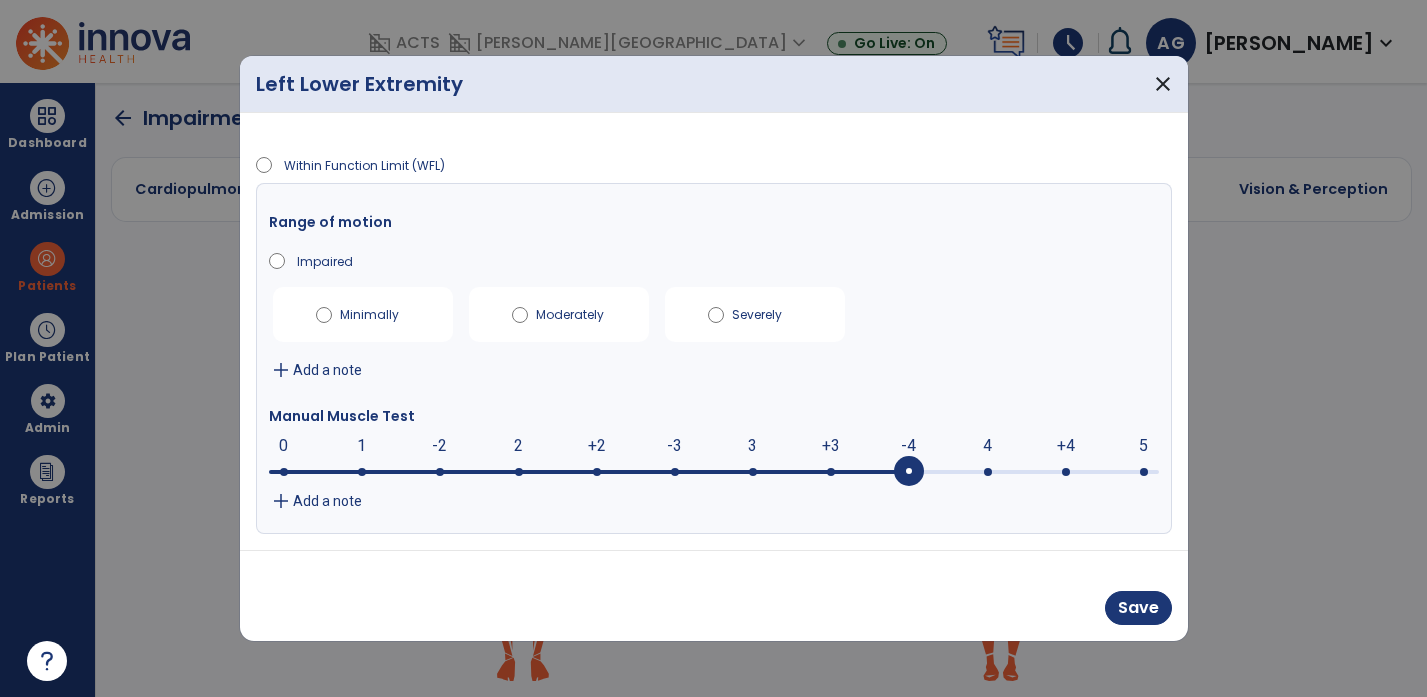 click at bounding box center [714, 470] 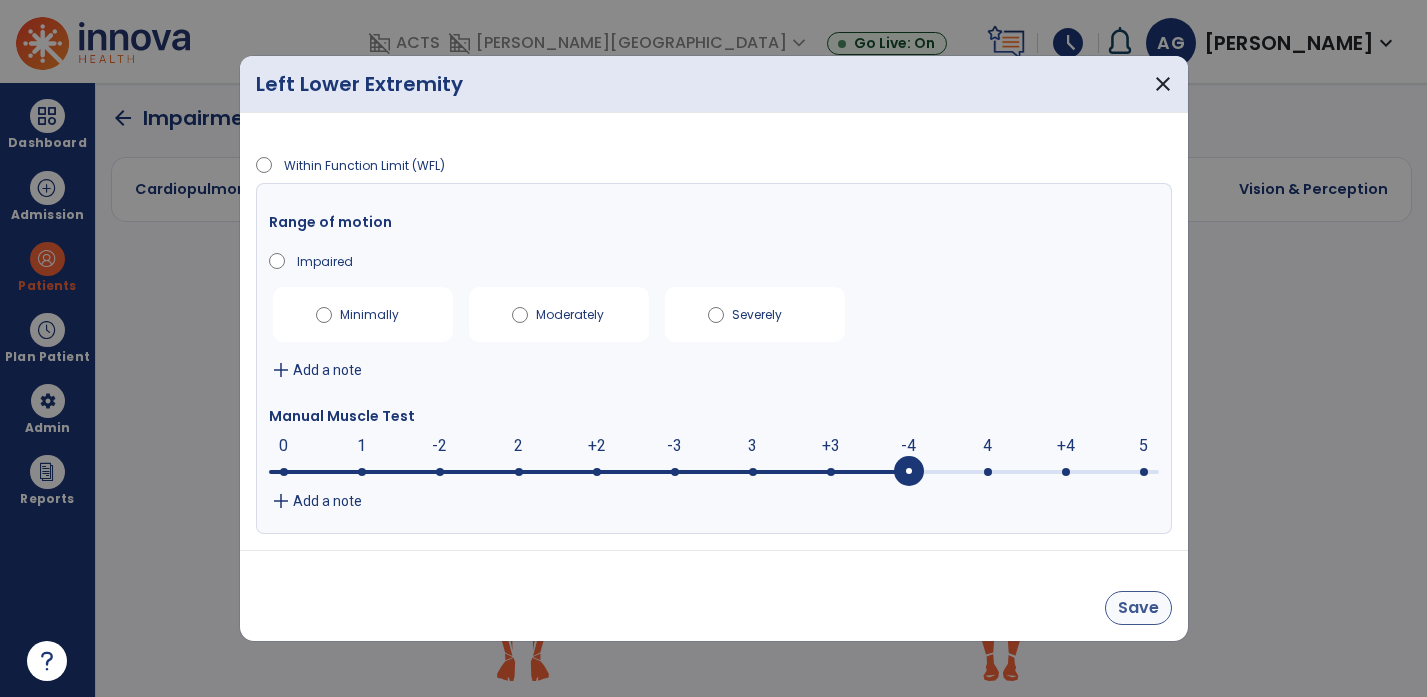 click on "Save" at bounding box center [1138, 608] 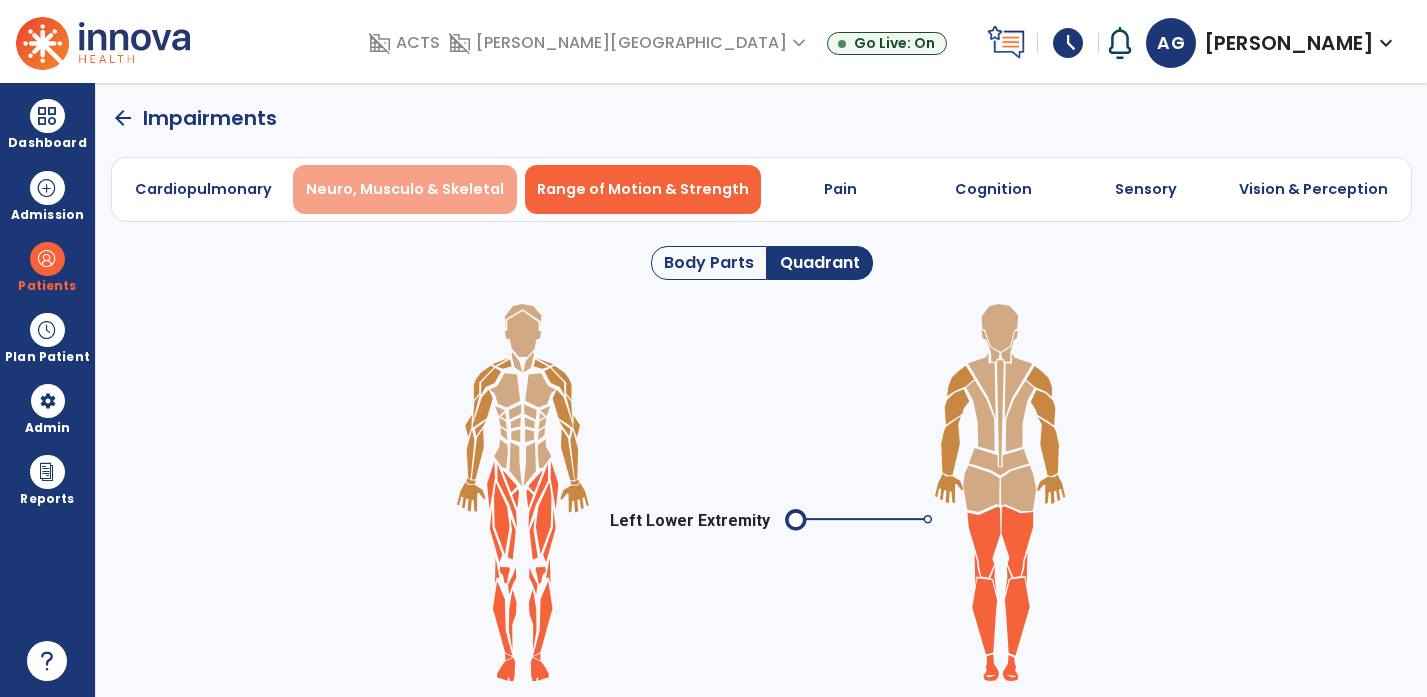 click on "Neuro, Musculo & Skeletal" at bounding box center [405, 189] 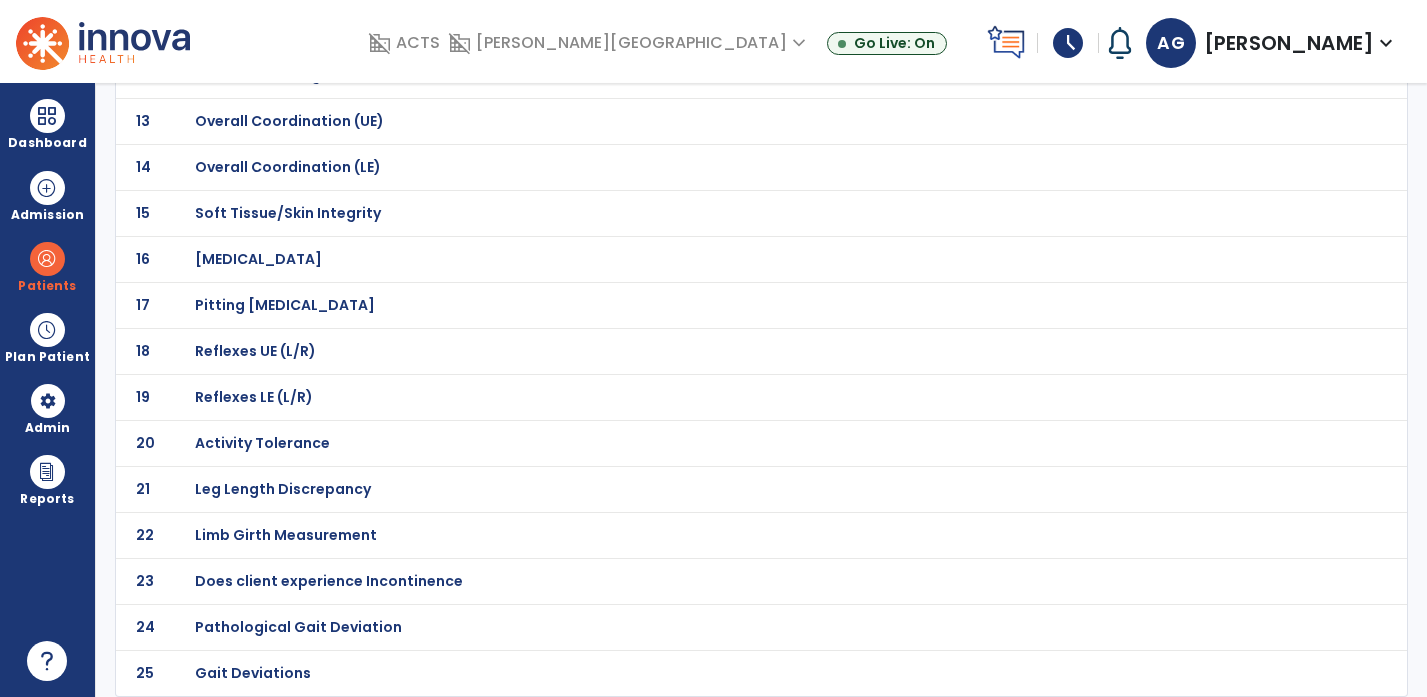 scroll, scrollTop: 702, scrollLeft: 0, axis: vertical 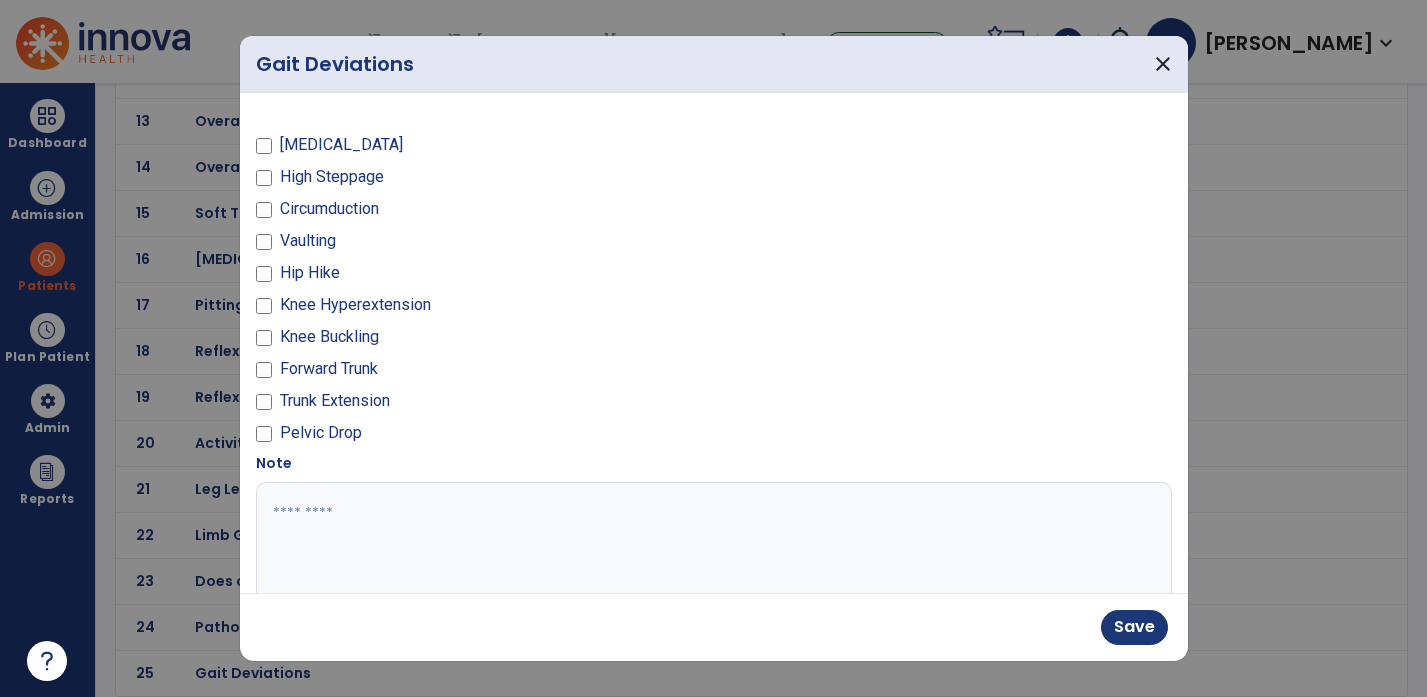 click at bounding box center (711, 557) 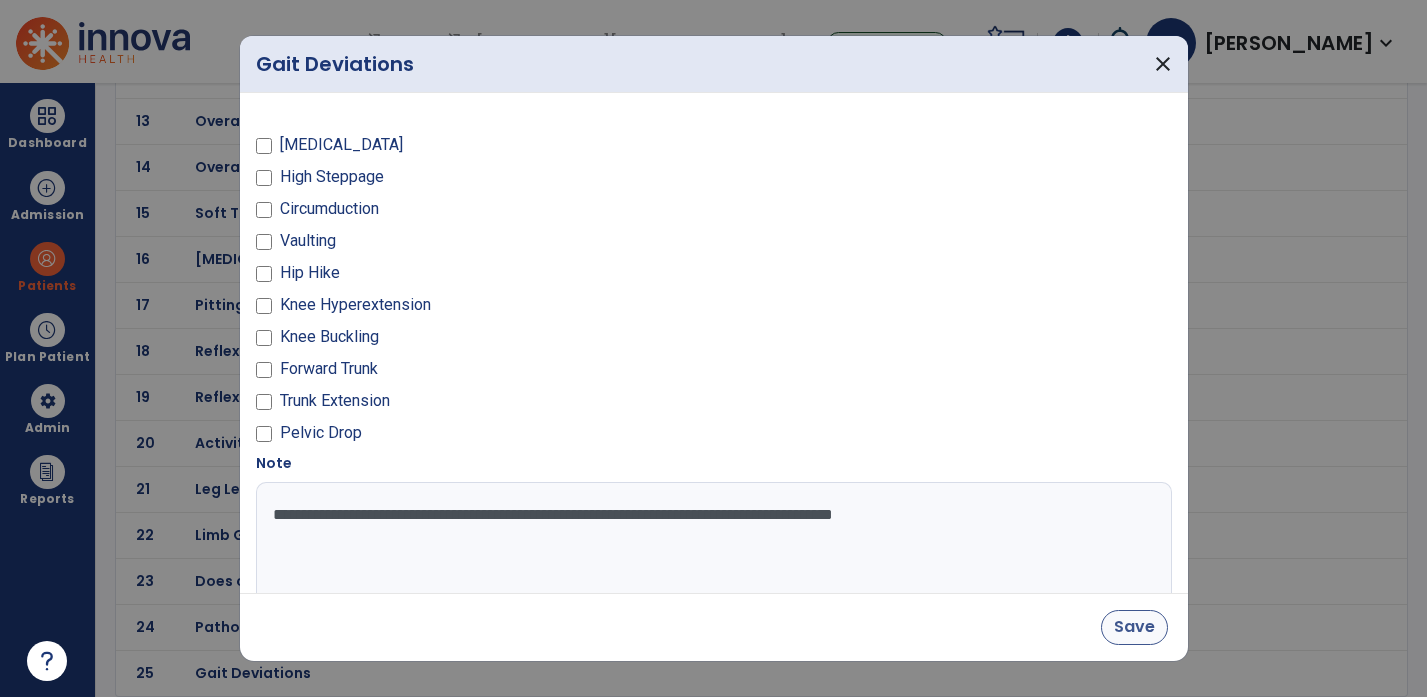 type on "**********" 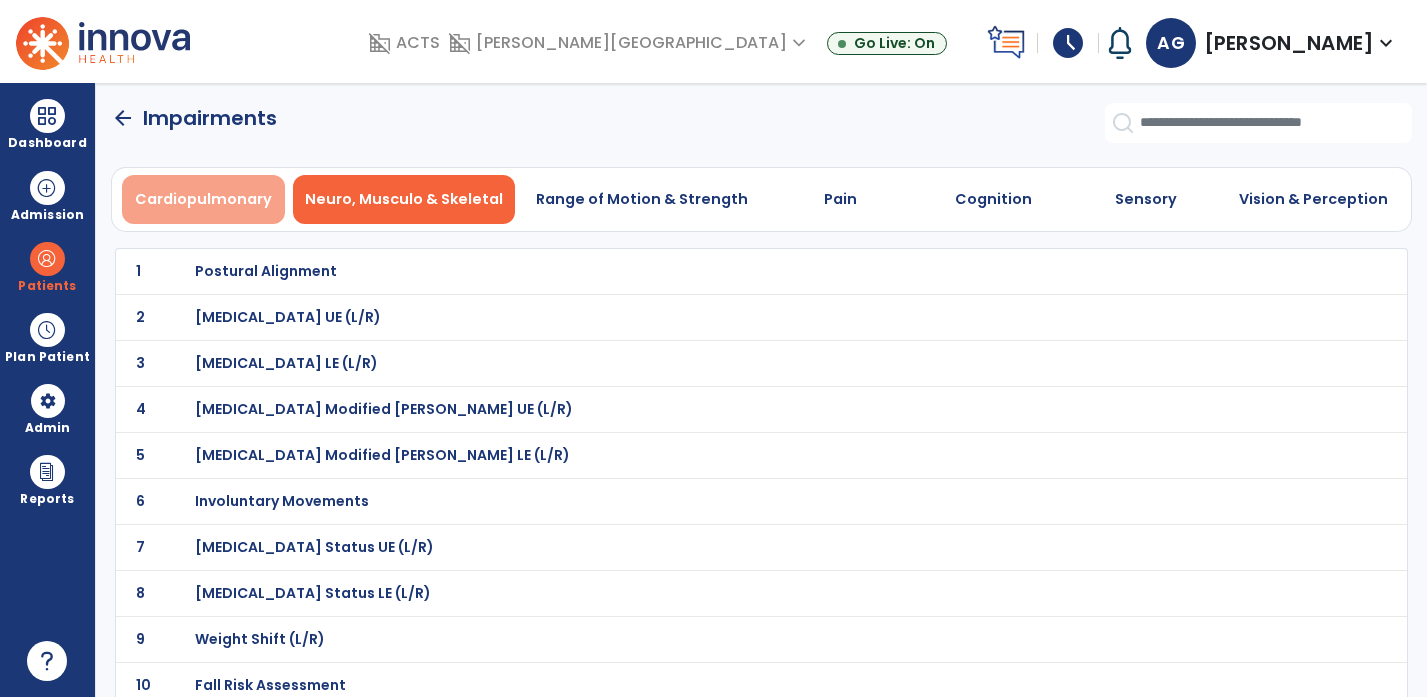 scroll, scrollTop: 0, scrollLeft: 0, axis: both 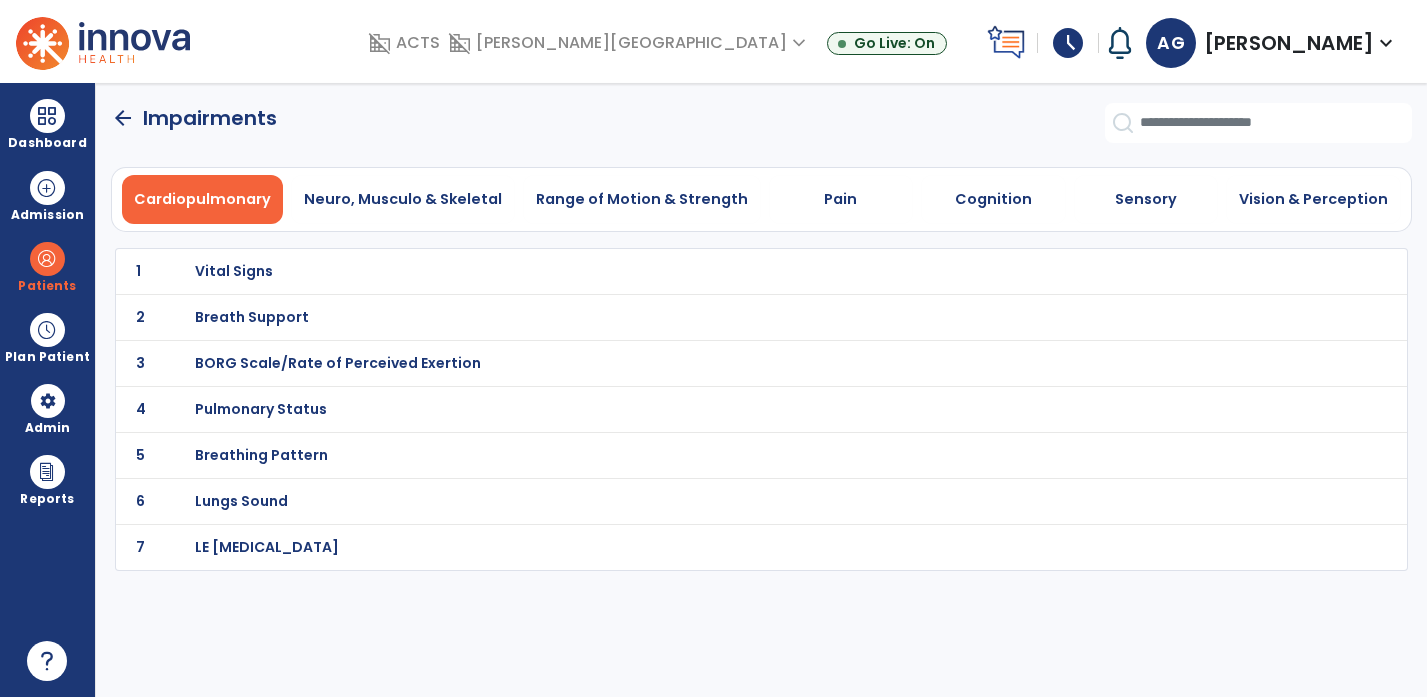 click on "arrow_back" 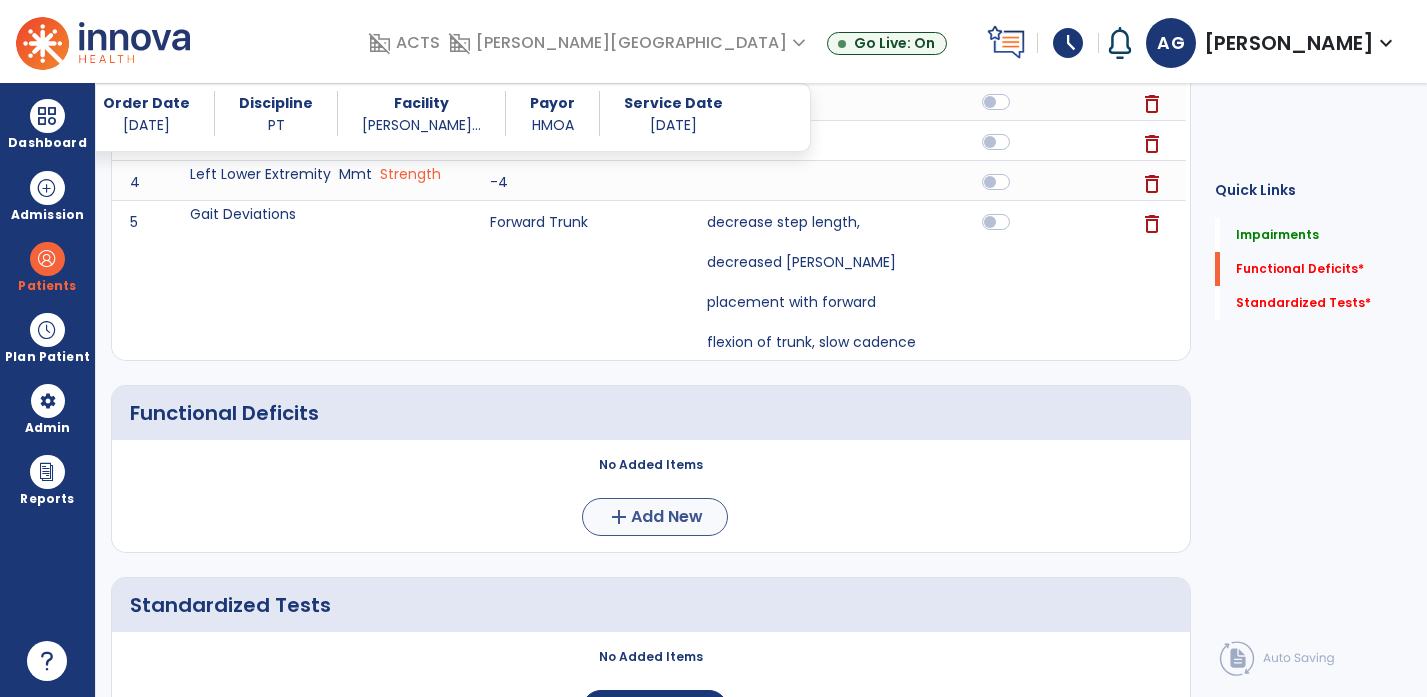 click on "Add New" 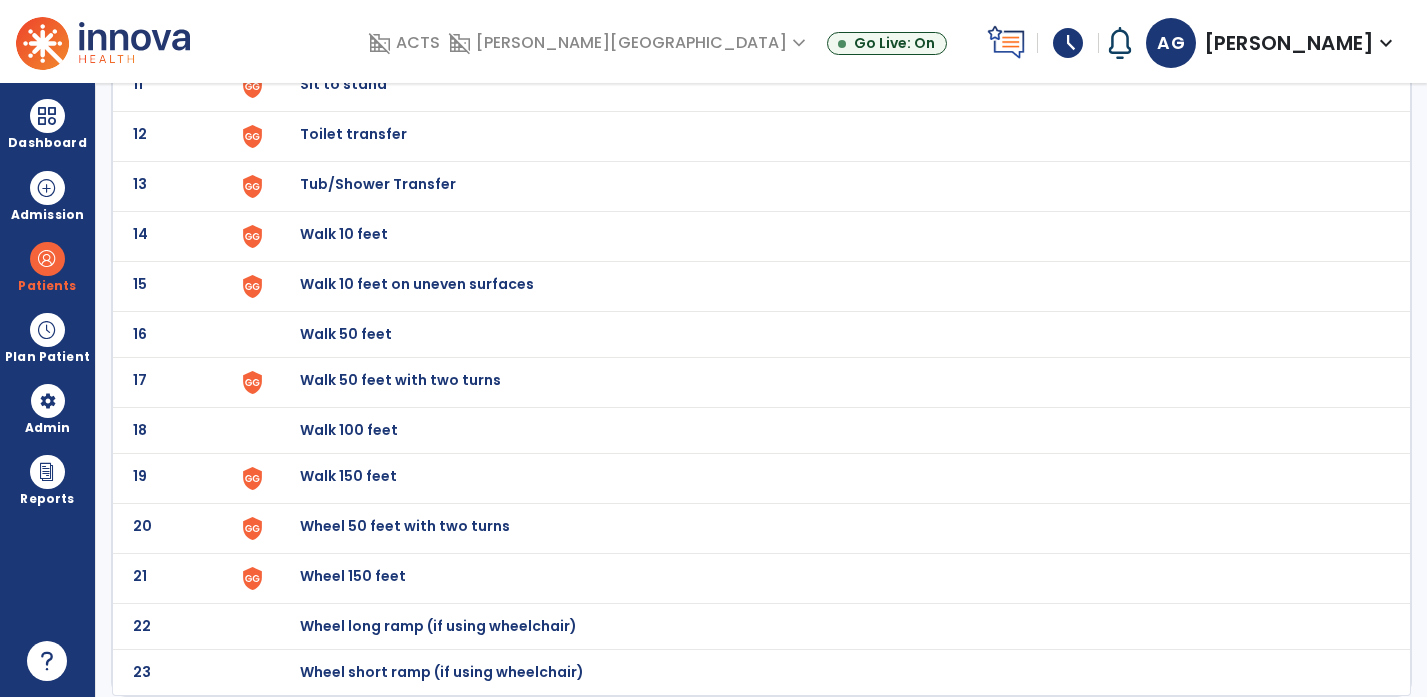 scroll, scrollTop: 674, scrollLeft: 0, axis: vertical 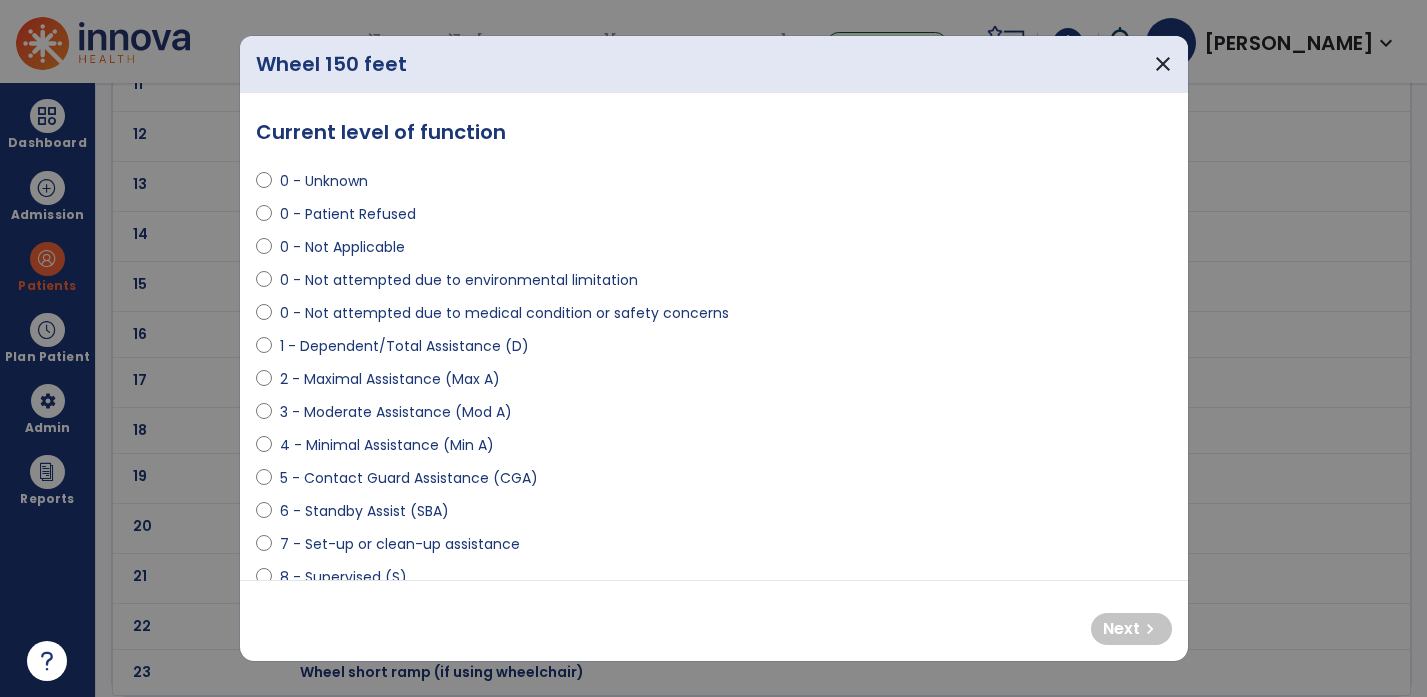 click on "5 - Contact Guard Assistance (CGA)" at bounding box center (409, 478) 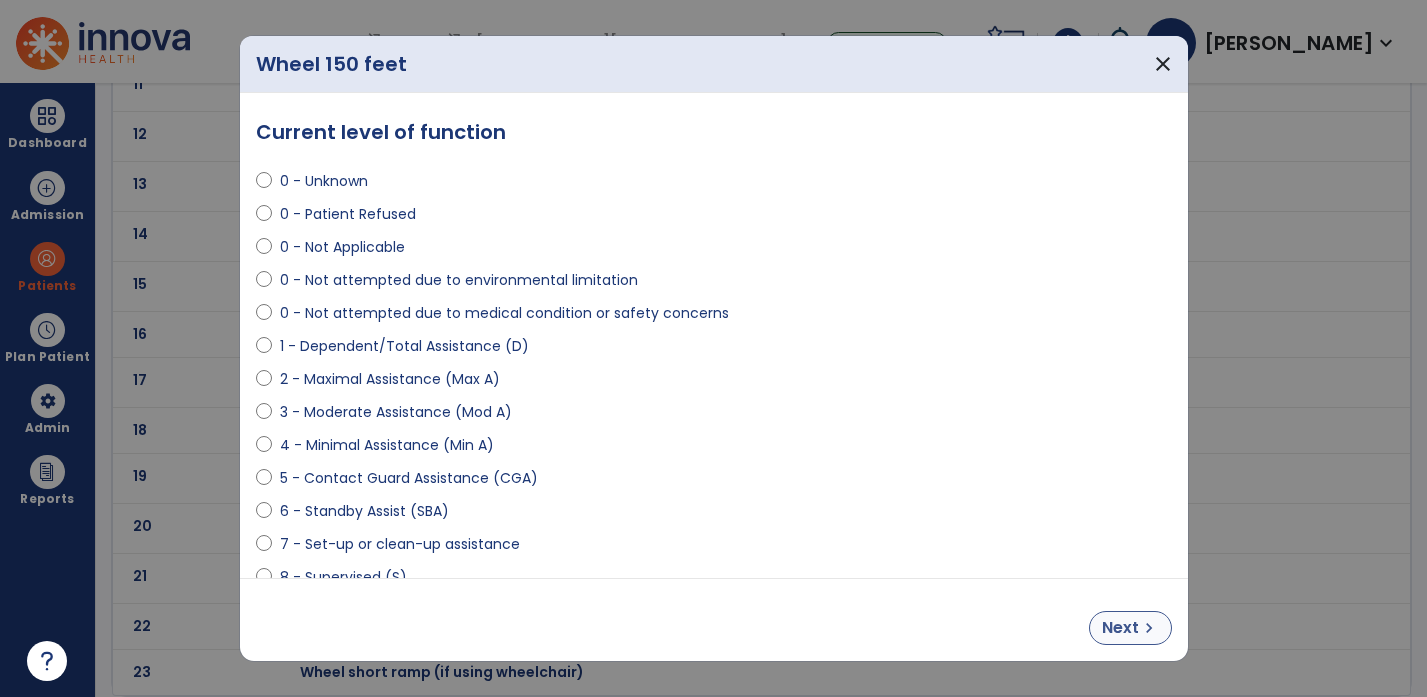 click on "chevron_right" at bounding box center (1149, 628) 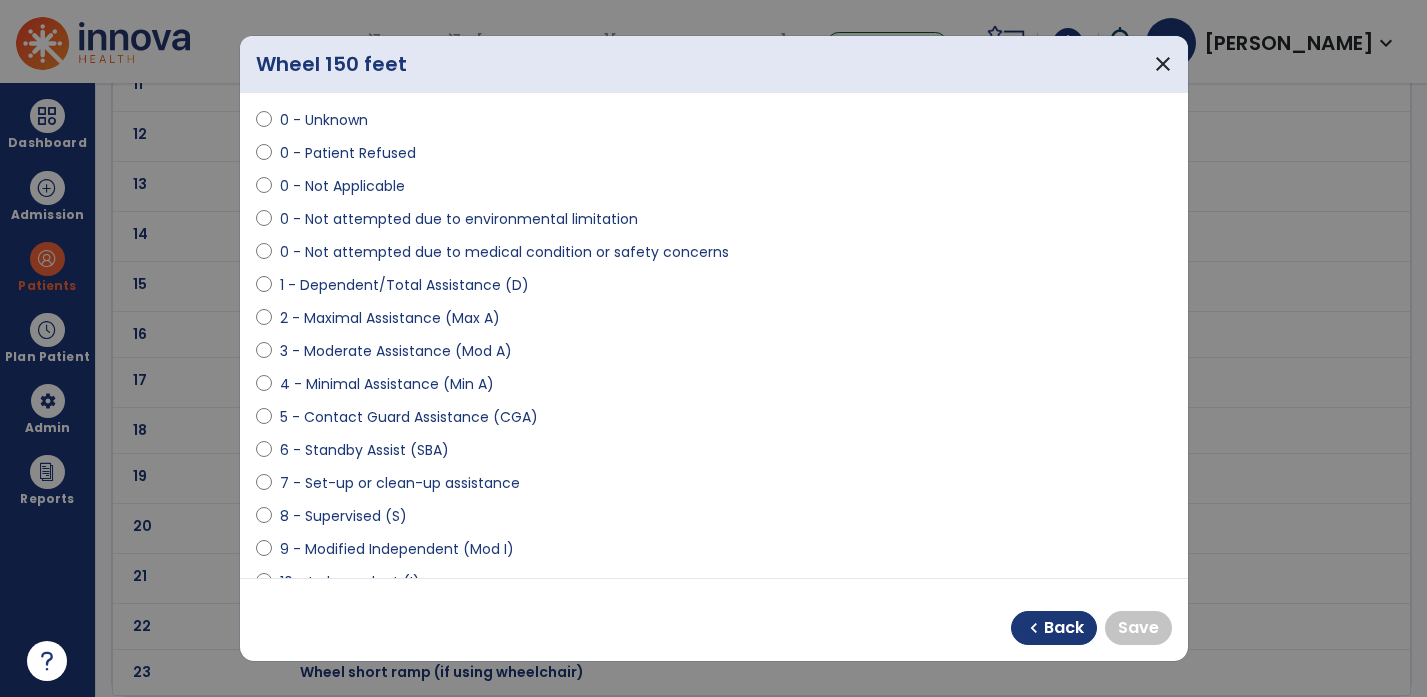 scroll, scrollTop: 109, scrollLeft: 0, axis: vertical 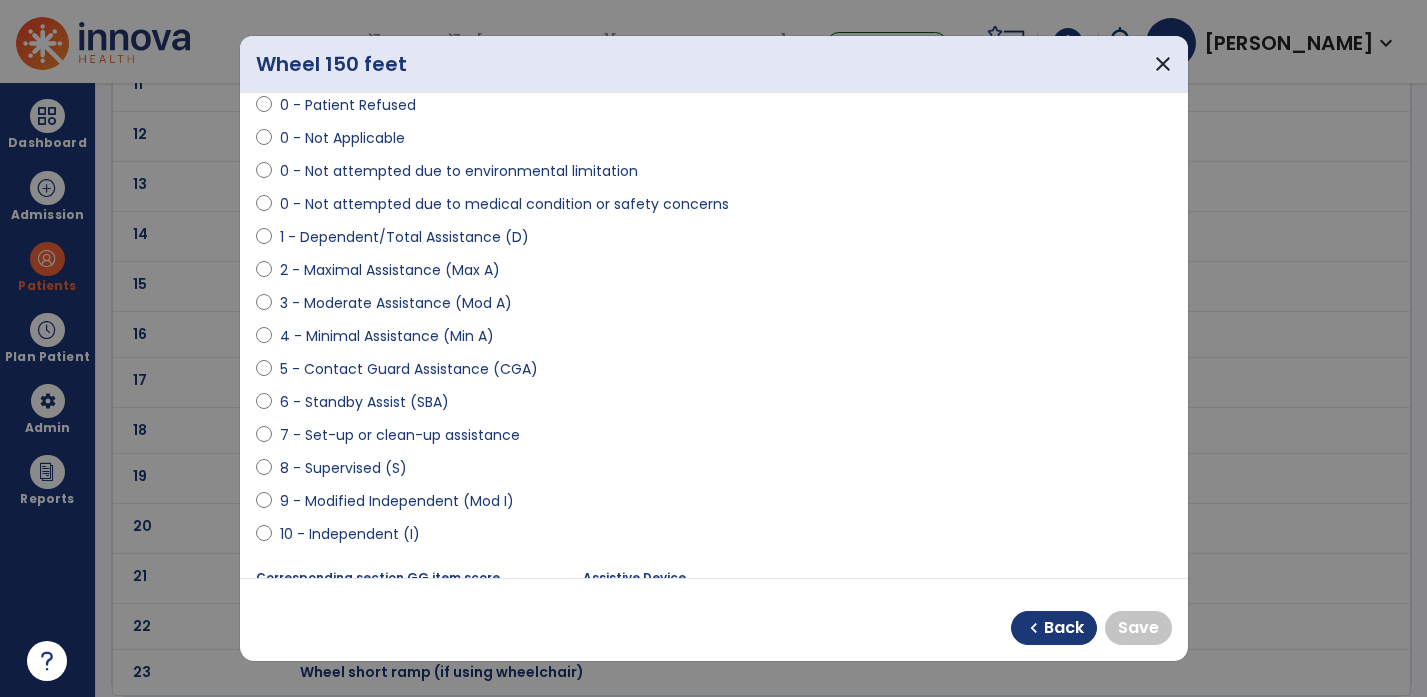 select on "**********" 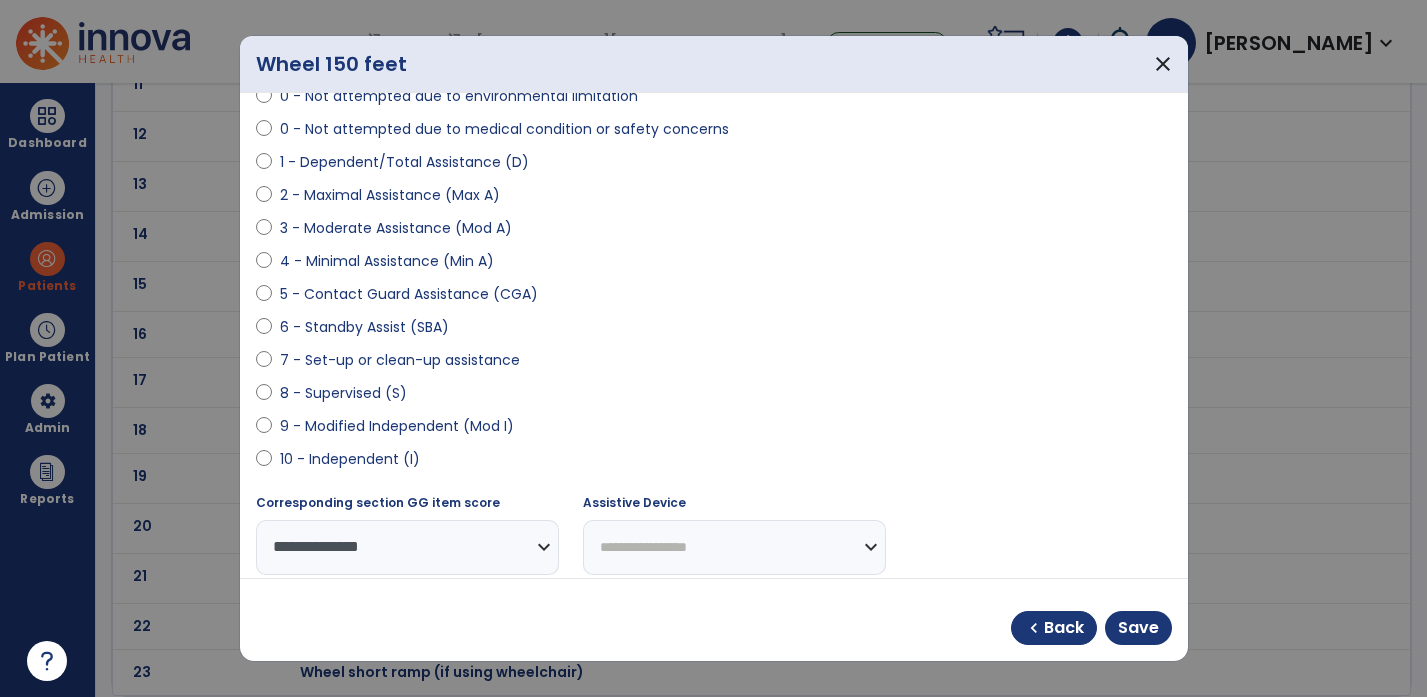 scroll, scrollTop: 185, scrollLeft: 0, axis: vertical 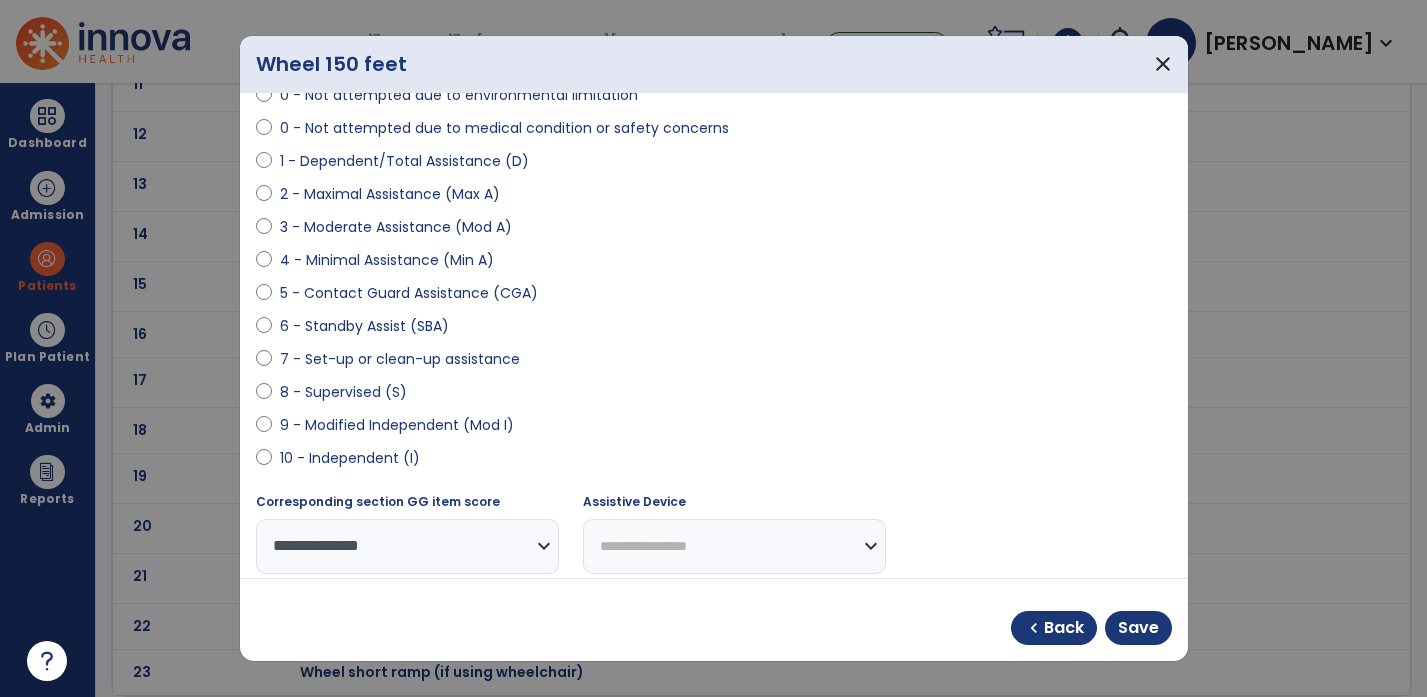 click on "10 - Independent (I)" at bounding box center (350, 458) 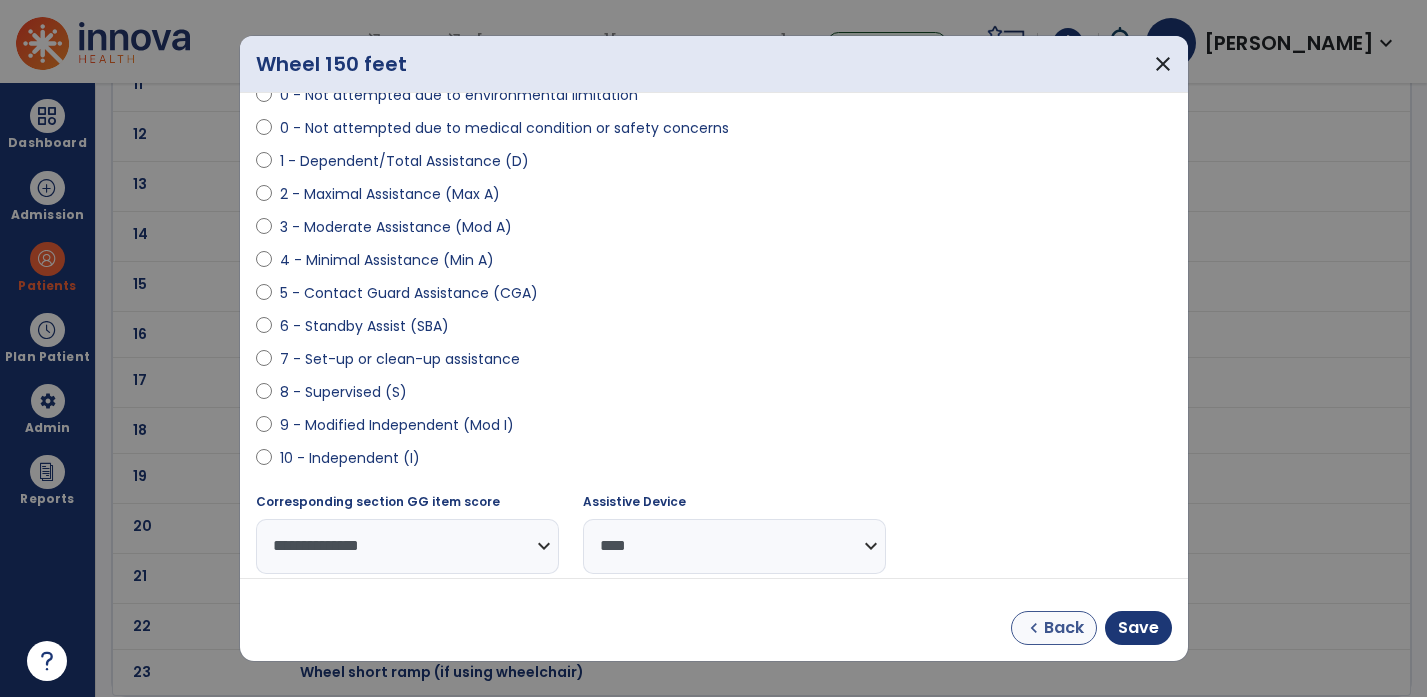 click on "chevron_left" at bounding box center (1034, 628) 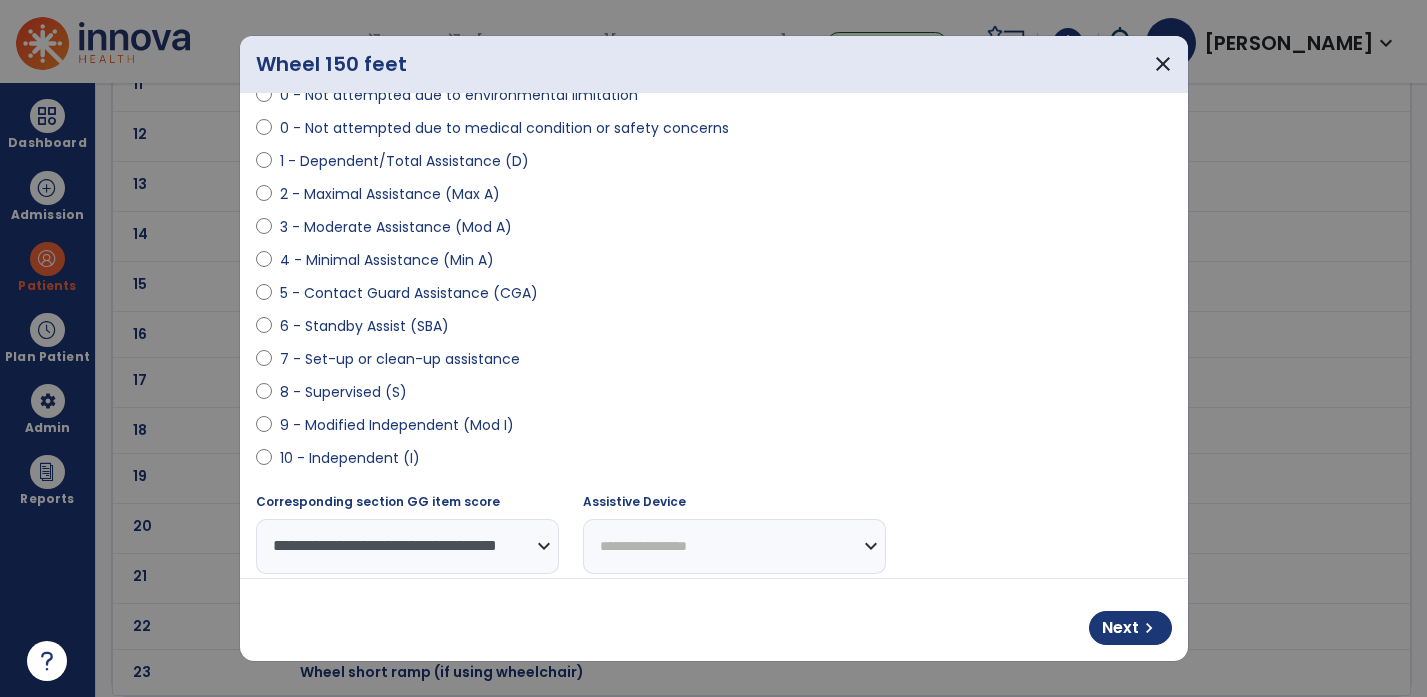 select on "********" 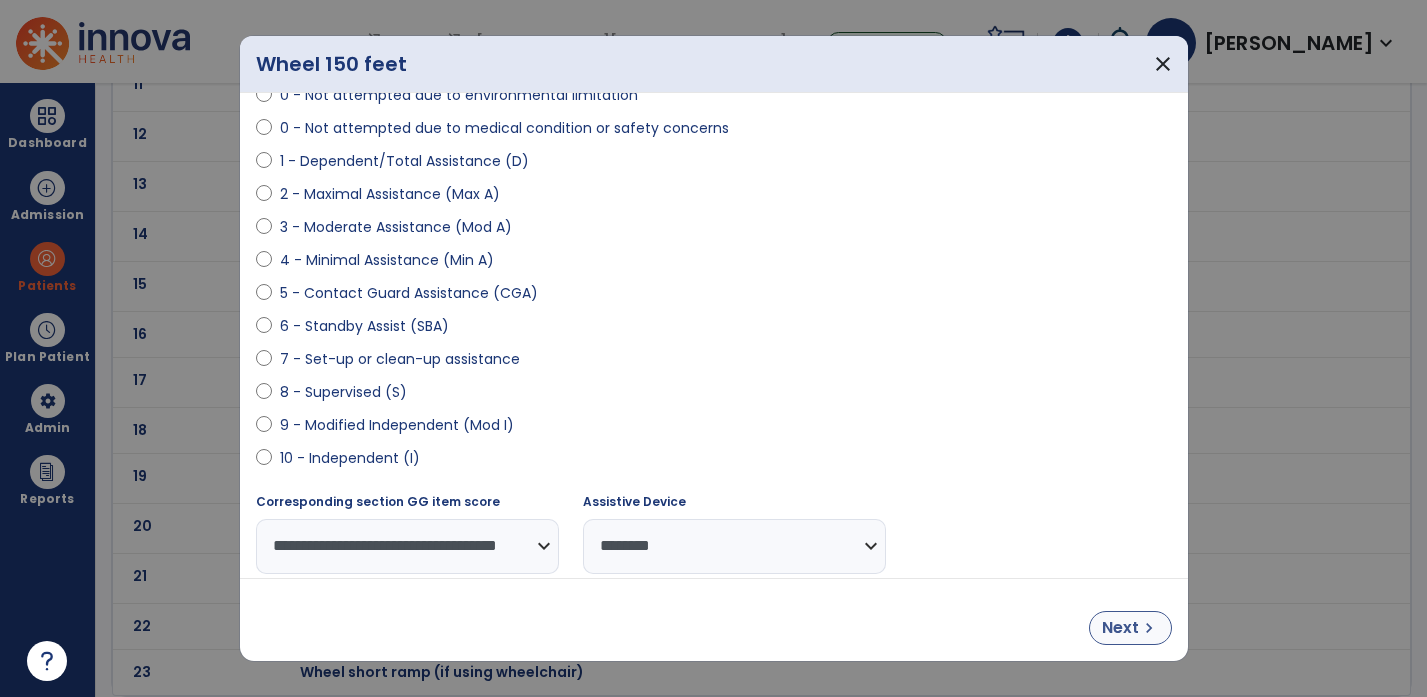 click on "chevron_right" at bounding box center (1149, 628) 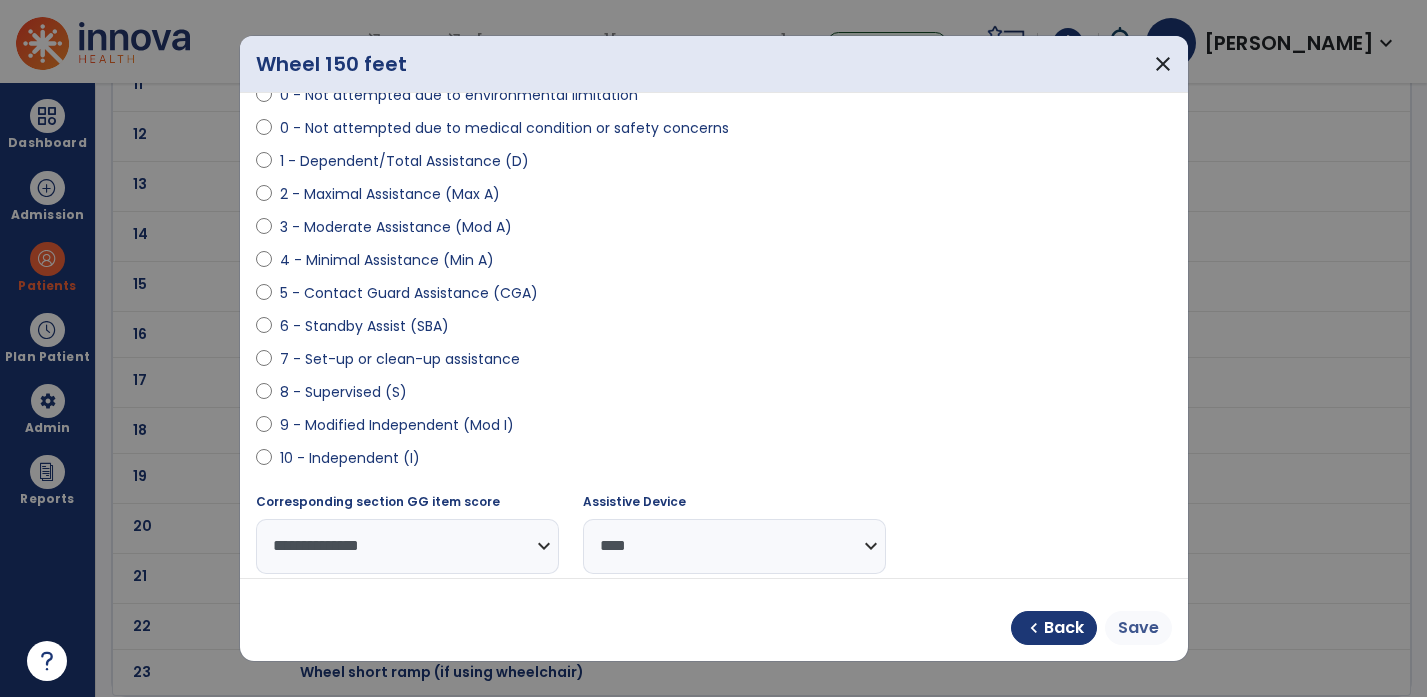 click on "Save" at bounding box center [1138, 628] 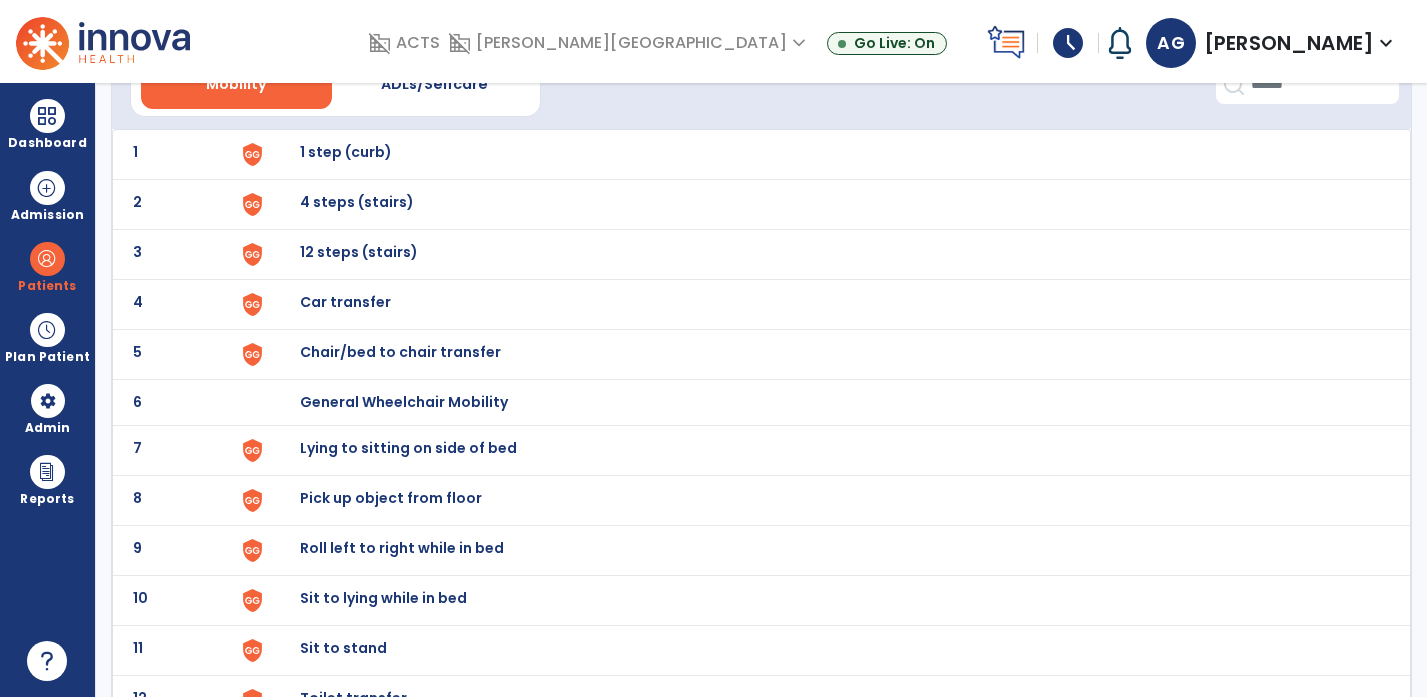 scroll, scrollTop: 107, scrollLeft: 0, axis: vertical 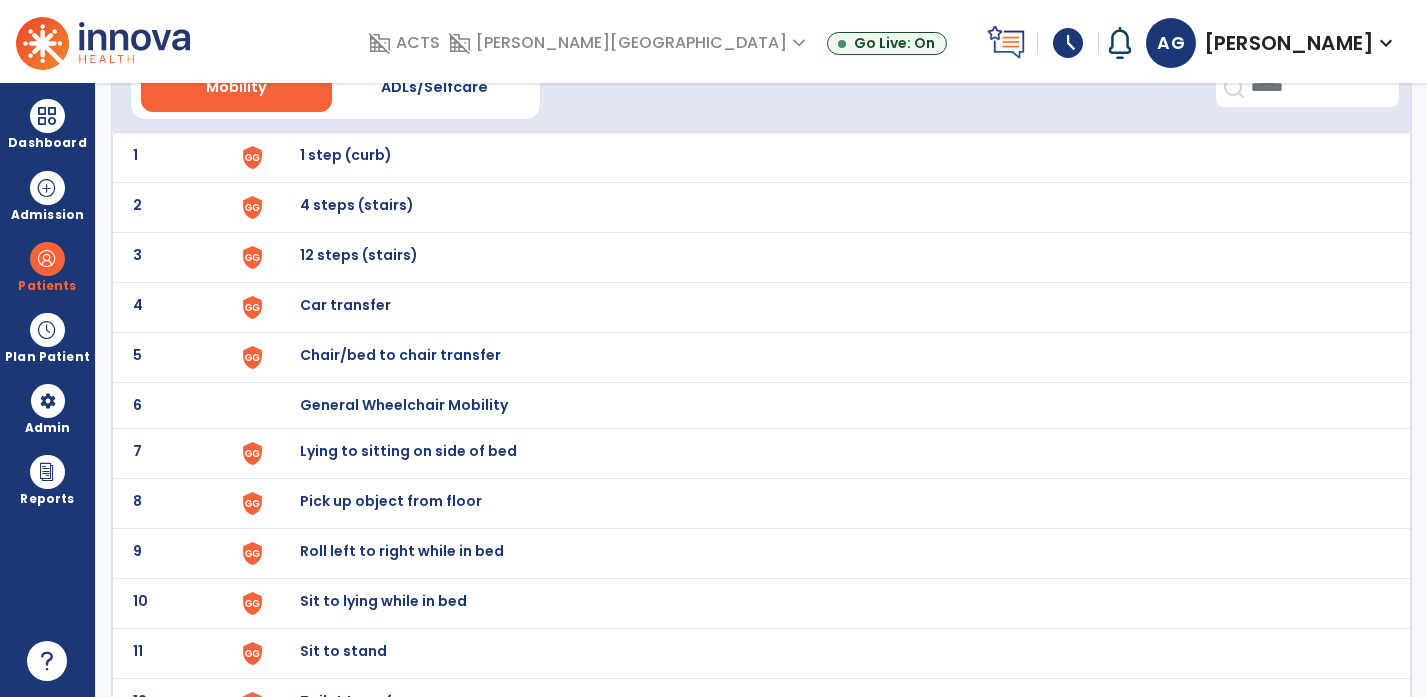 click on "4 steps (stairs)" at bounding box center (346, 155) 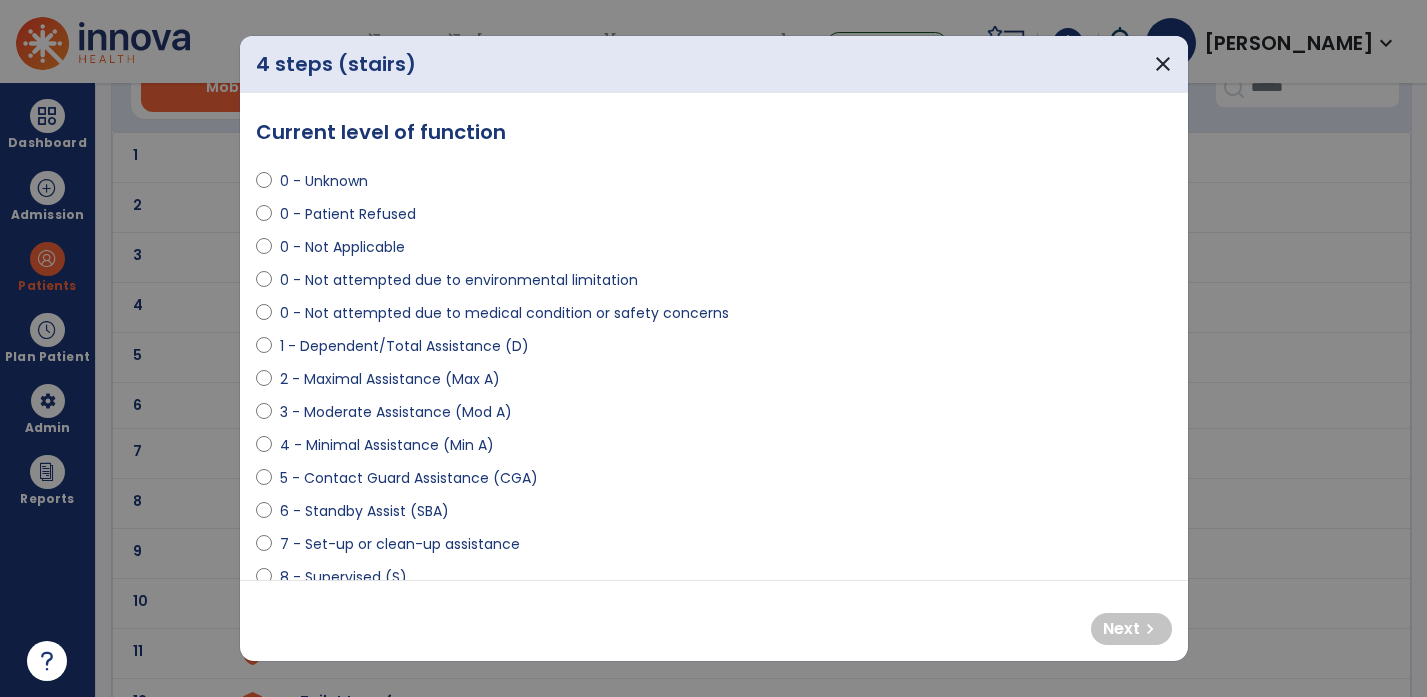 select on "**********" 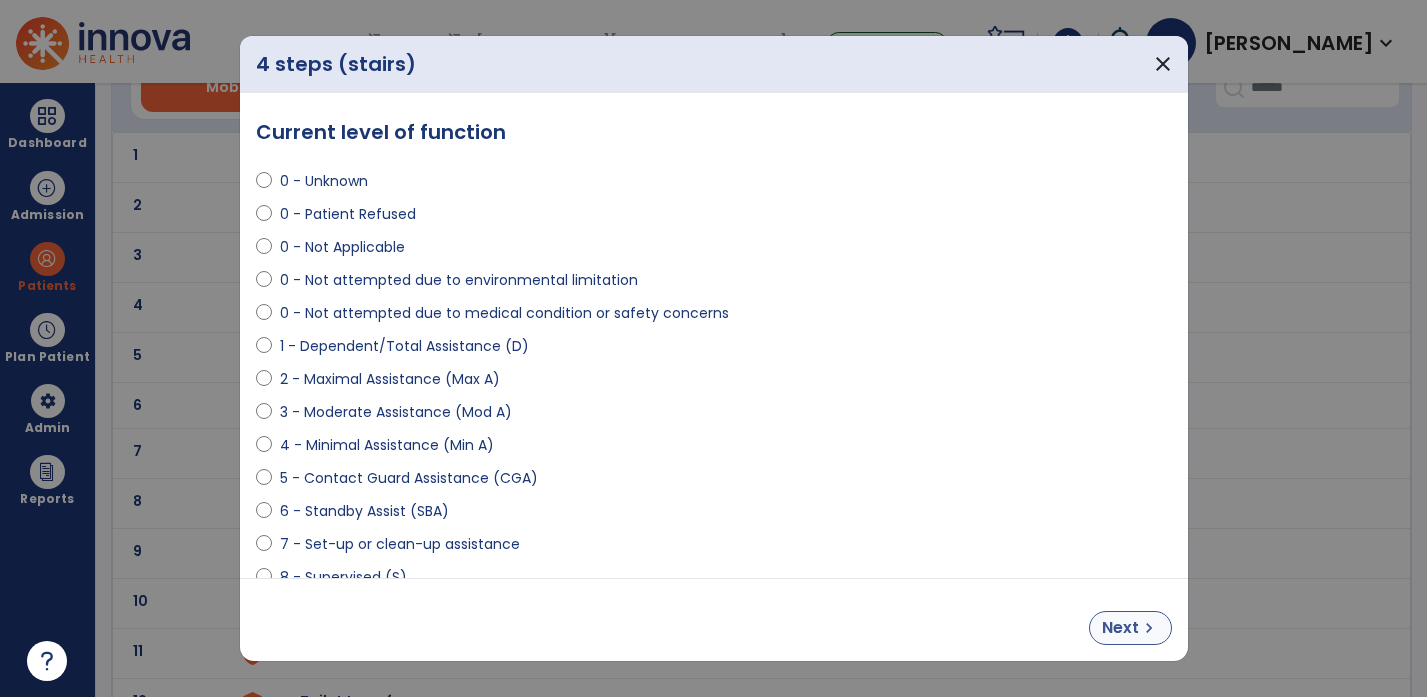 click on "Next" at bounding box center [1120, 628] 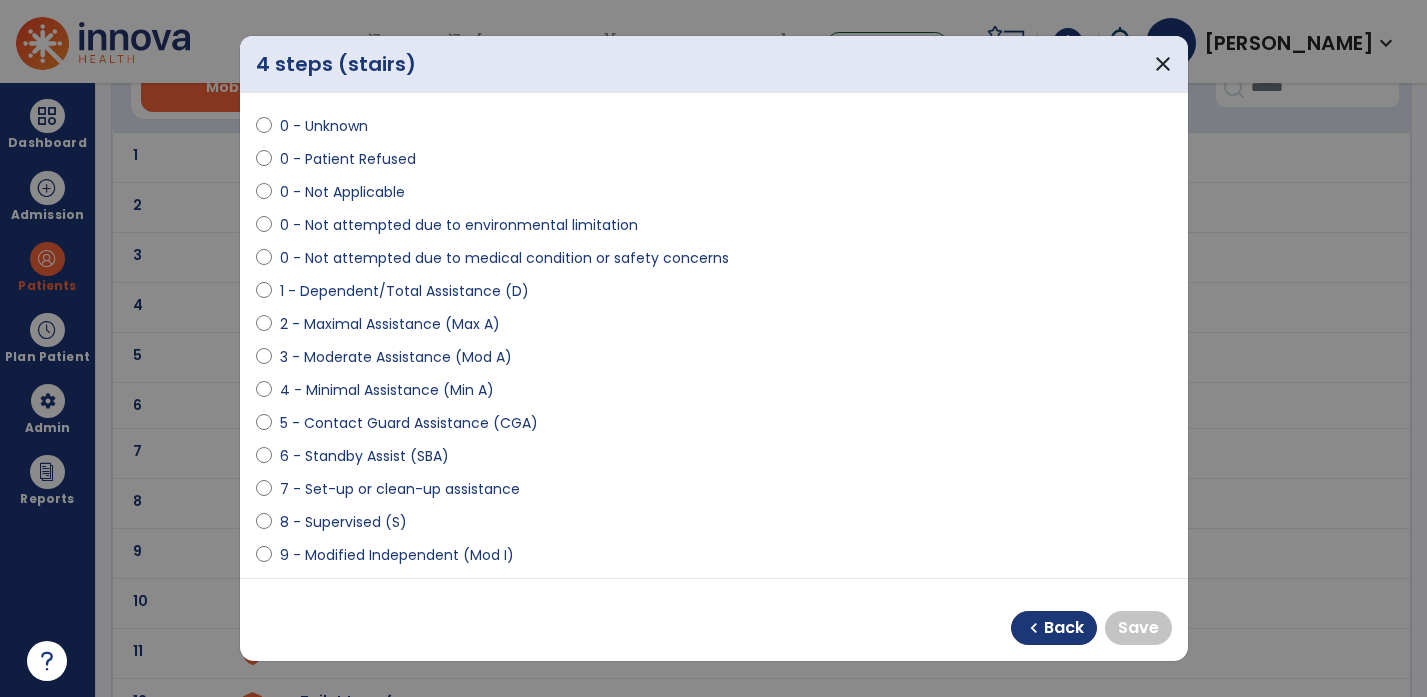 scroll, scrollTop: 67, scrollLeft: 0, axis: vertical 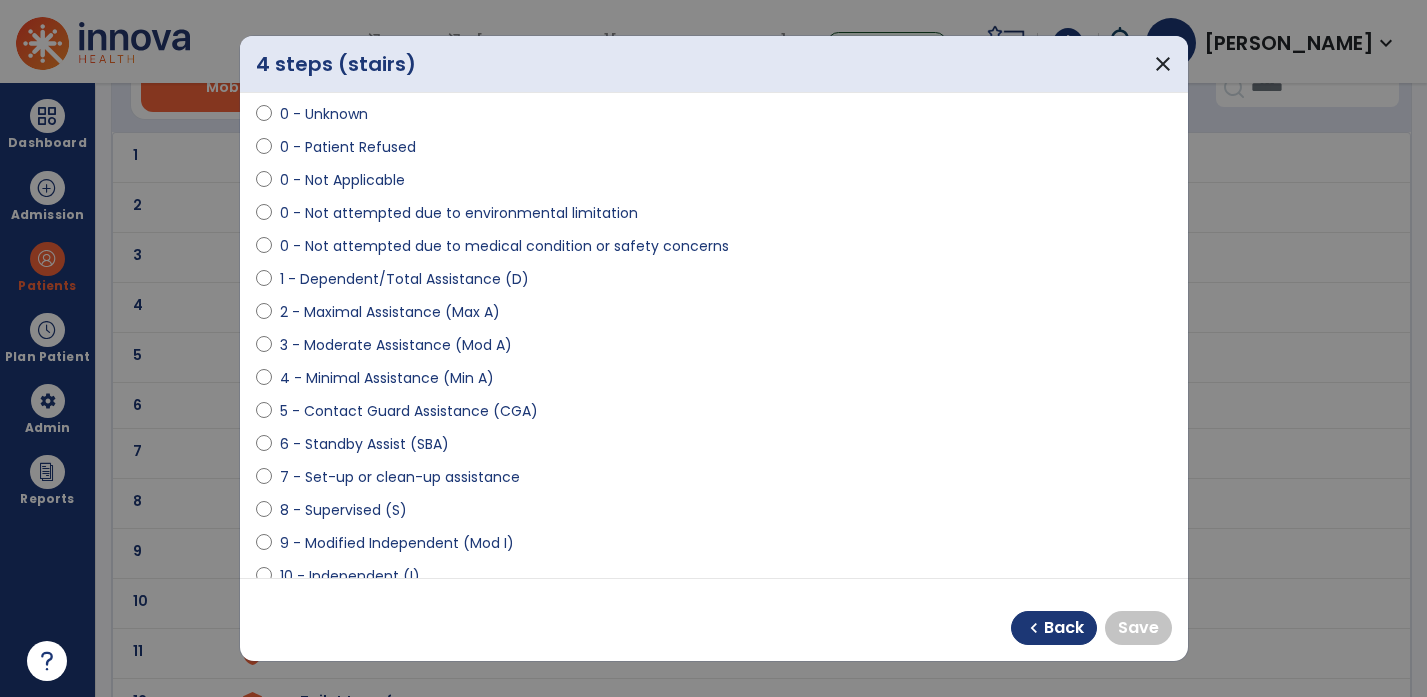 click on "9 - Modified Independent (Mod I)" at bounding box center [397, 543] 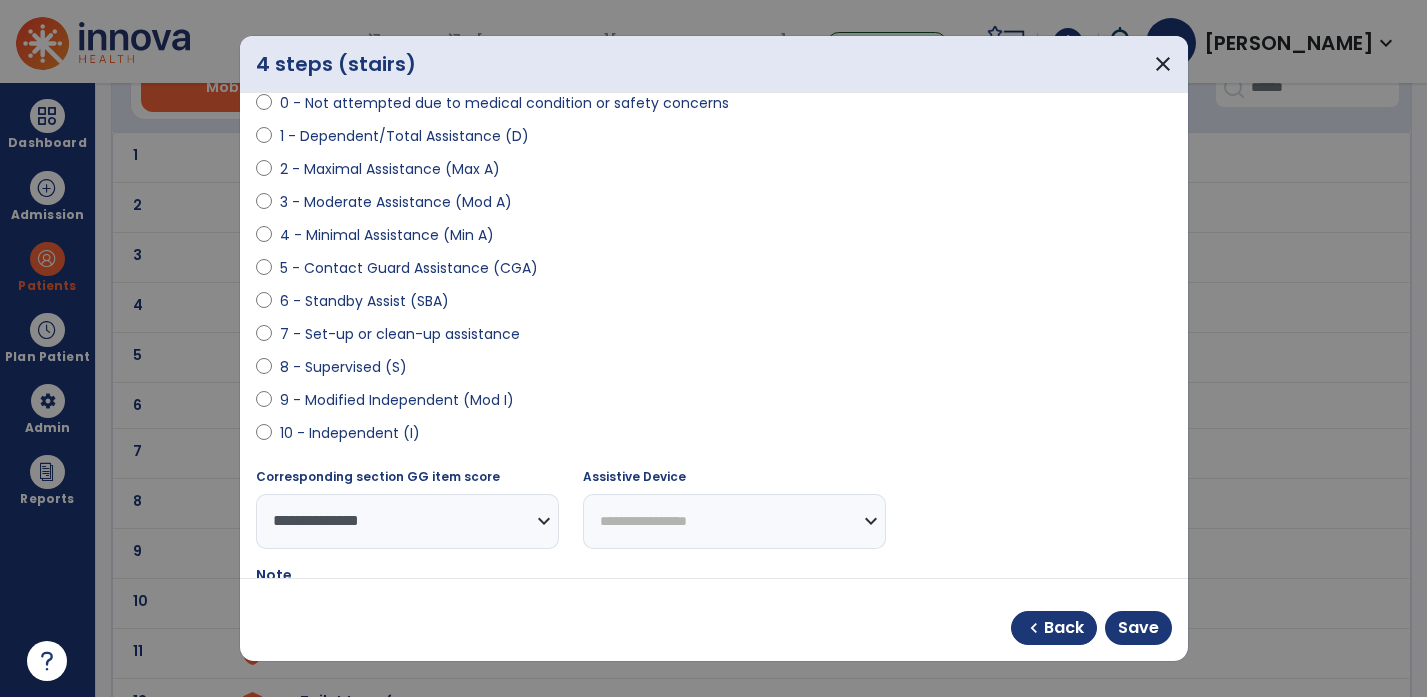 scroll, scrollTop: 217, scrollLeft: 0, axis: vertical 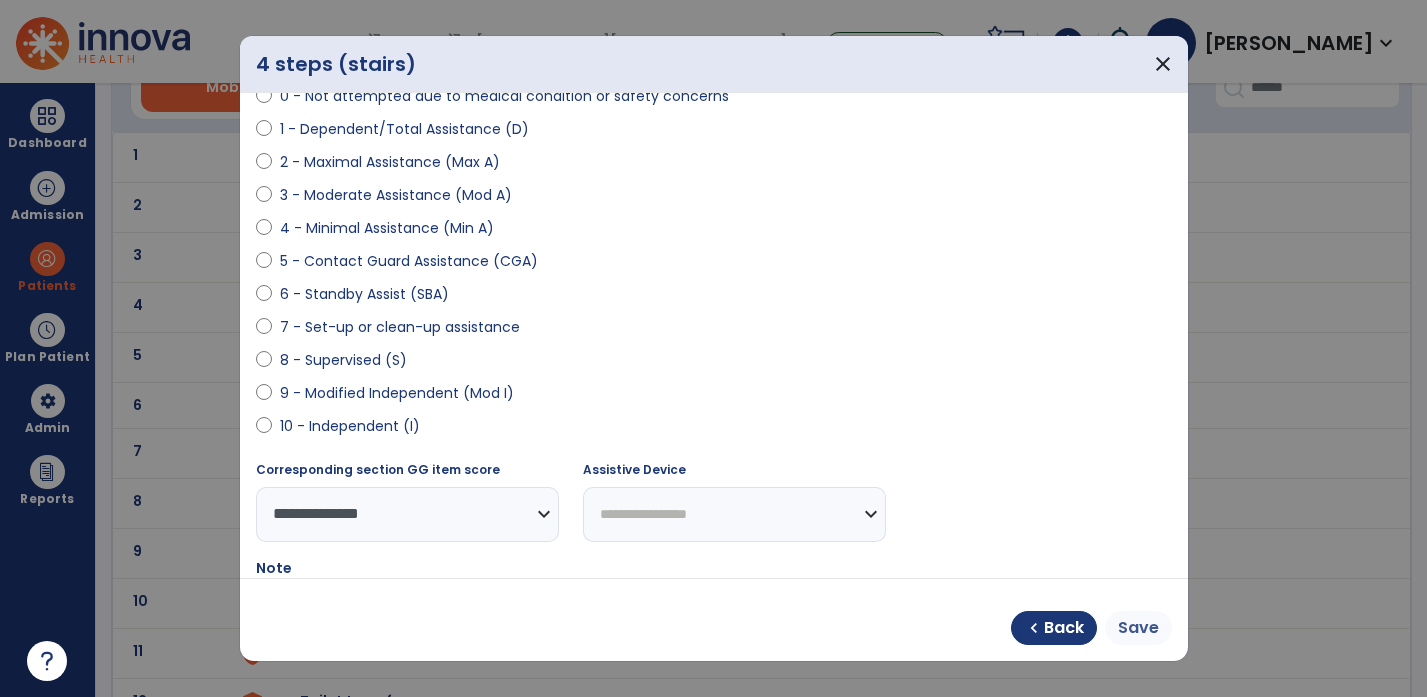 click on "Save" at bounding box center [1138, 628] 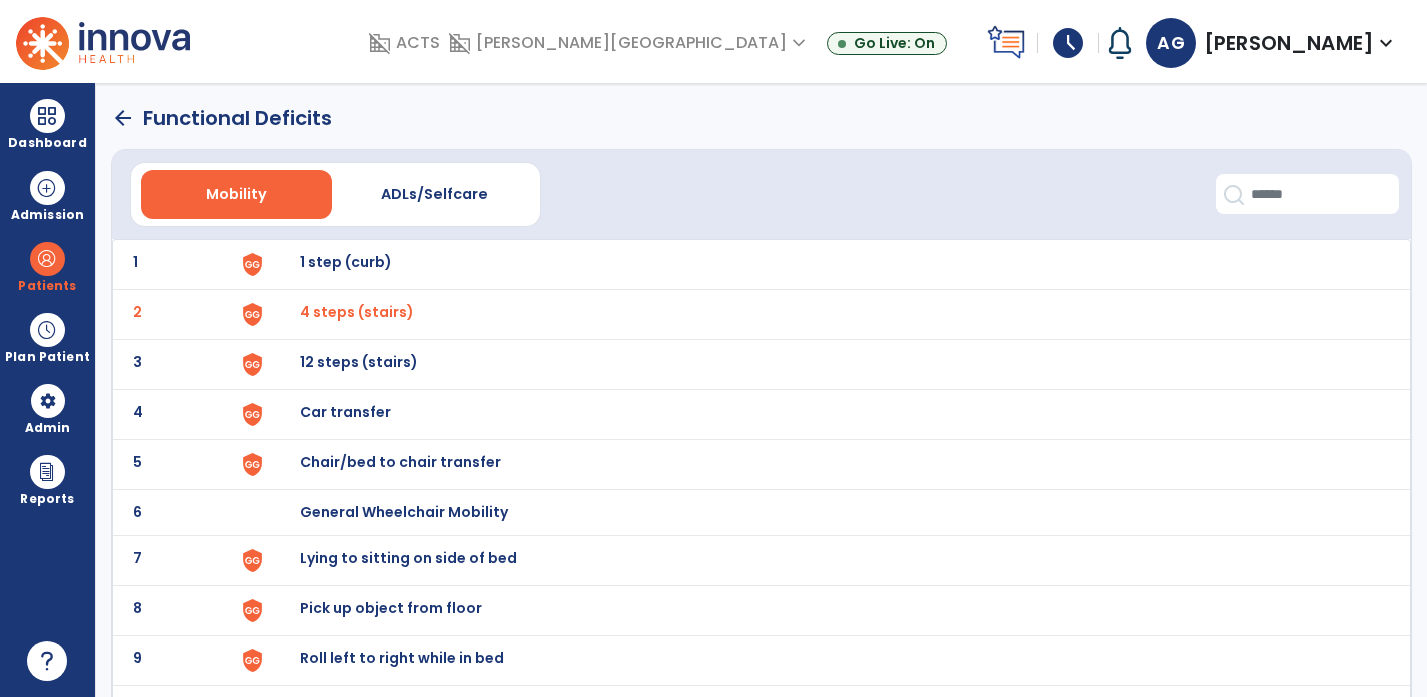 scroll, scrollTop: 0, scrollLeft: 0, axis: both 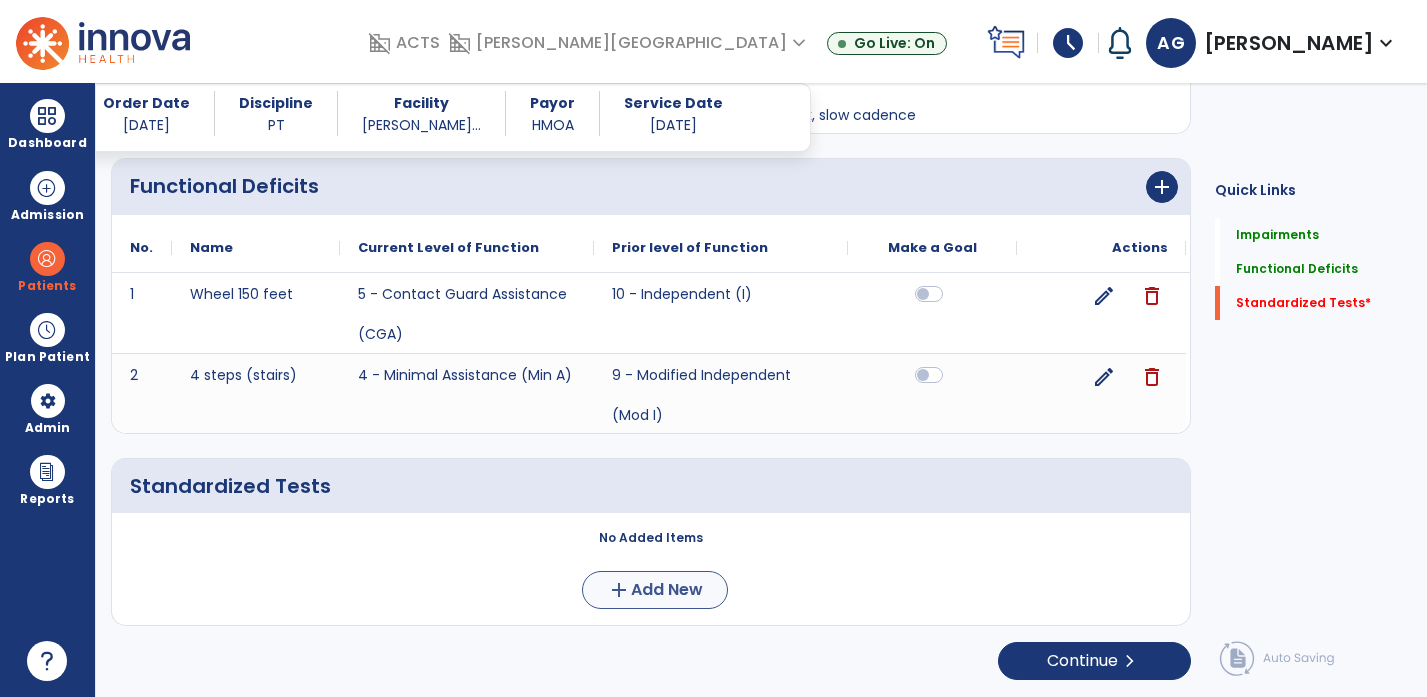 click on "add" 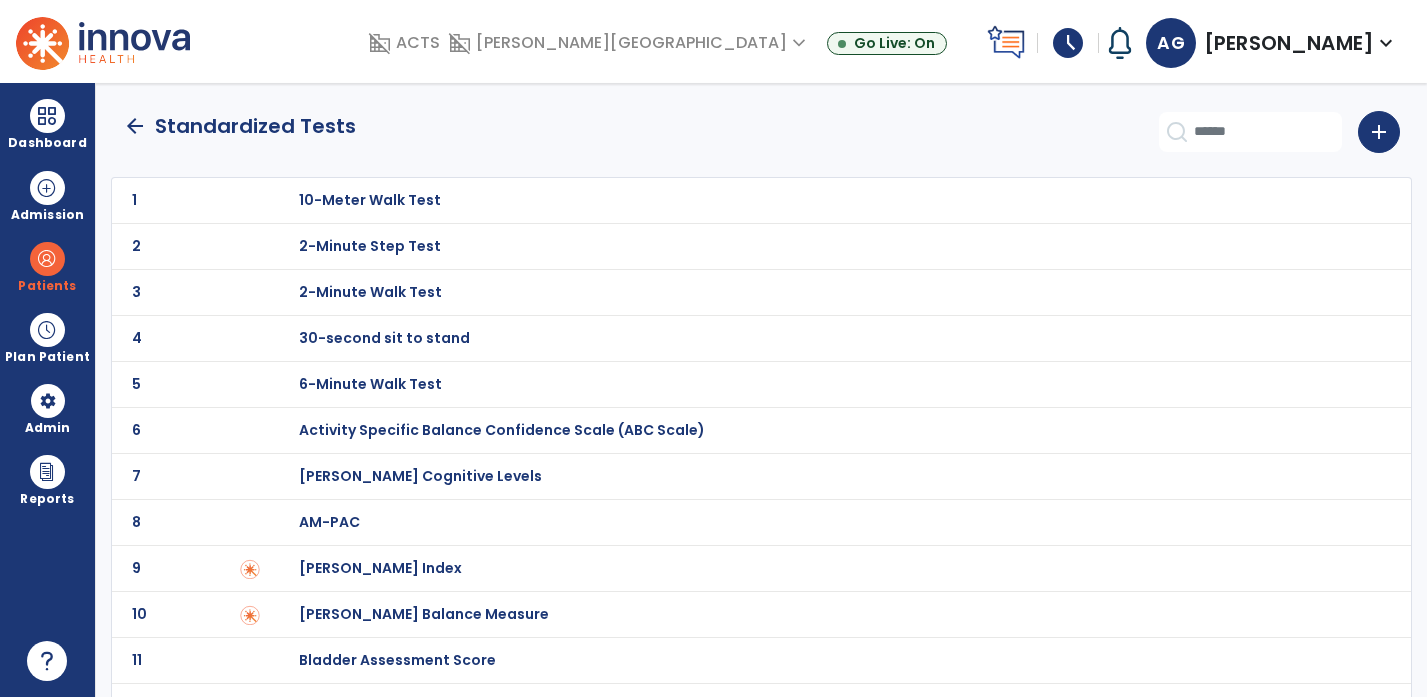 scroll, scrollTop: 0, scrollLeft: 0, axis: both 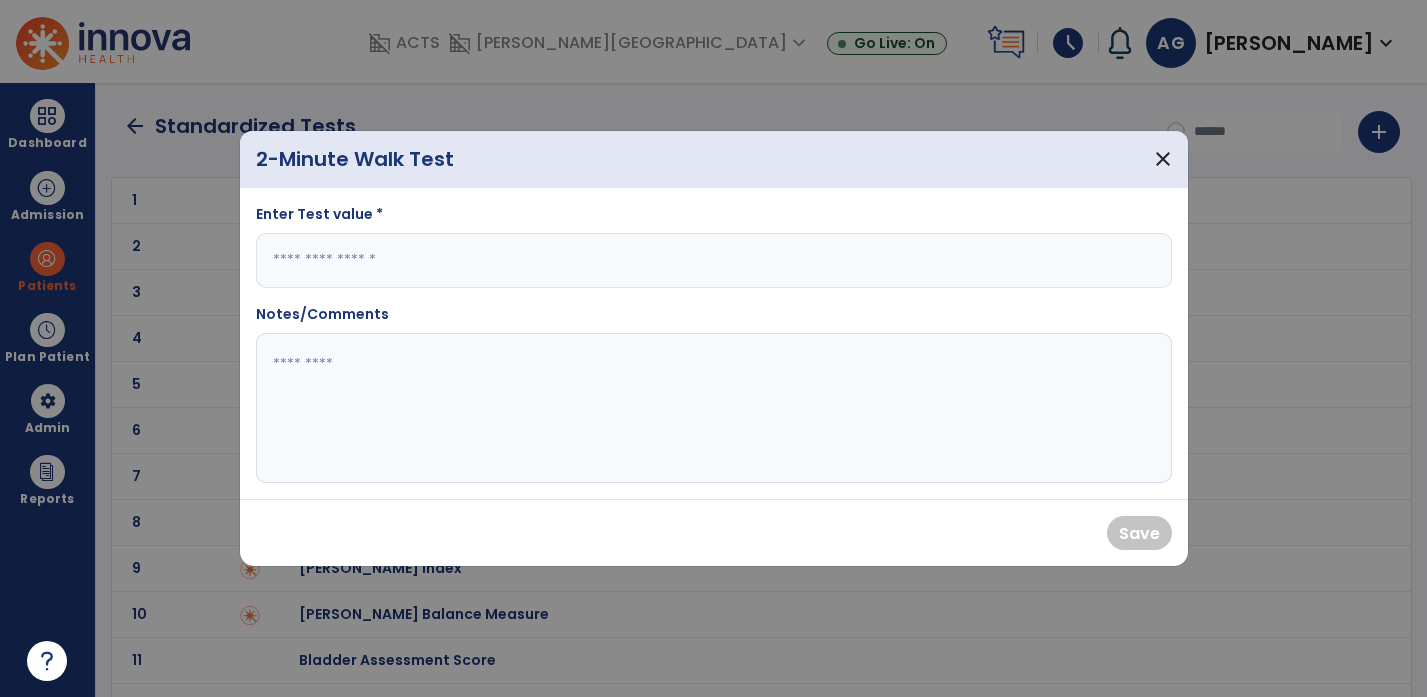 click at bounding box center [714, 260] 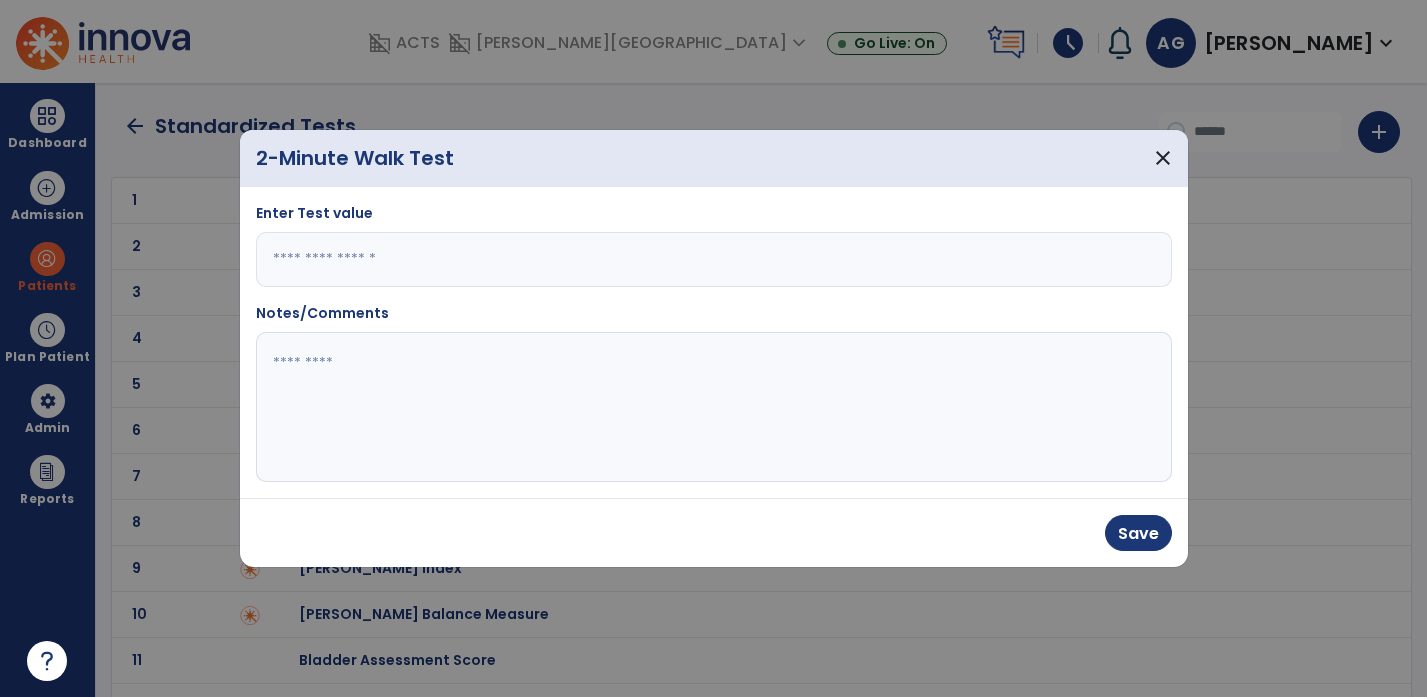type on "***" 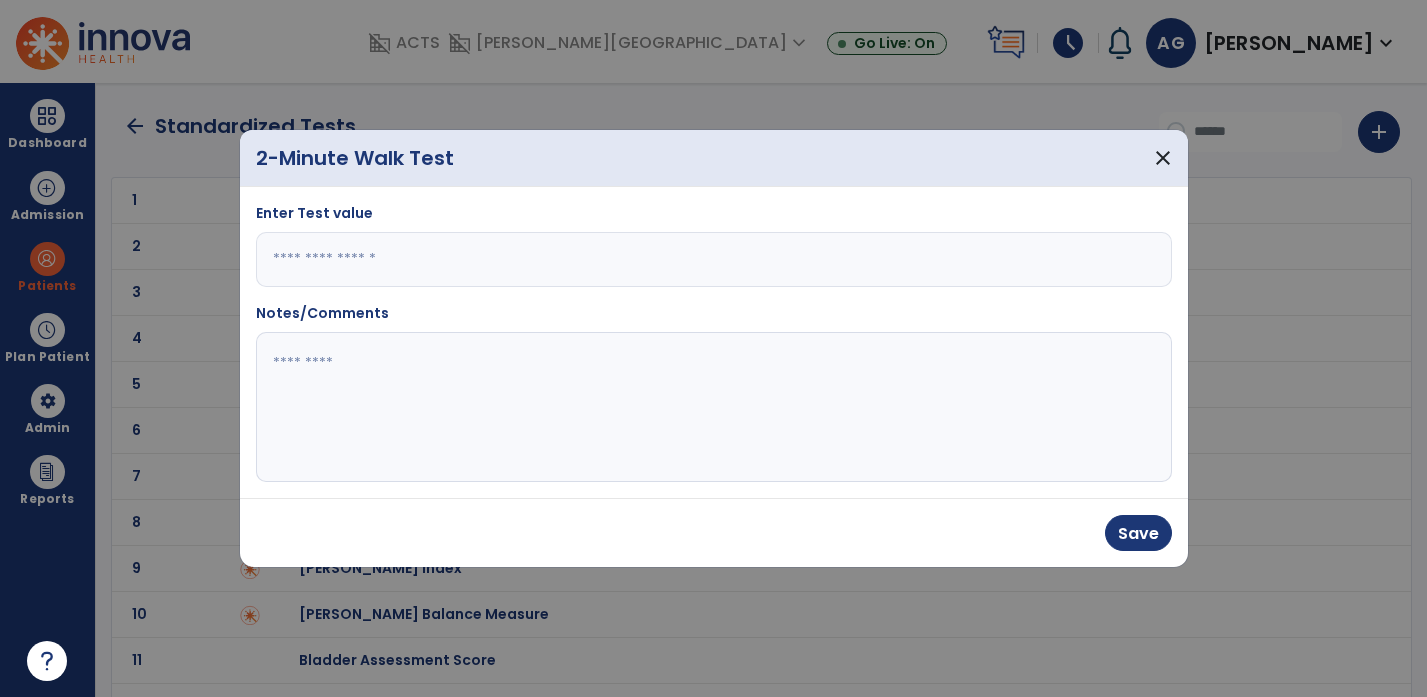 click 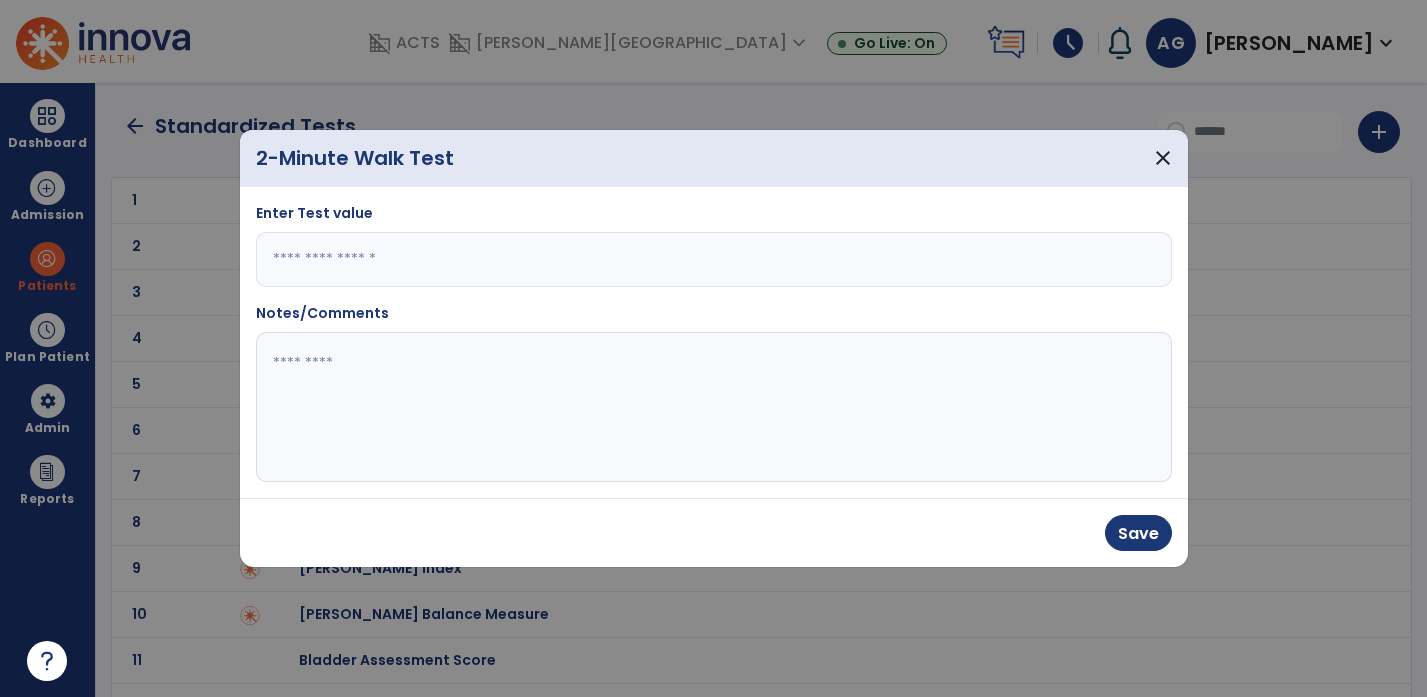 type on "*" 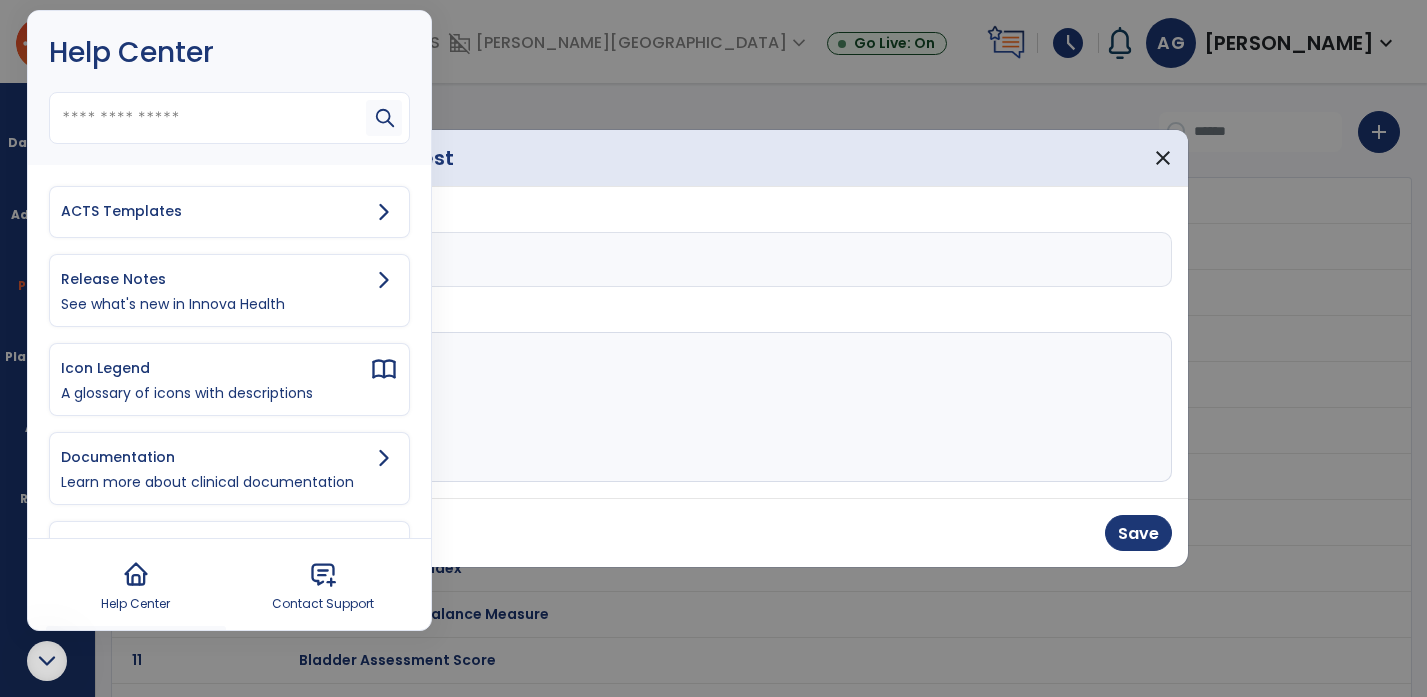 click on "ACTS Templates" at bounding box center (215, 211) 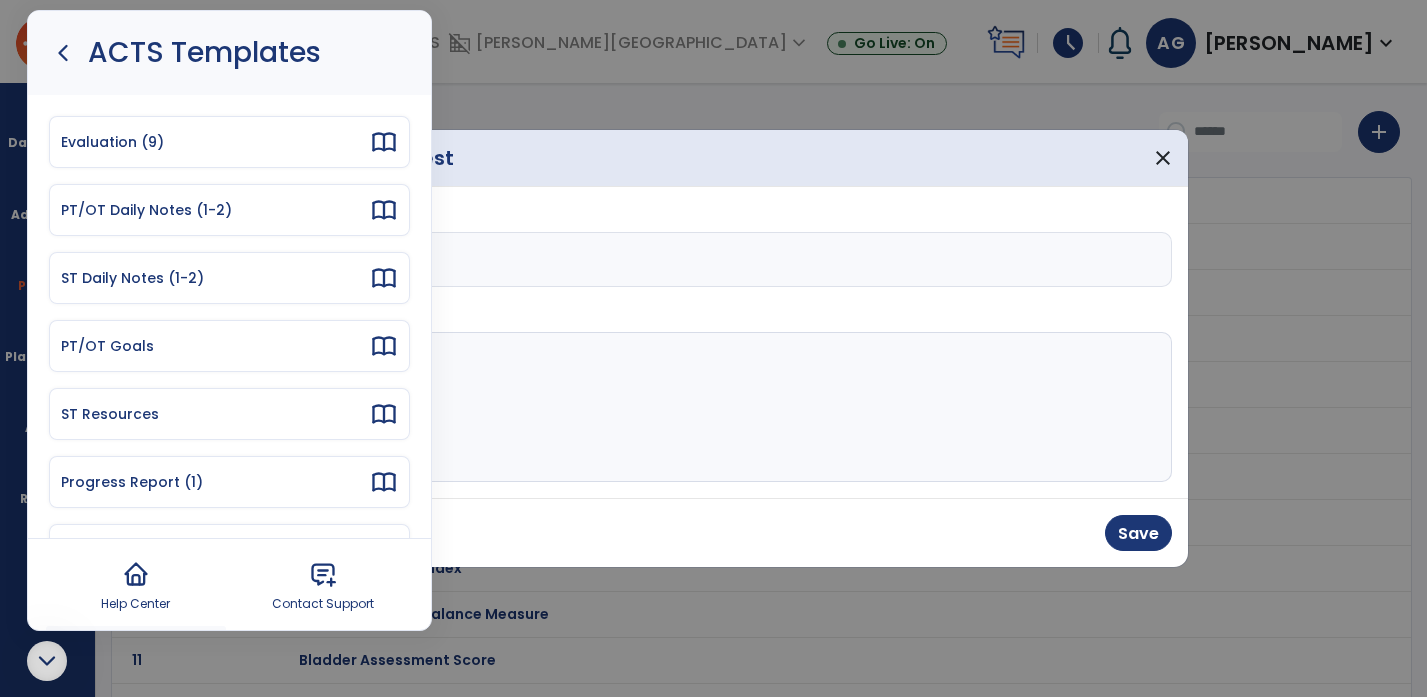 click on "PT/OT Goals" at bounding box center [215, 346] 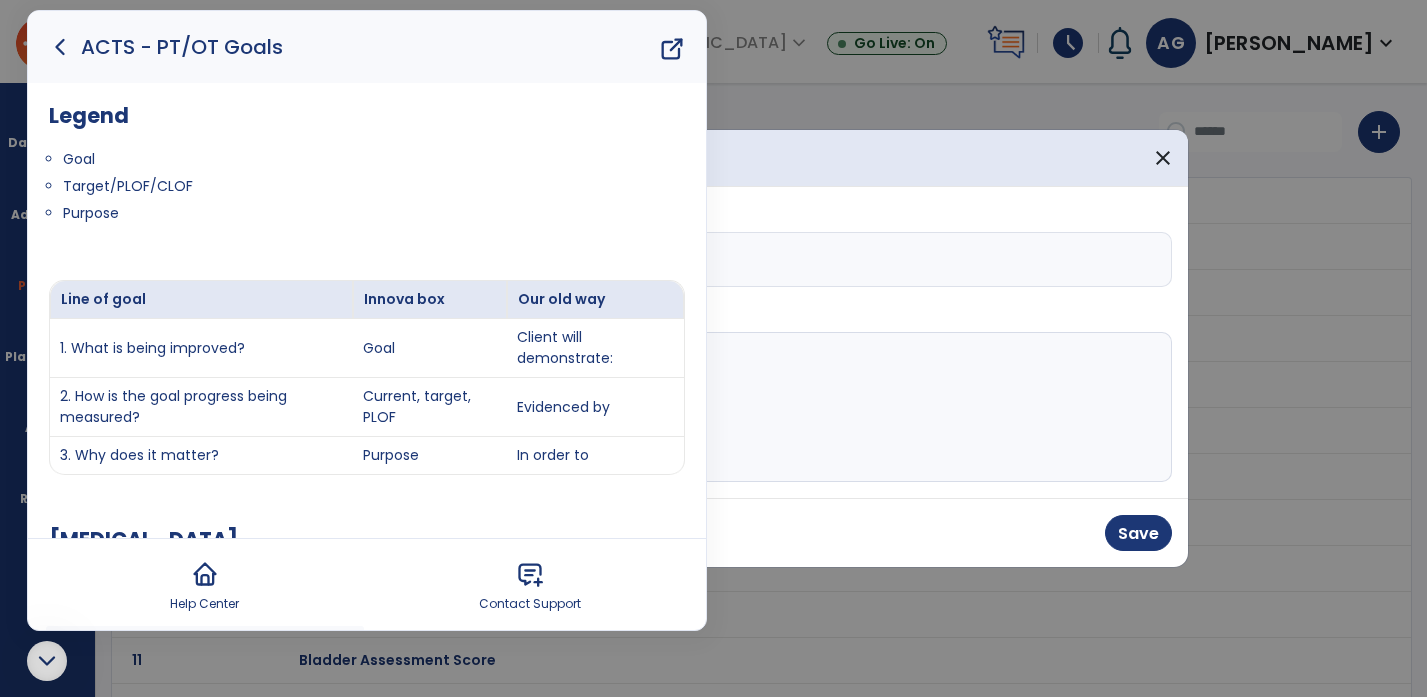 click 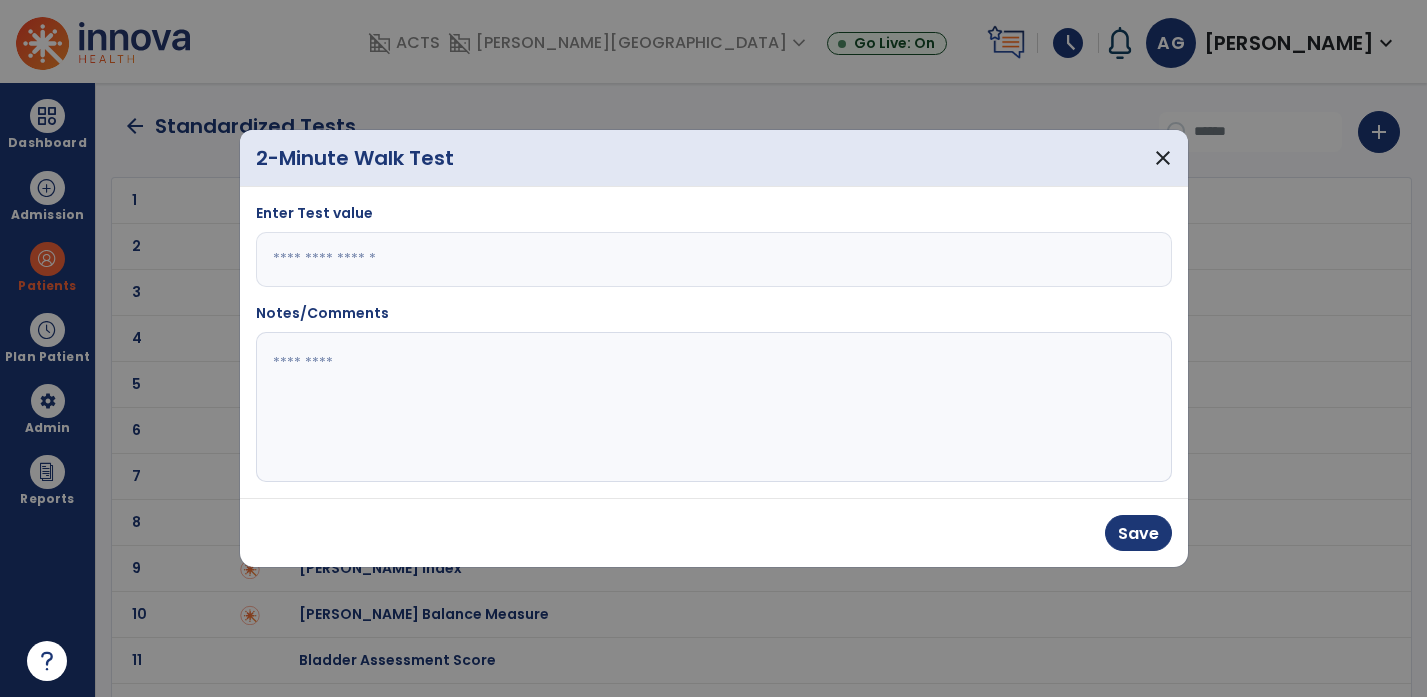 click 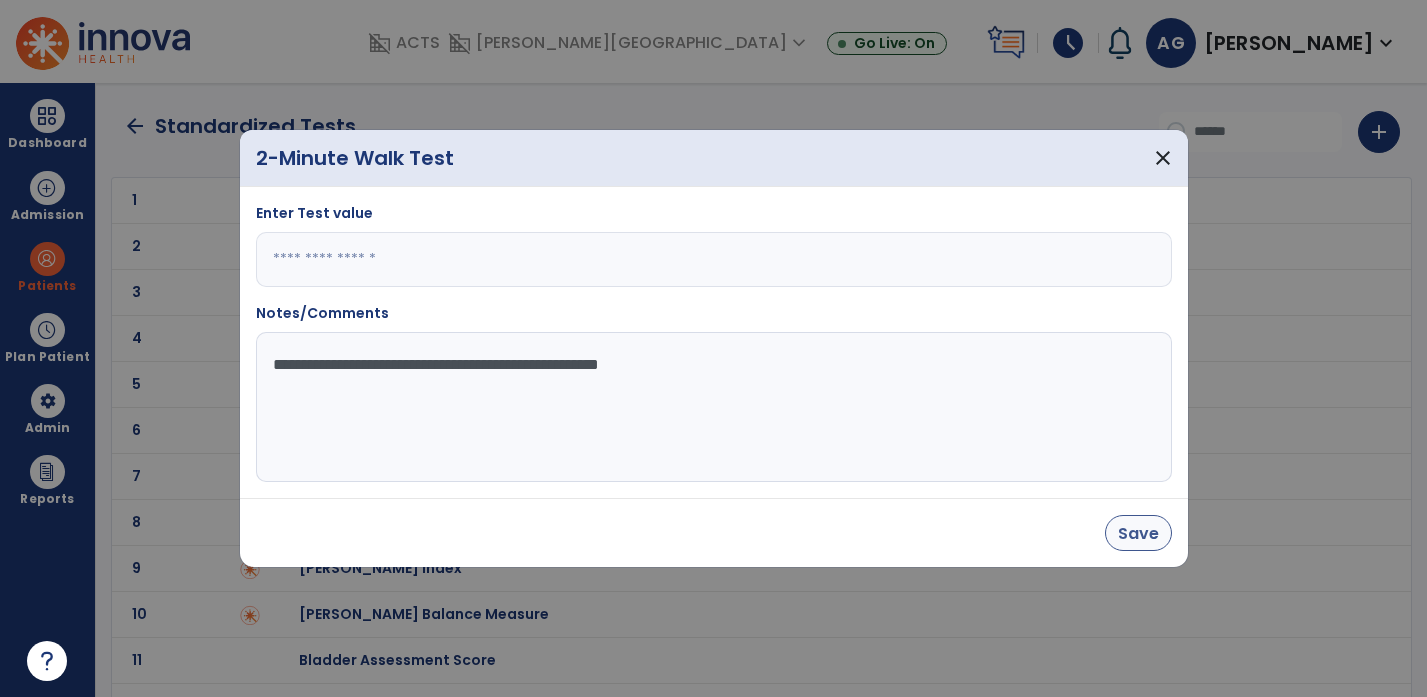 type on "**********" 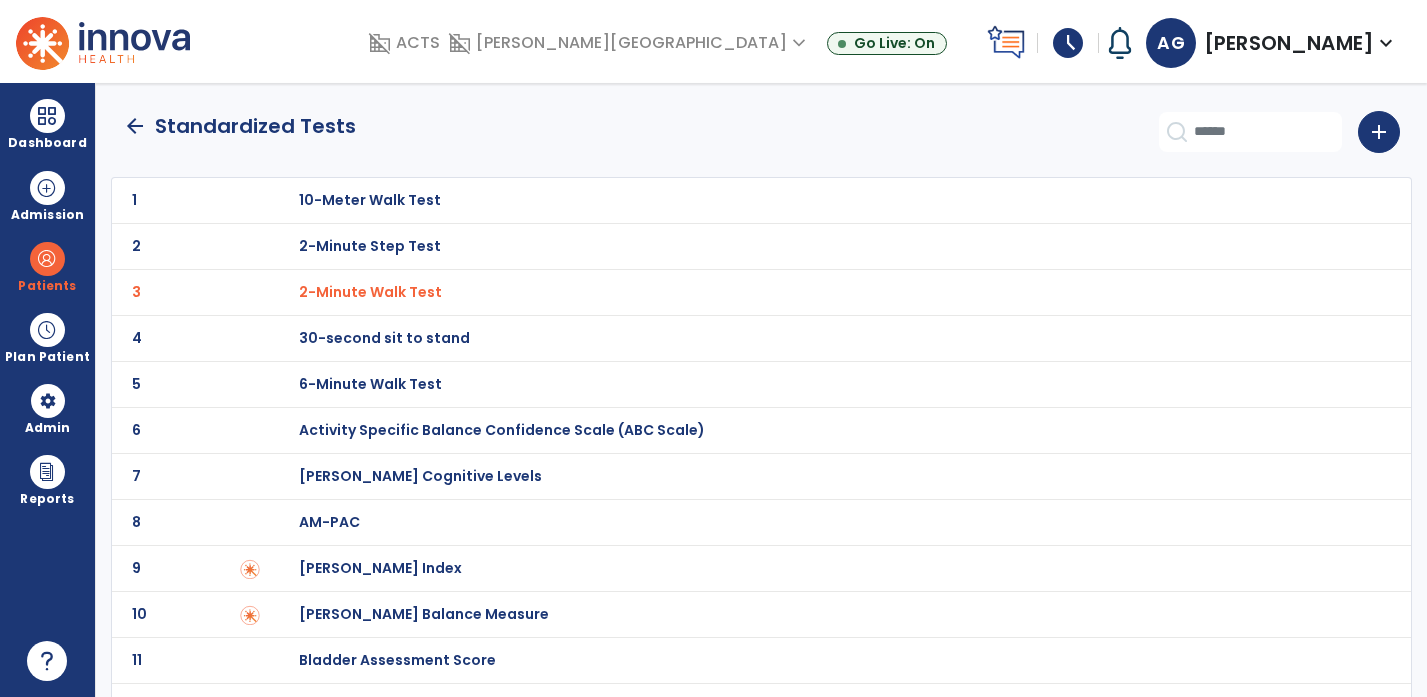 scroll, scrollTop: 0, scrollLeft: 0, axis: both 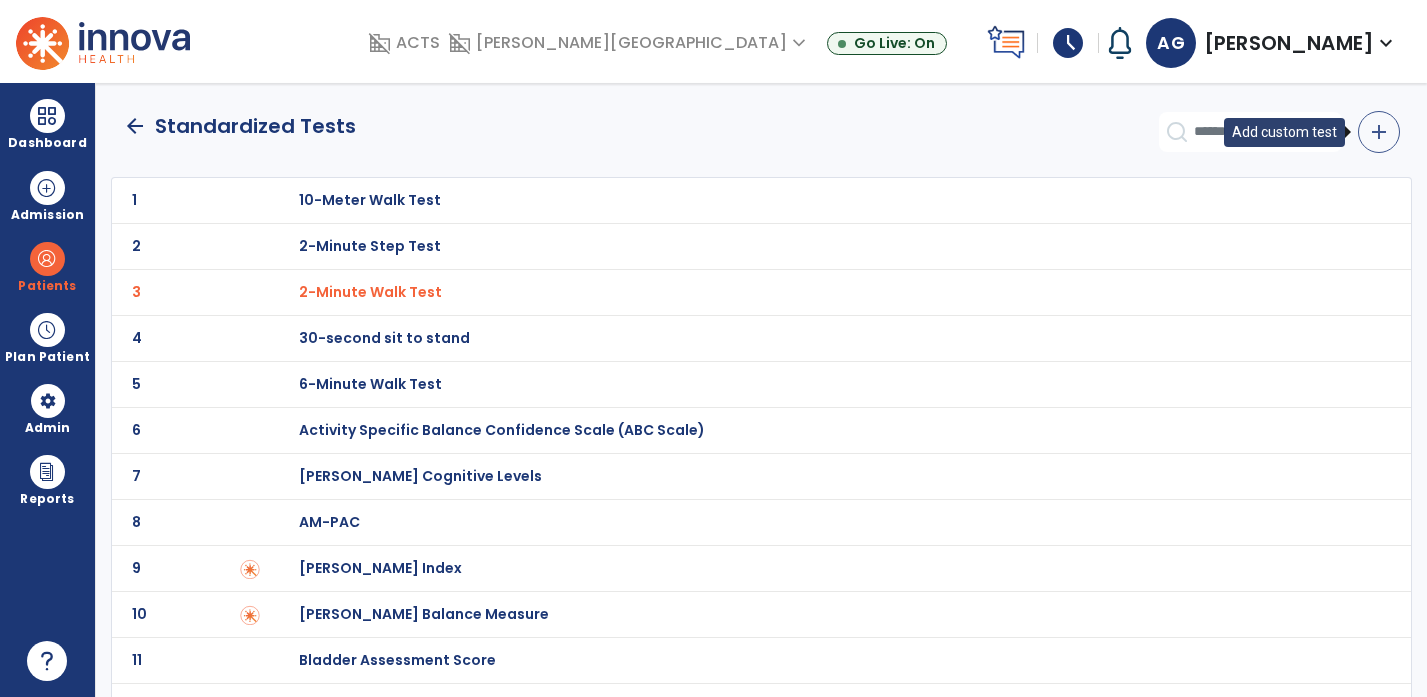 click on "add" 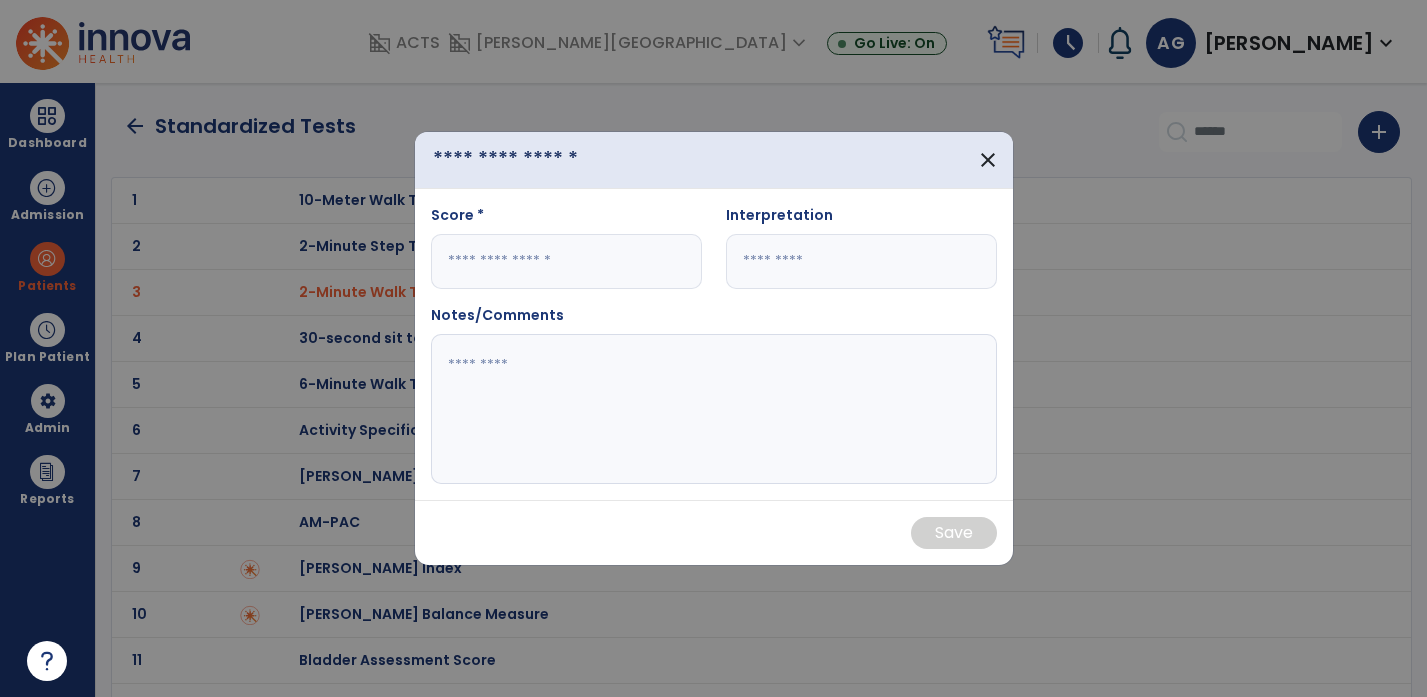 click at bounding box center (538, 160) 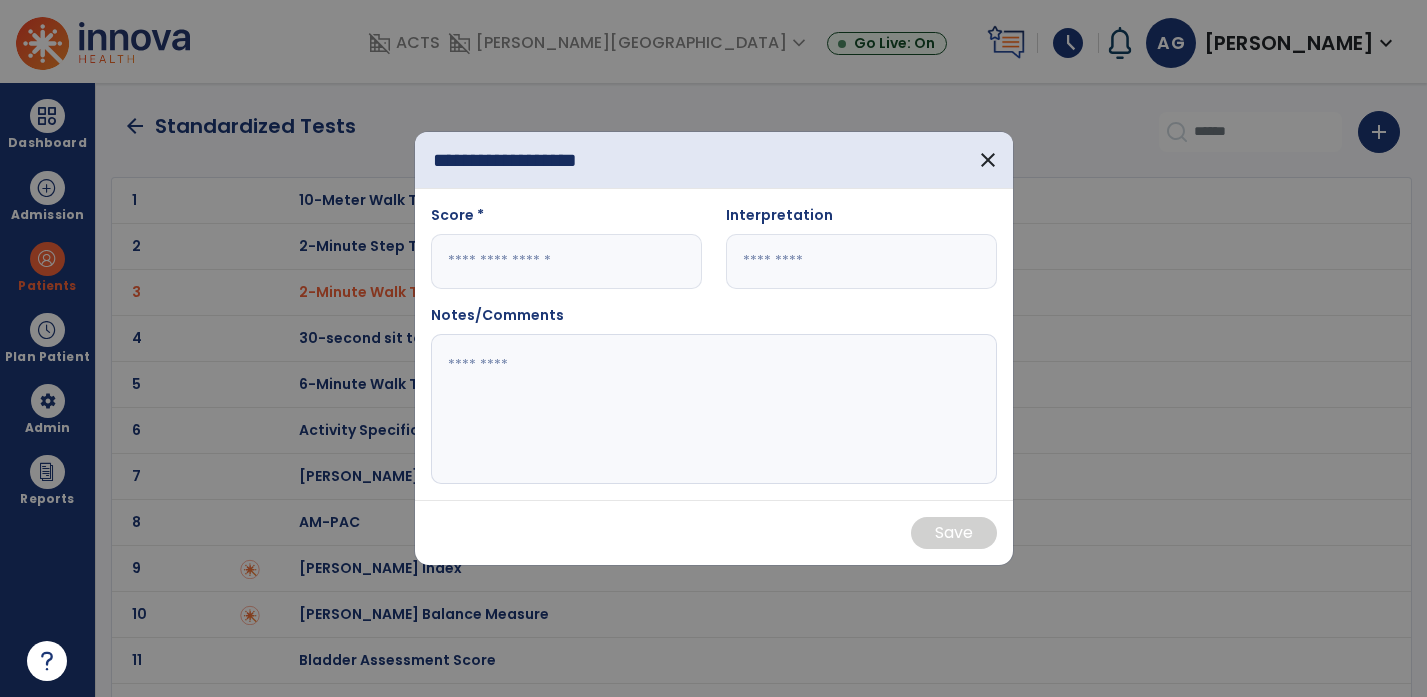 type on "**********" 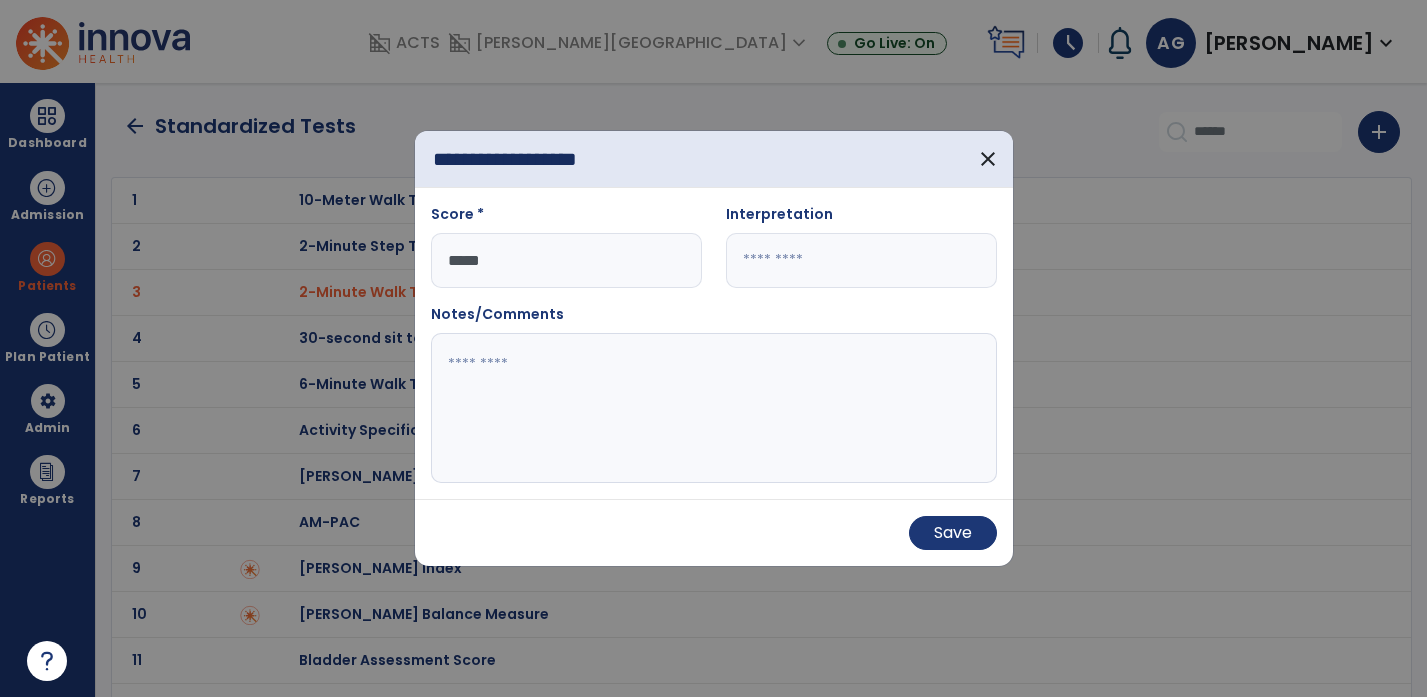 type on "*****" 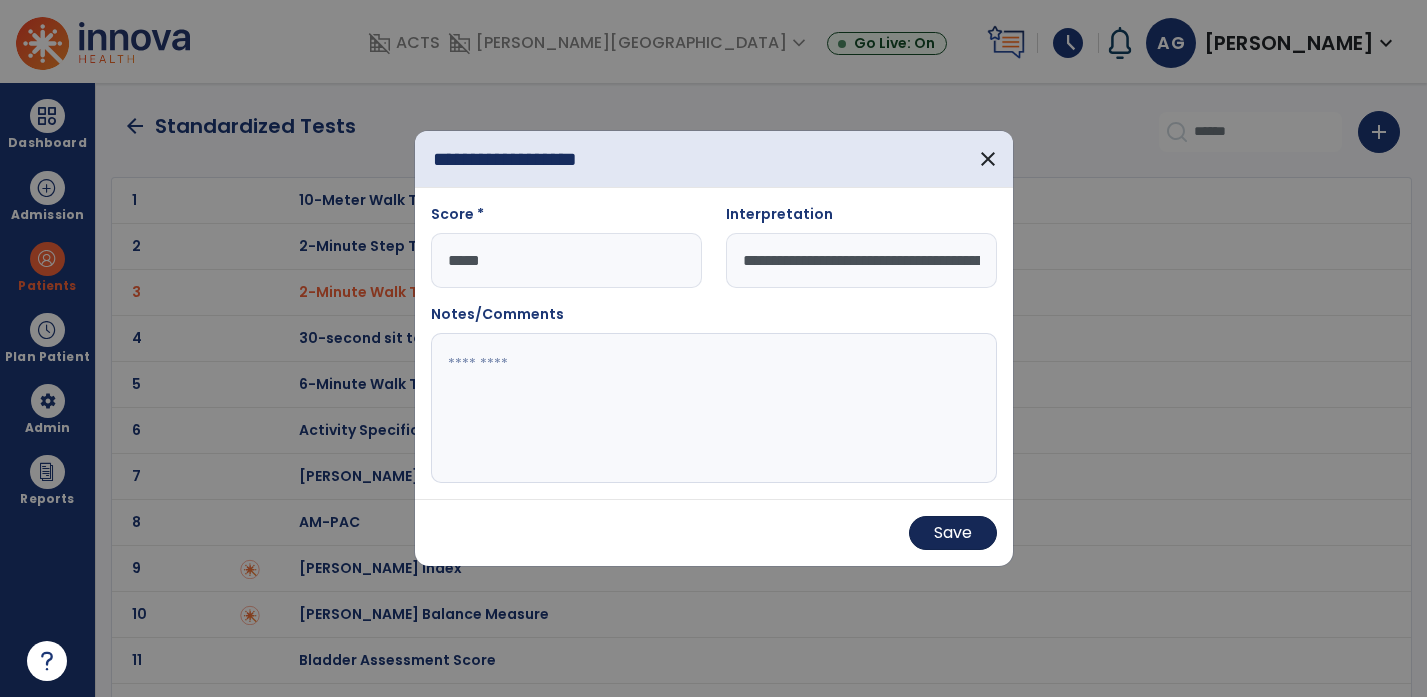 type on "**********" 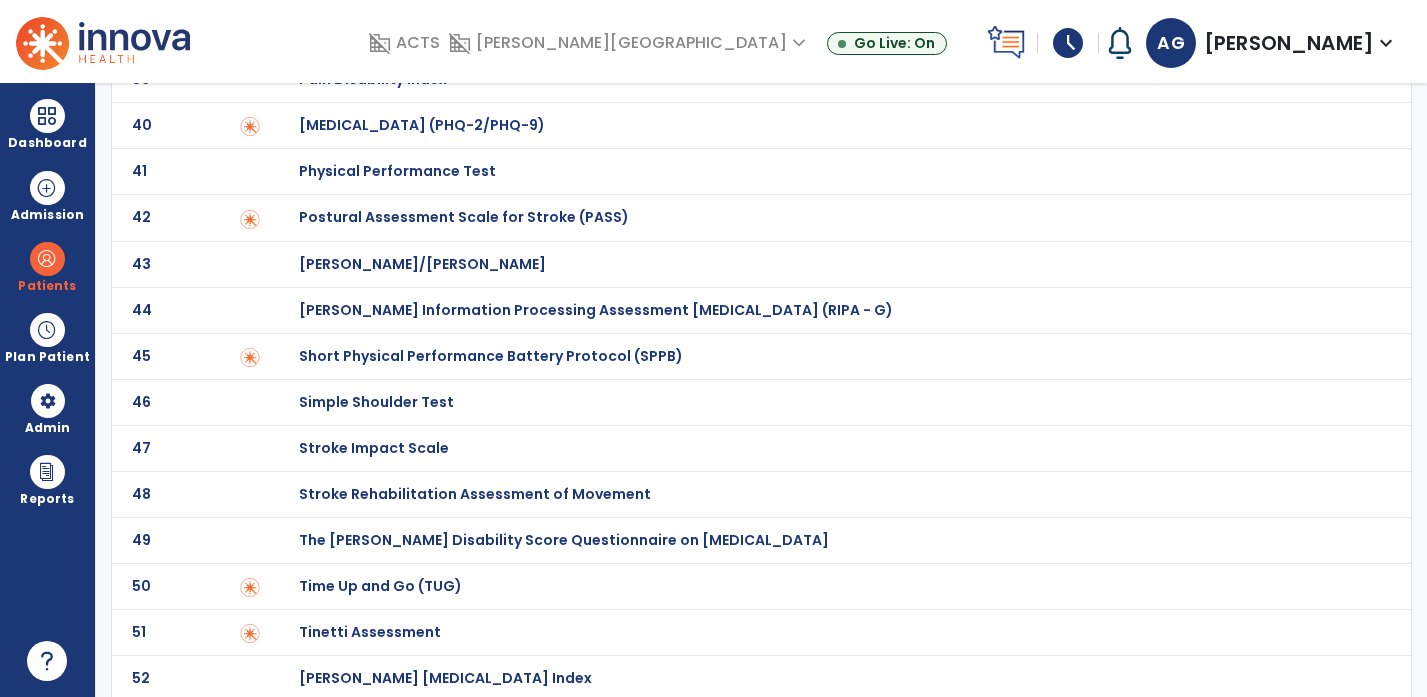 click on "Time Up and Go (TUG)" at bounding box center (395, -1669) 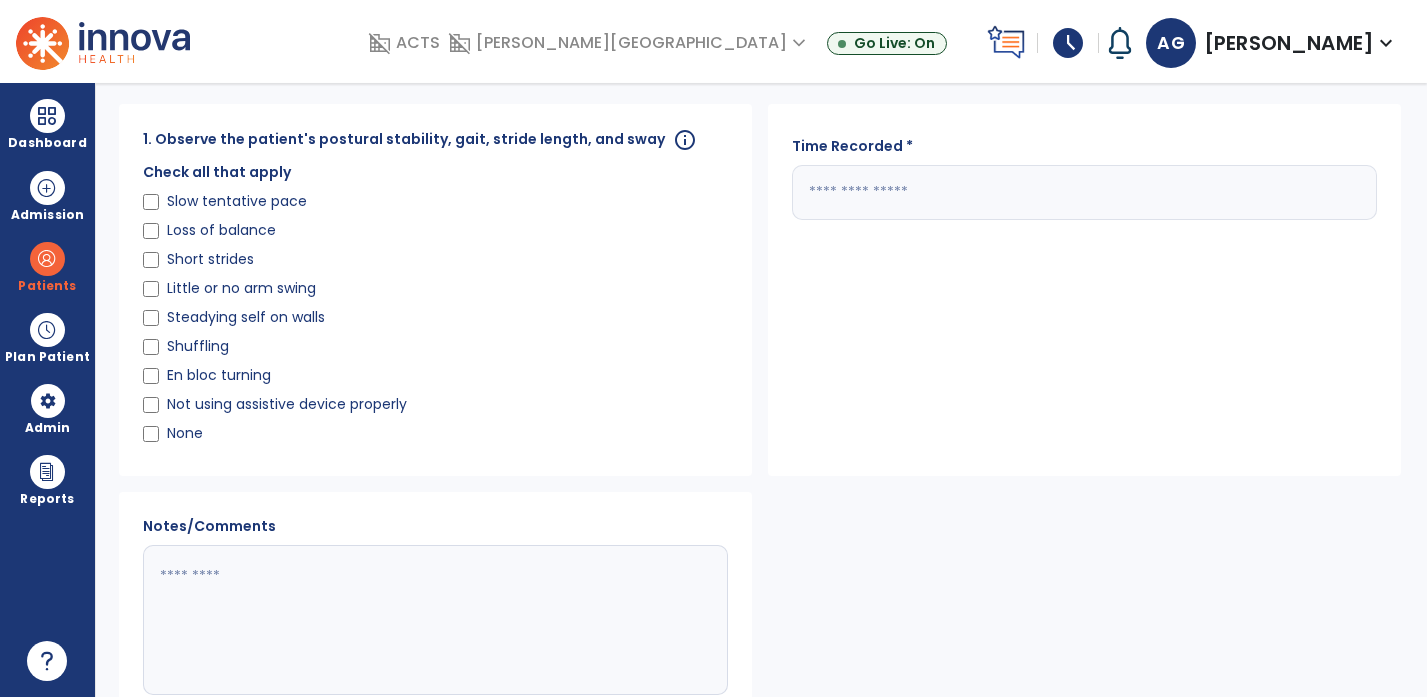 scroll, scrollTop: 36, scrollLeft: 0, axis: vertical 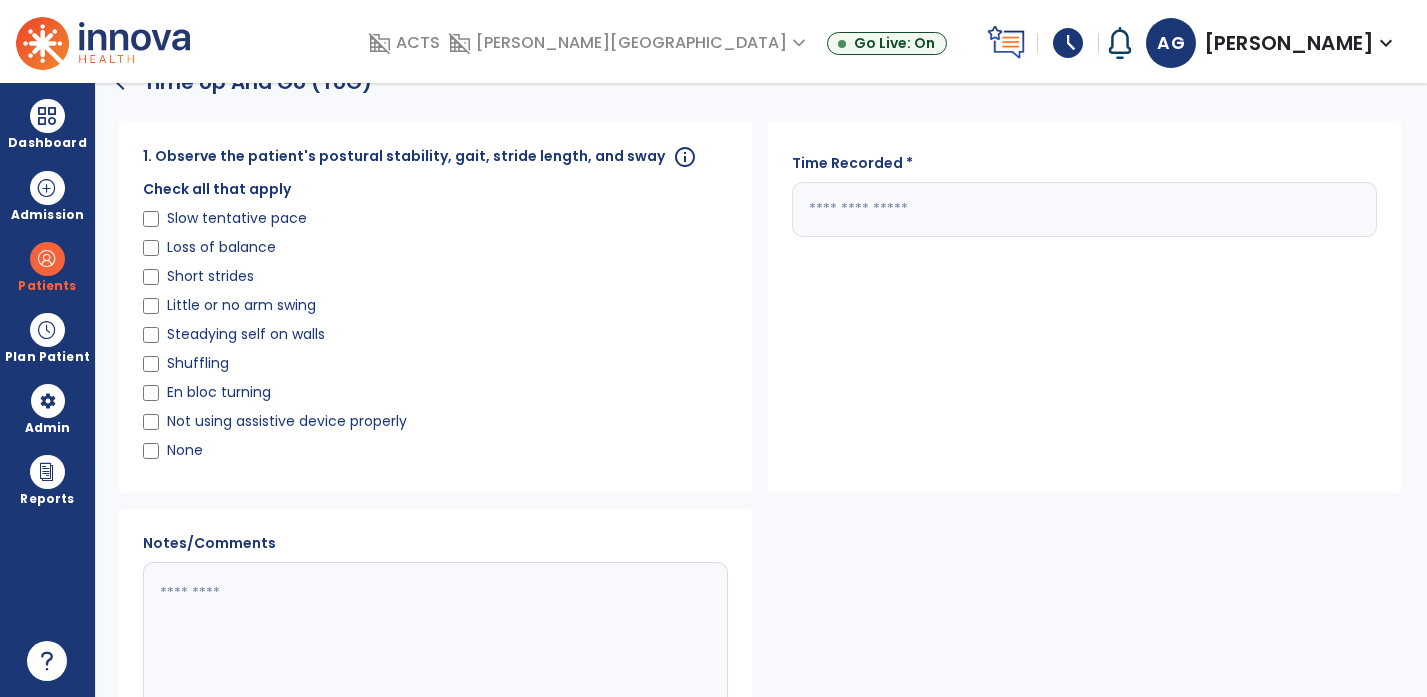 click 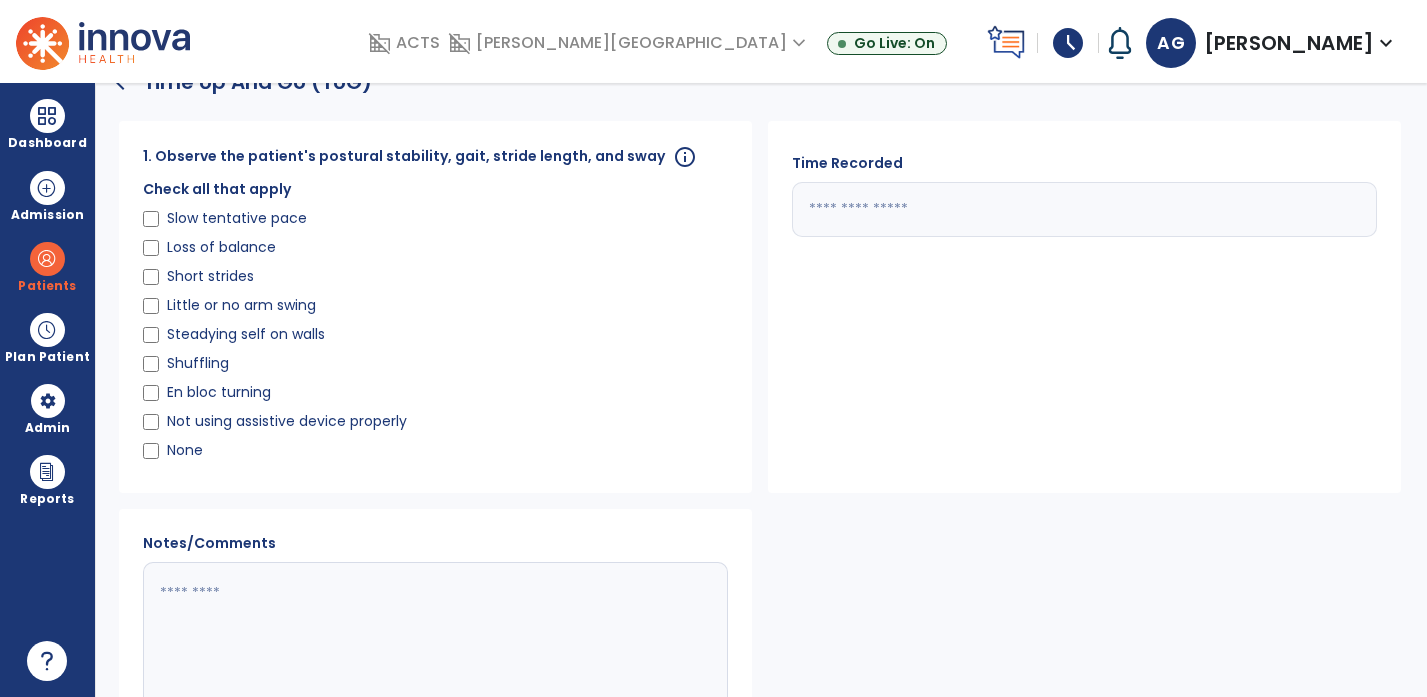 type on "*****" 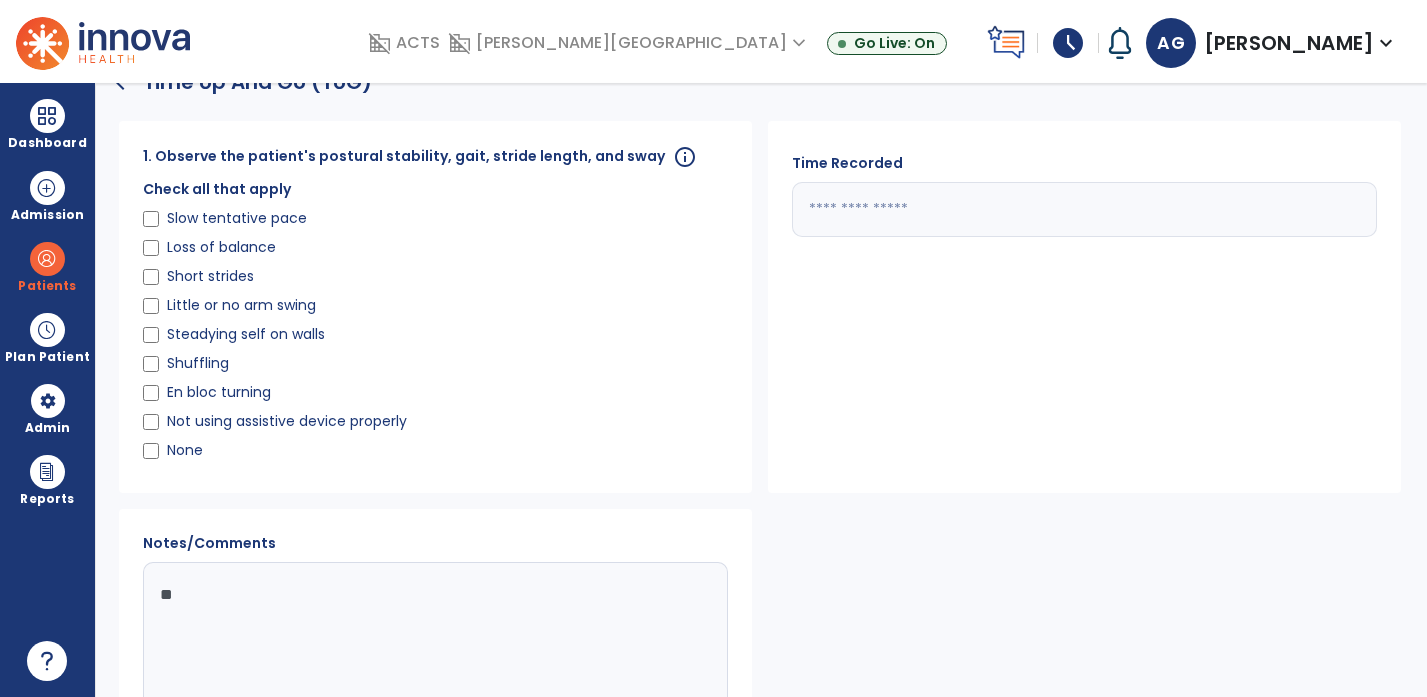type on "*" 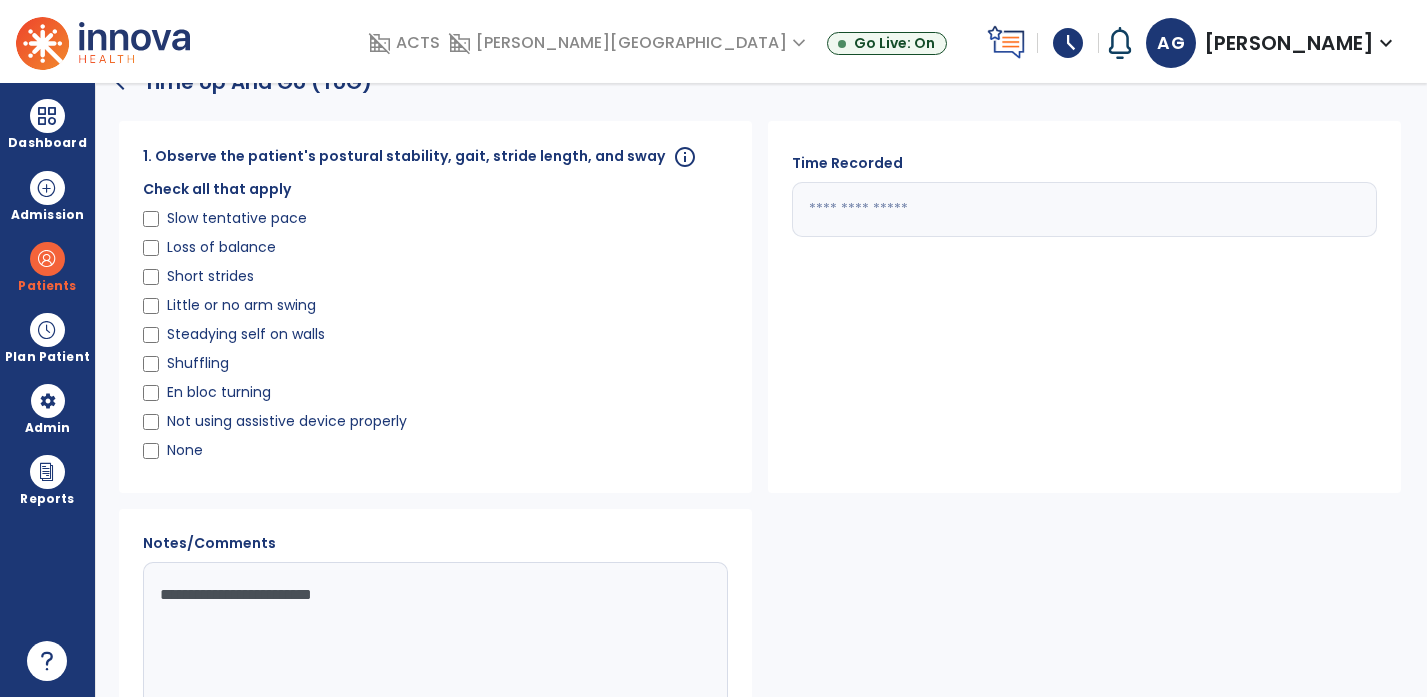 type on "**********" 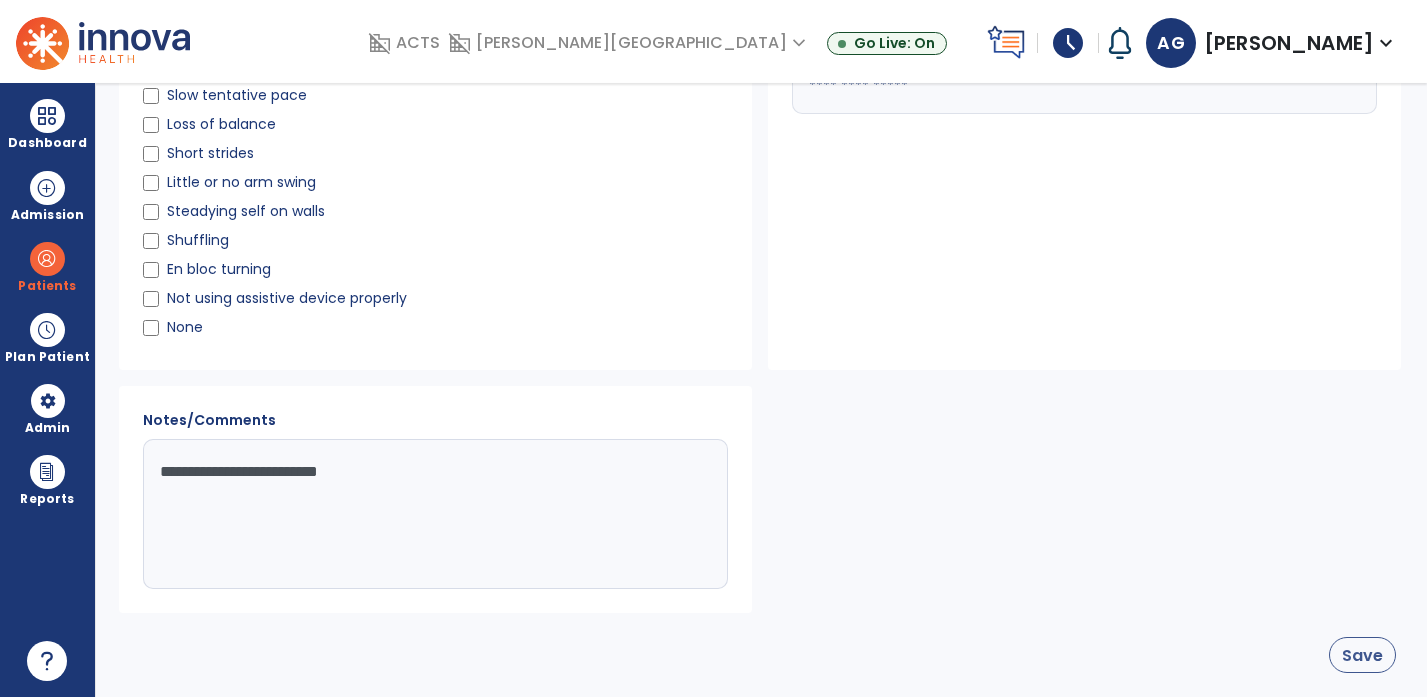 click on "Save" 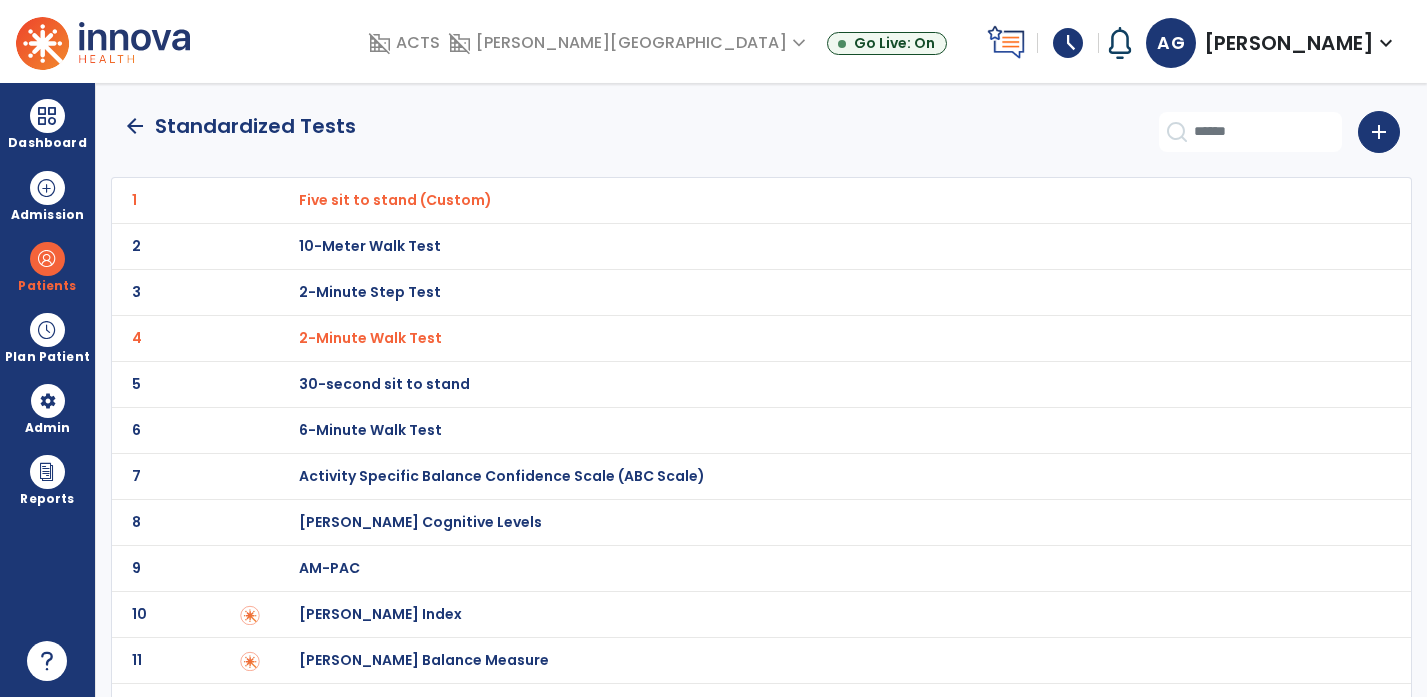 scroll, scrollTop: 0, scrollLeft: 0, axis: both 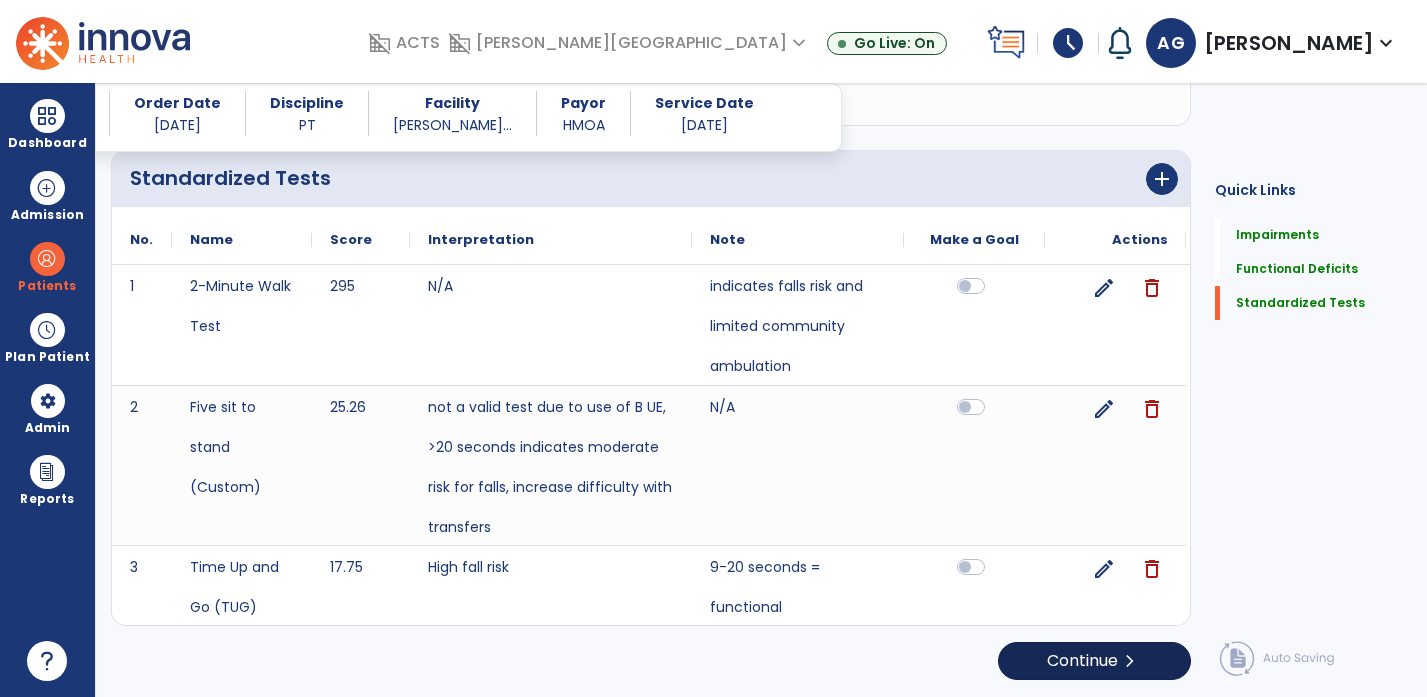 click on "Continue  chevron_right" 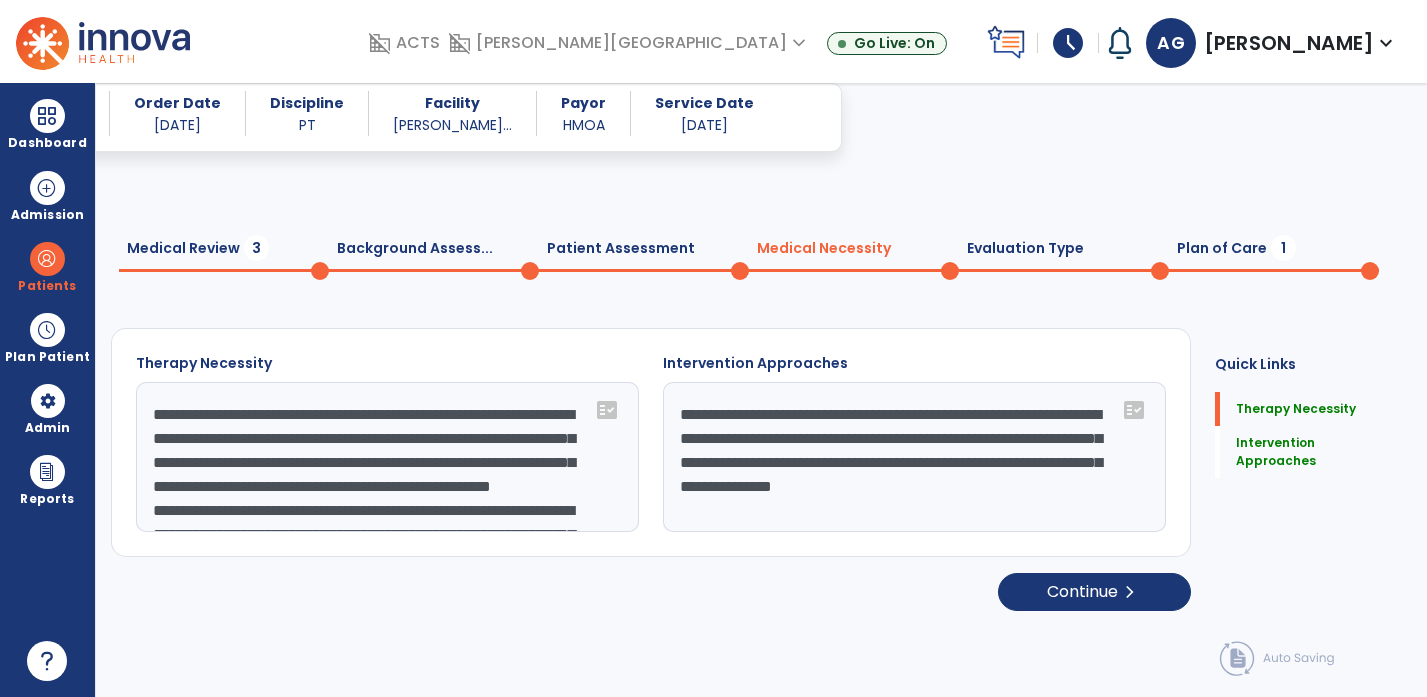 scroll, scrollTop: 0, scrollLeft: 0, axis: both 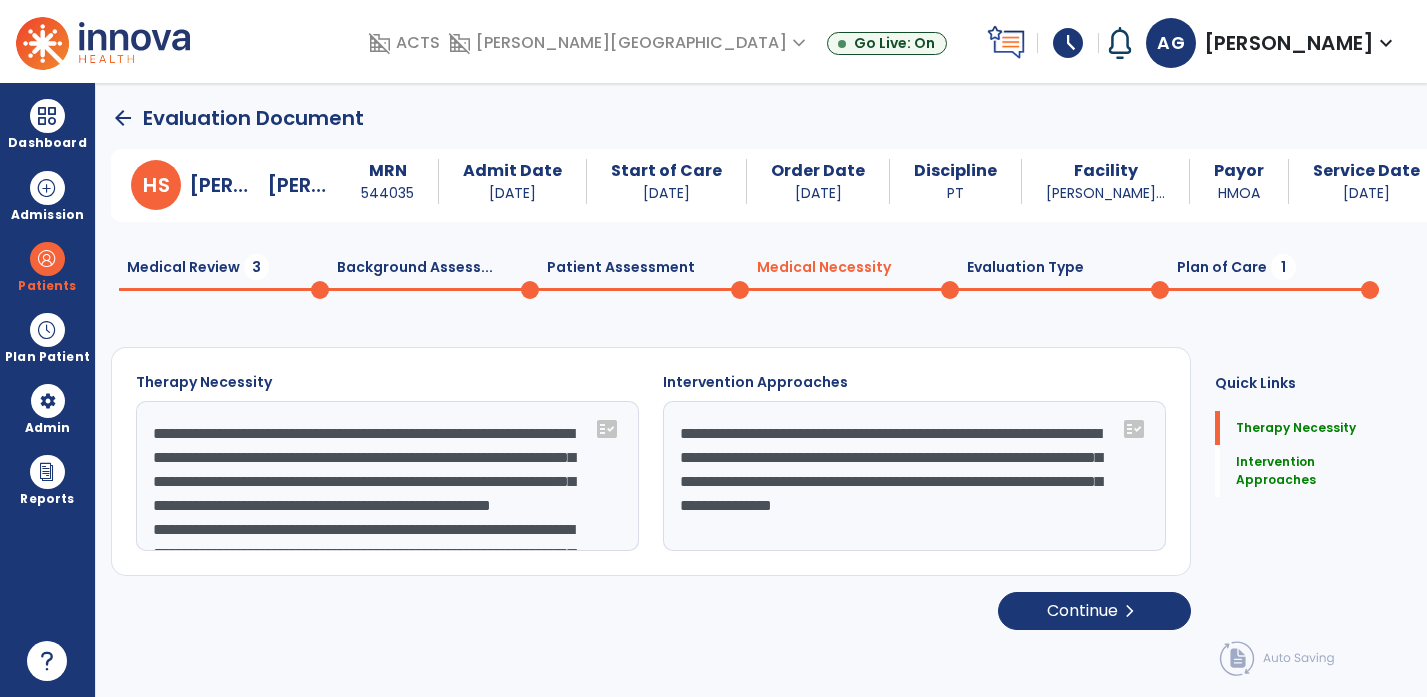 click on "Patient Assessment  0" 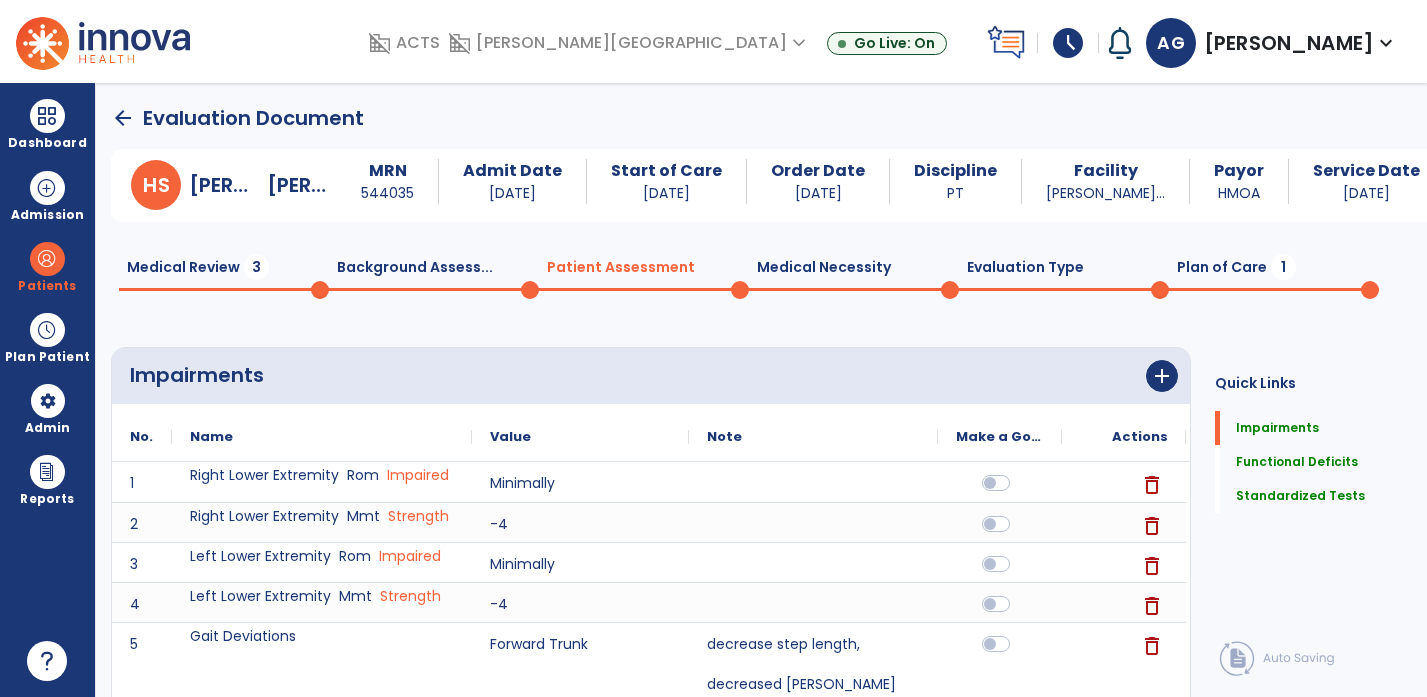 click on "Background Assess...  0" 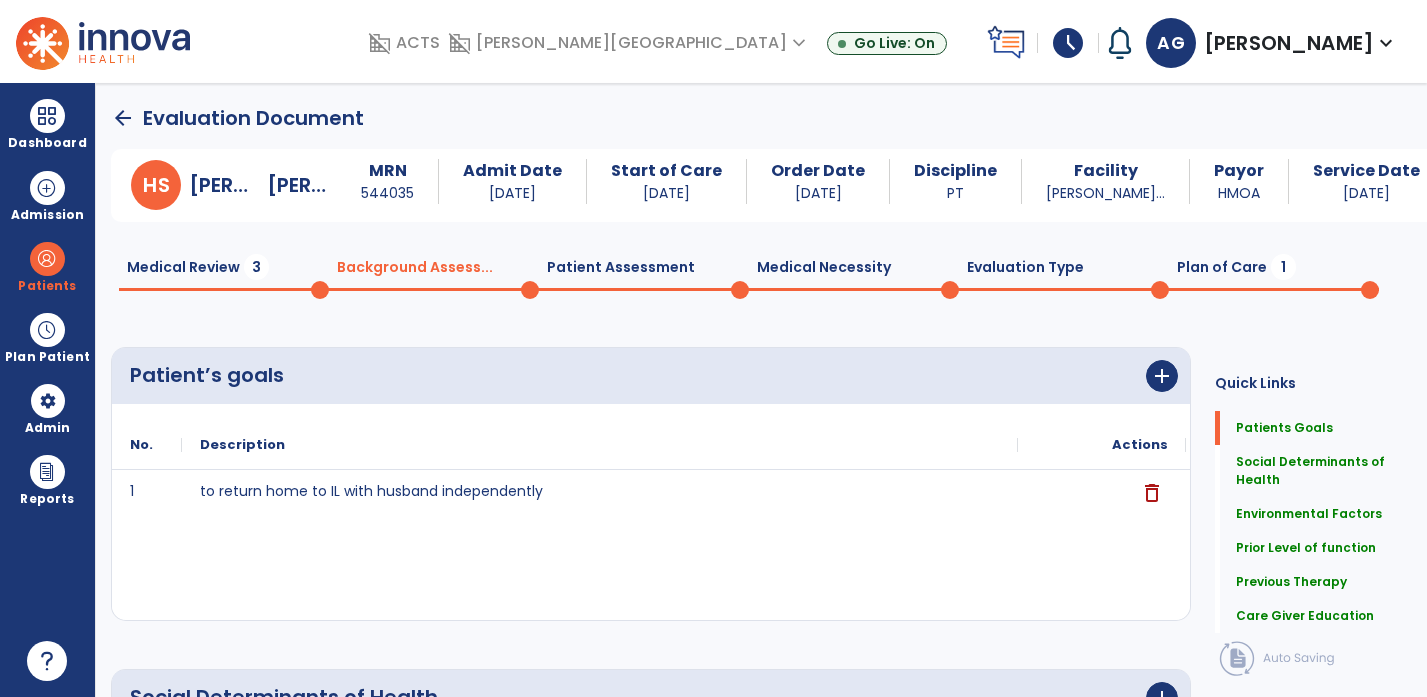 click on "Medical Review  3" 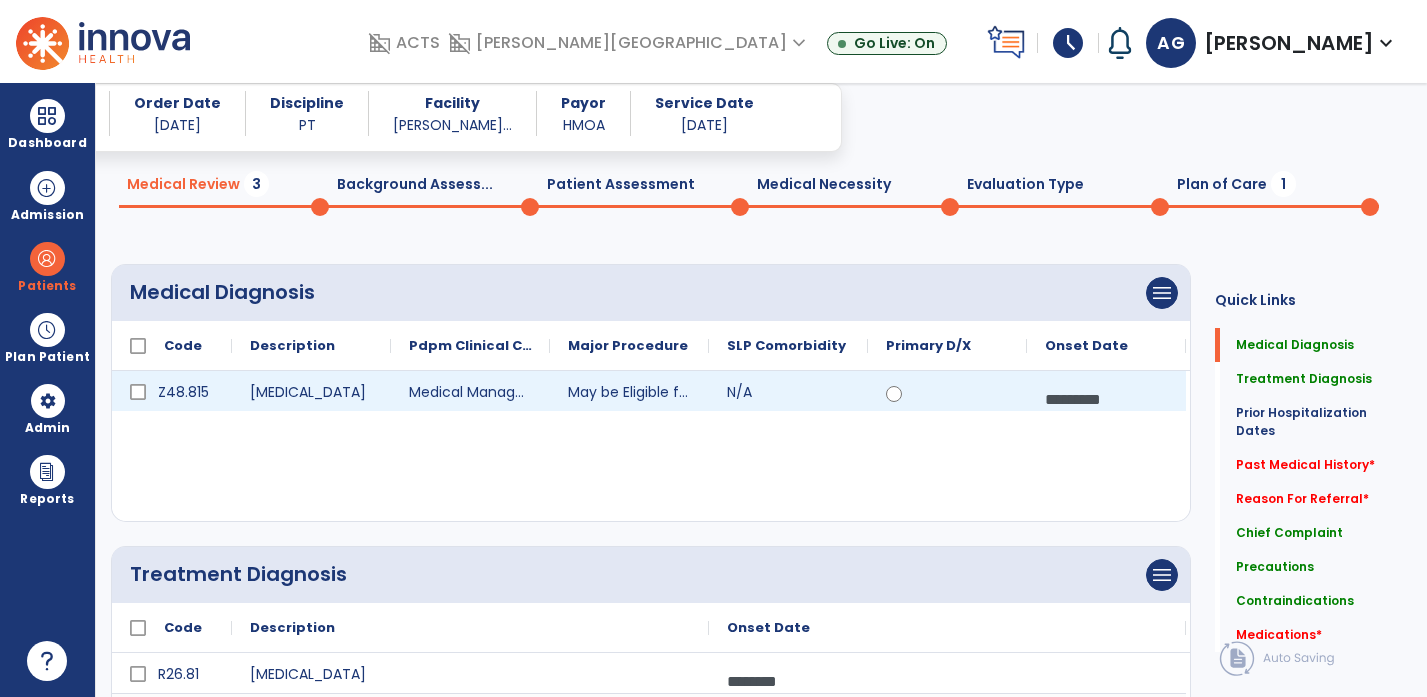 scroll, scrollTop: 61, scrollLeft: 0, axis: vertical 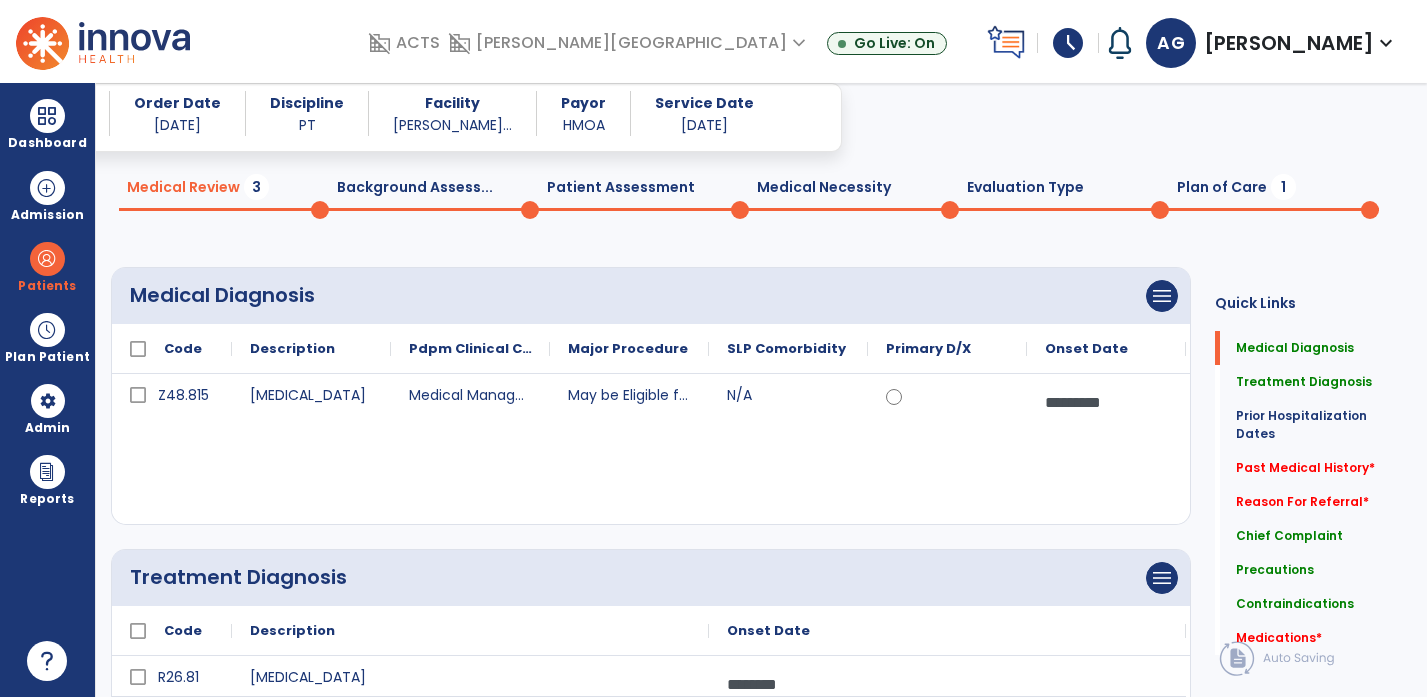 click on "Patient Assessment  0" 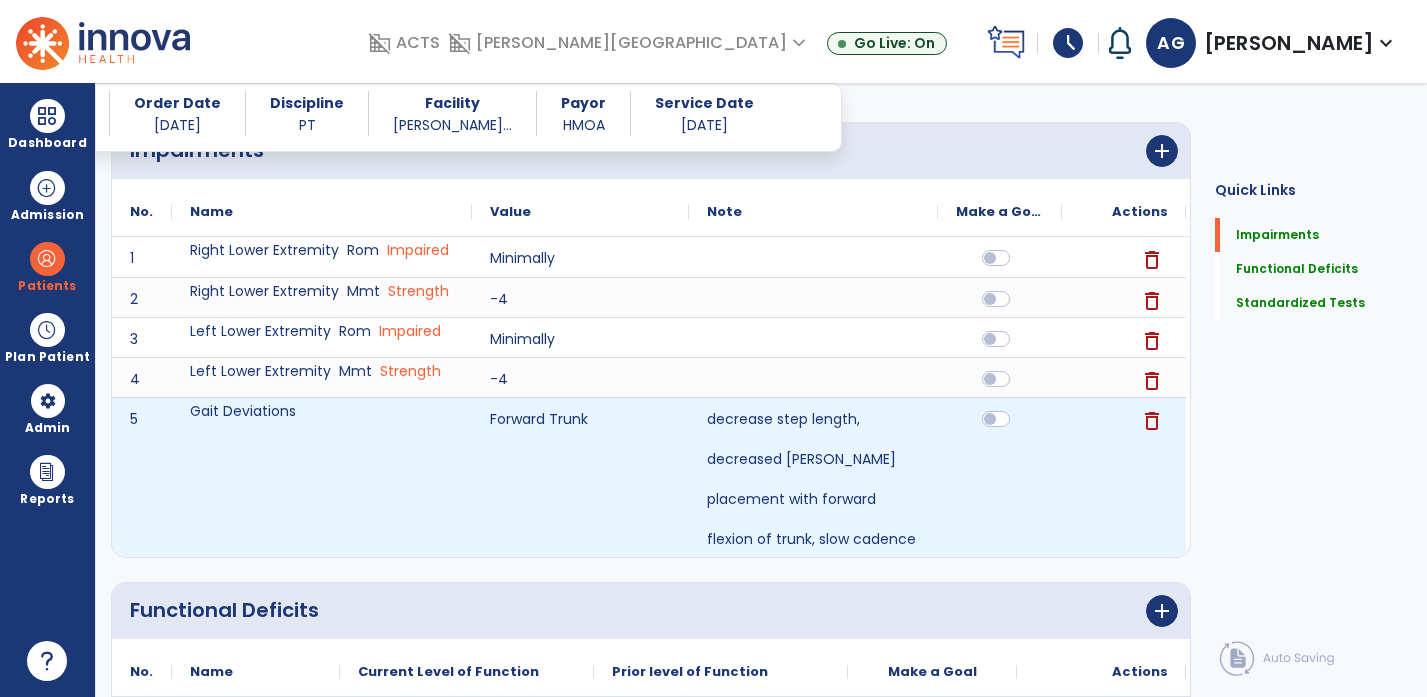 scroll, scrollTop: 117, scrollLeft: 0, axis: vertical 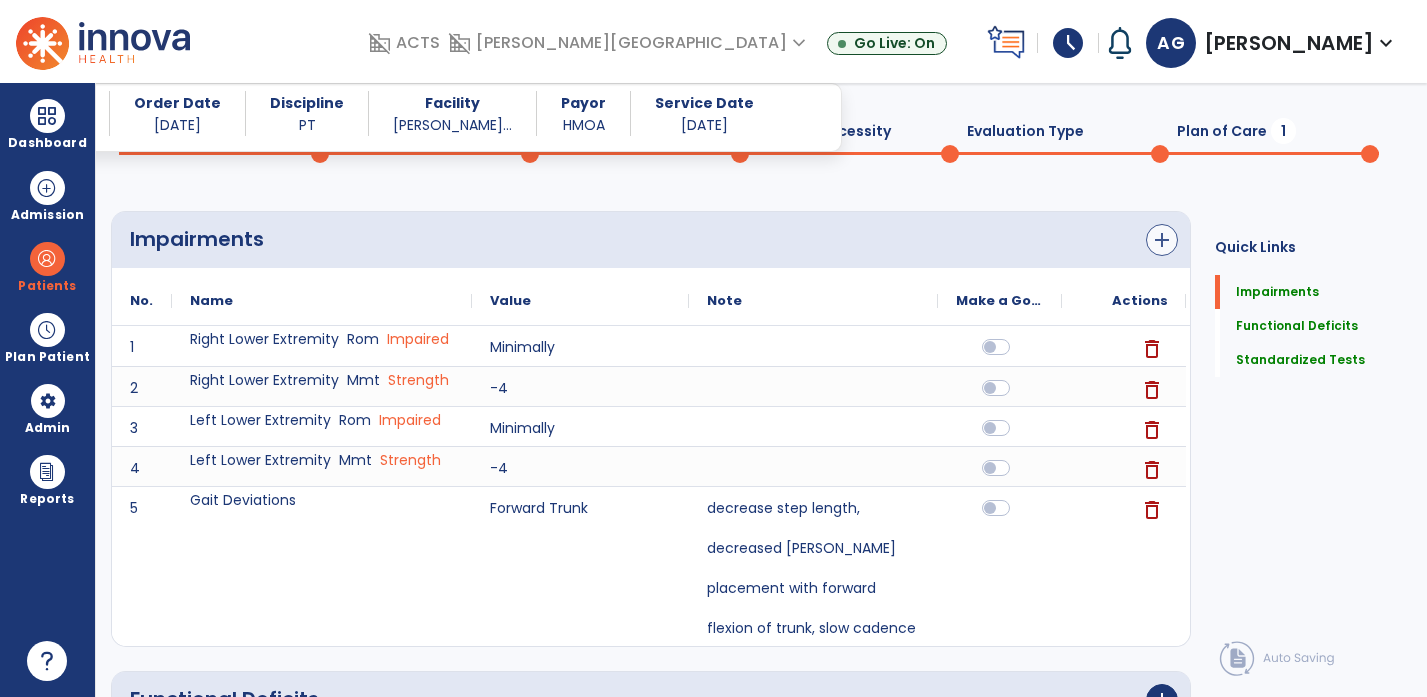 click on "add" 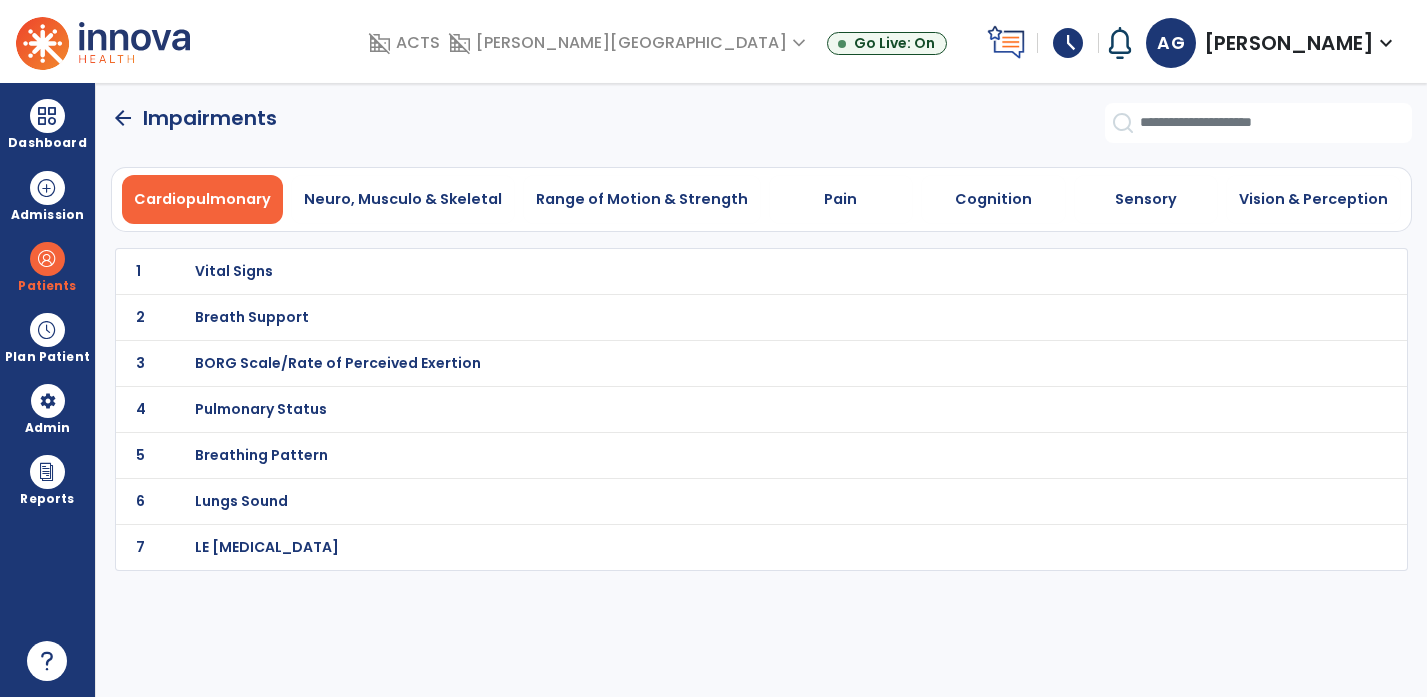 scroll, scrollTop: 0, scrollLeft: 0, axis: both 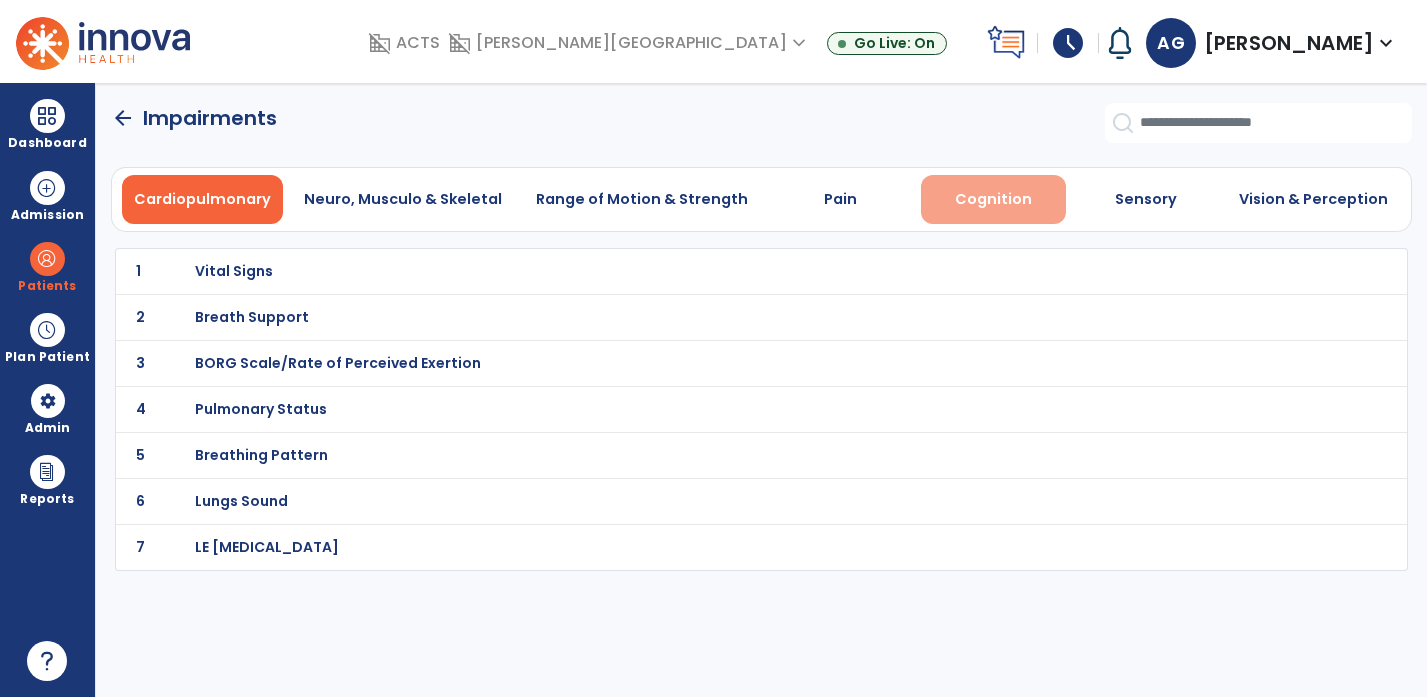 click on "Cognition" at bounding box center [993, 199] 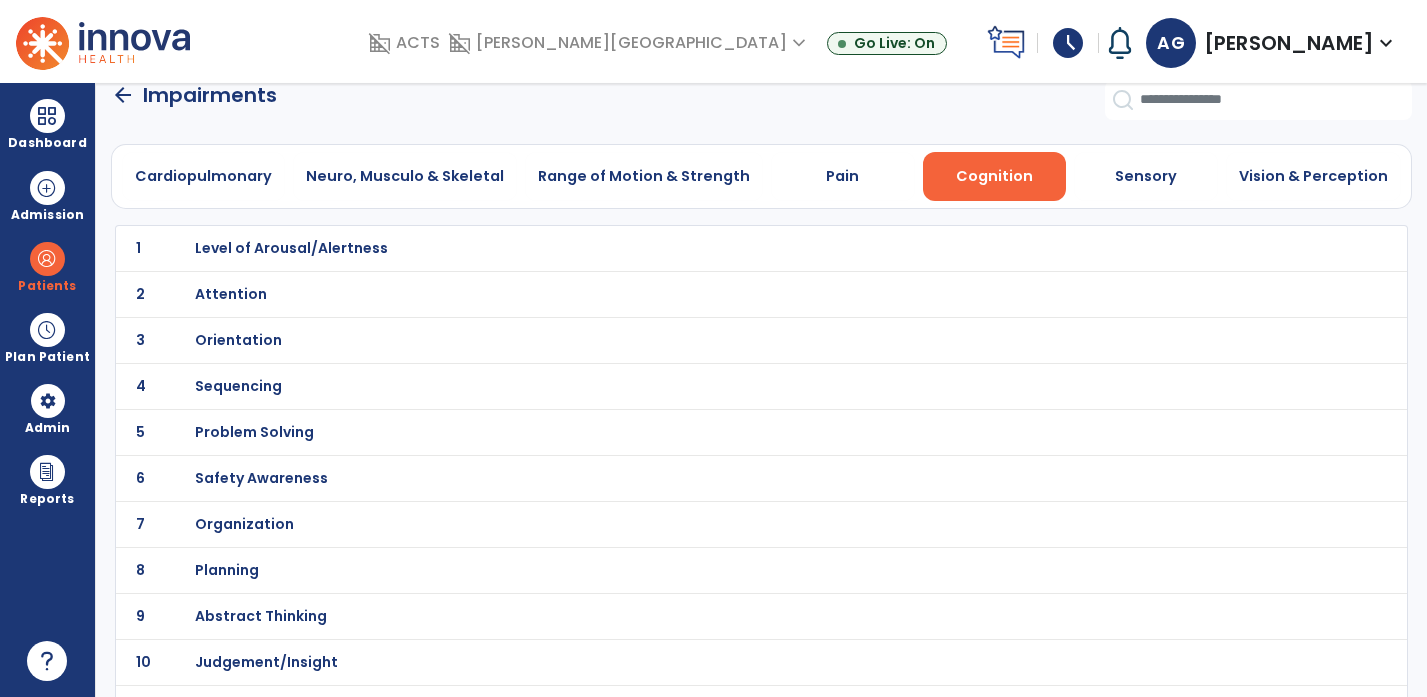 scroll, scrollTop: 55, scrollLeft: 0, axis: vertical 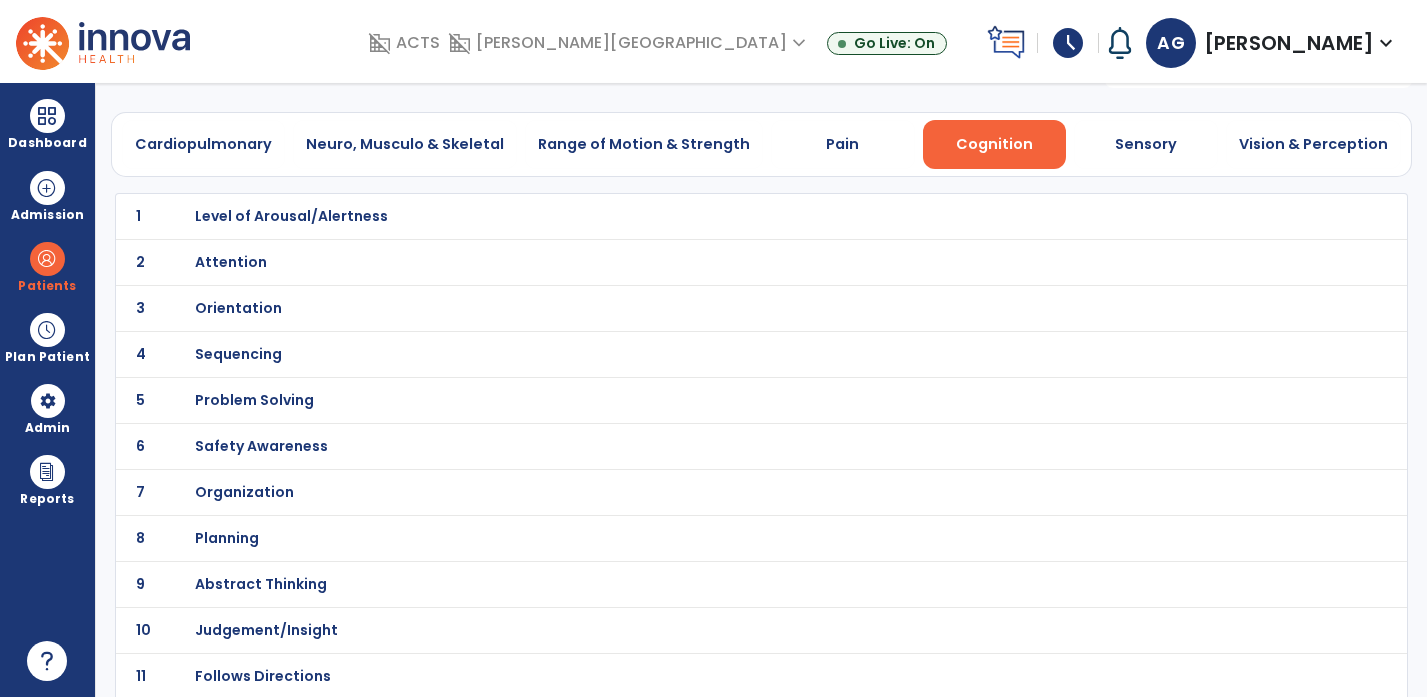 click on "Safety Awareness" at bounding box center [291, 216] 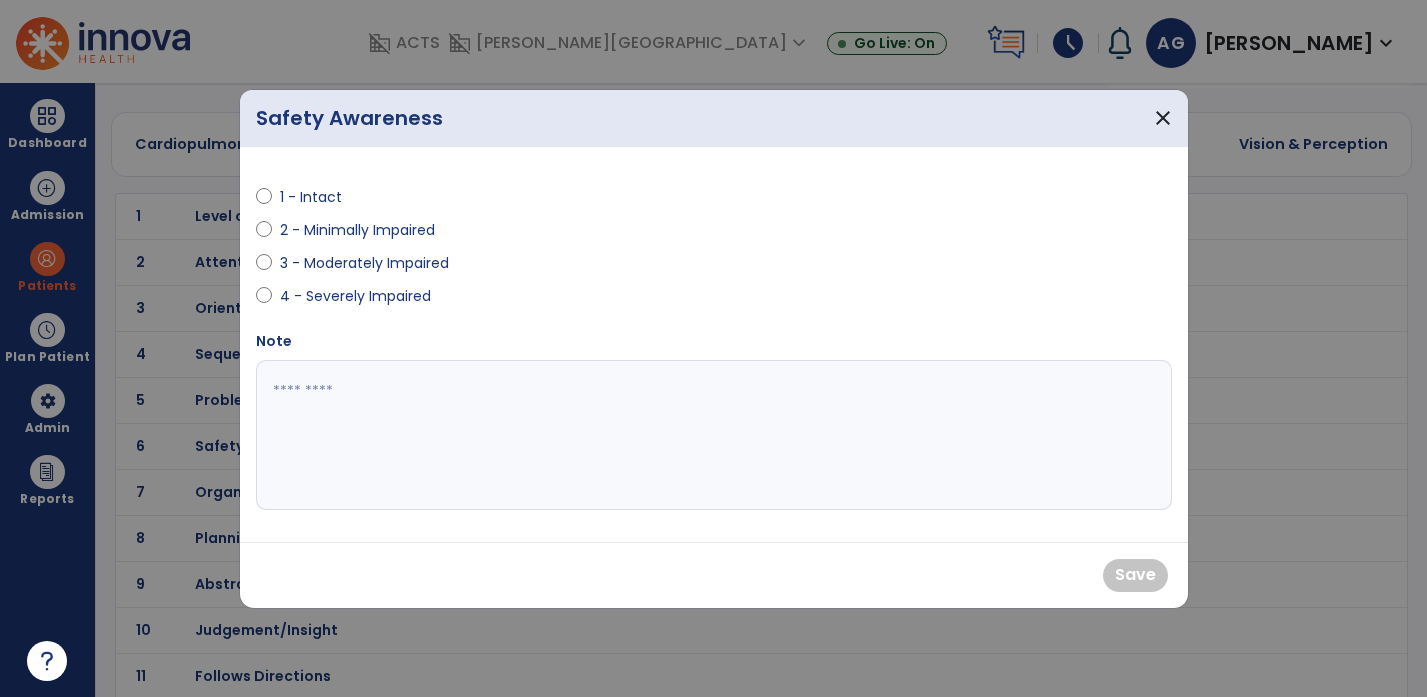 click on "2 - Minimally Impaired" at bounding box center [479, 234] 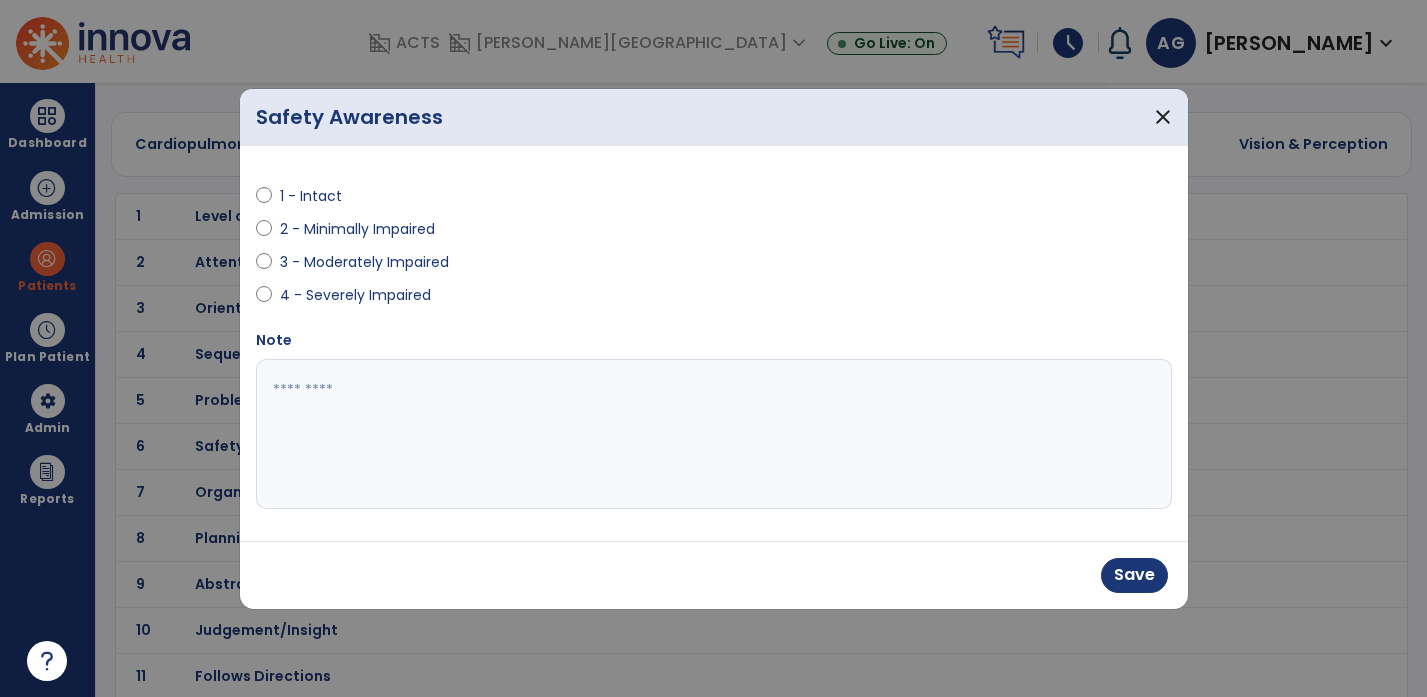 click at bounding box center [714, 434] 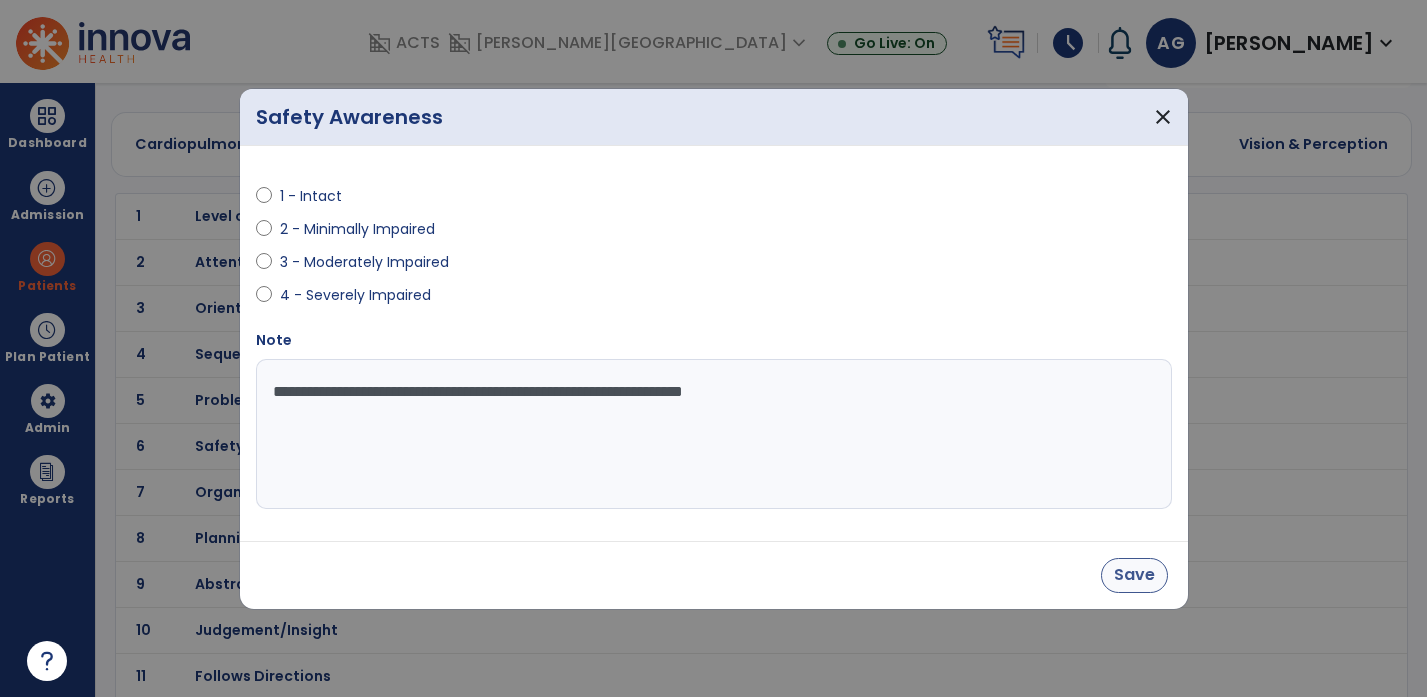 type on "**********" 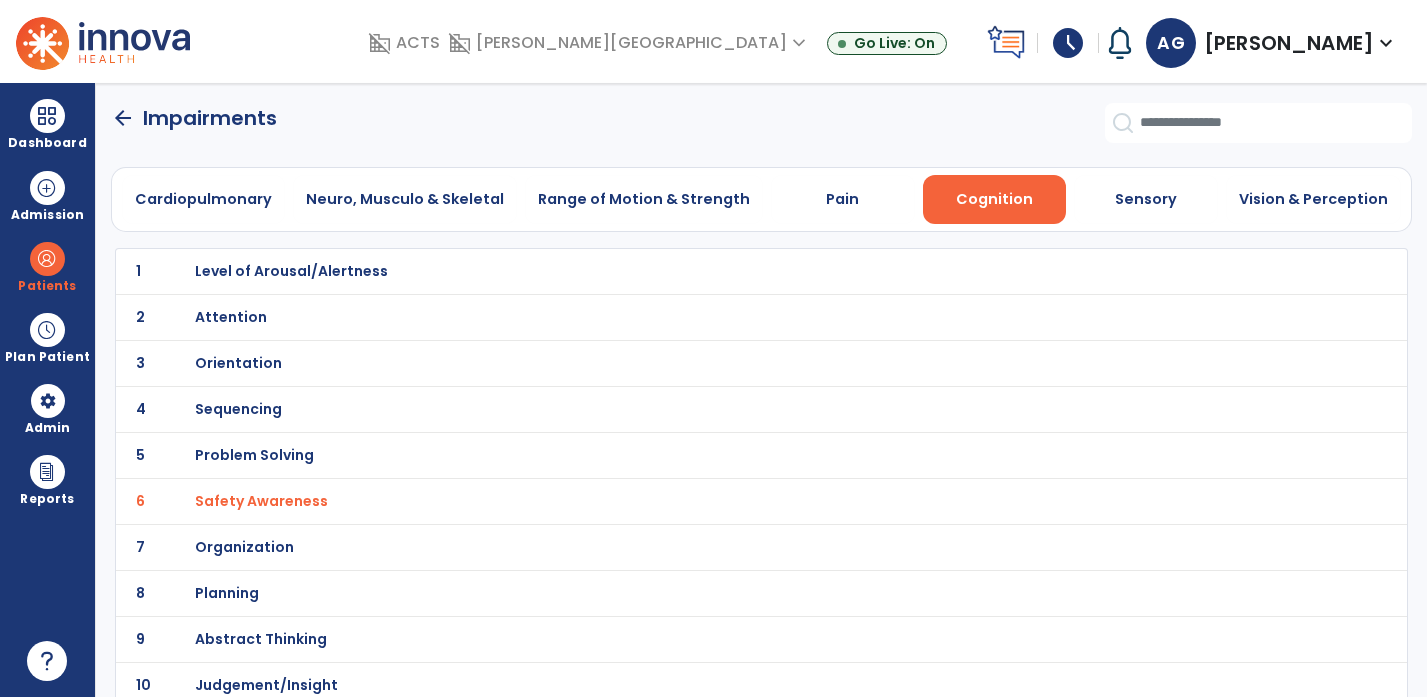 scroll, scrollTop: 0, scrollLeft: 0, axis: both 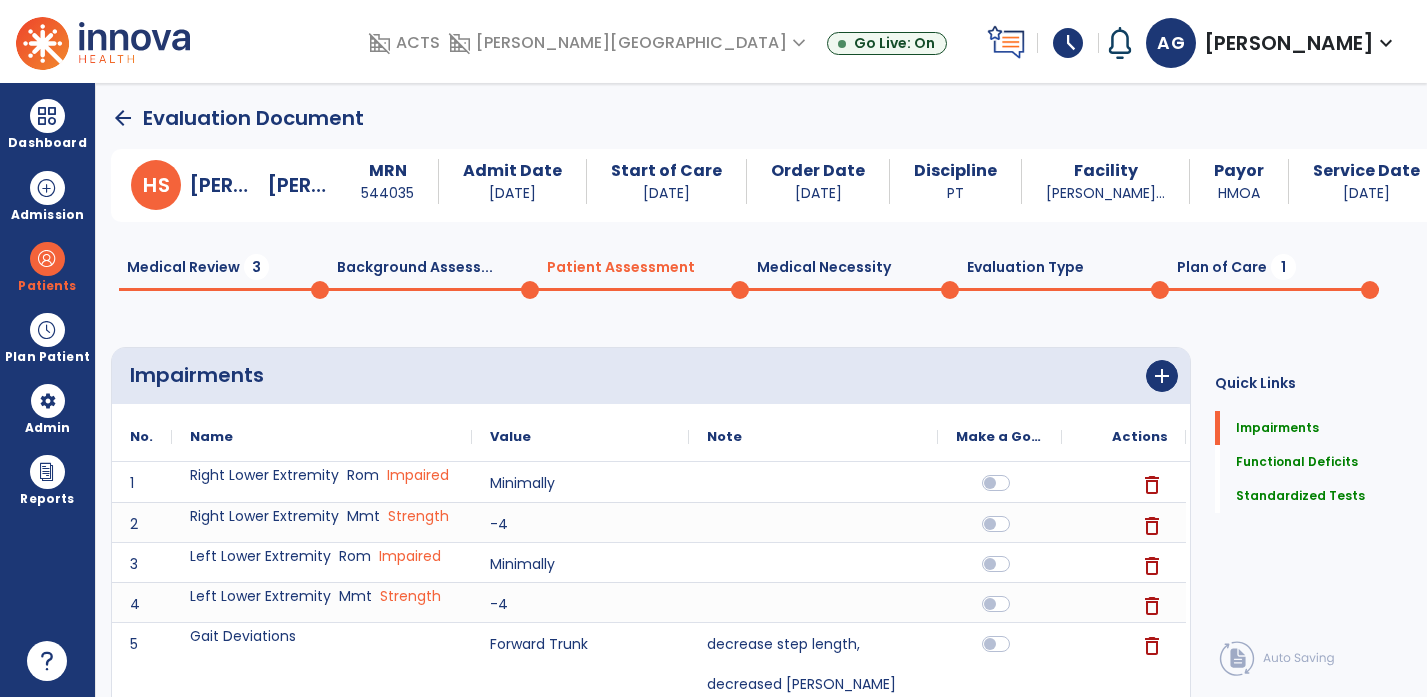 click on "Medical Review  3" 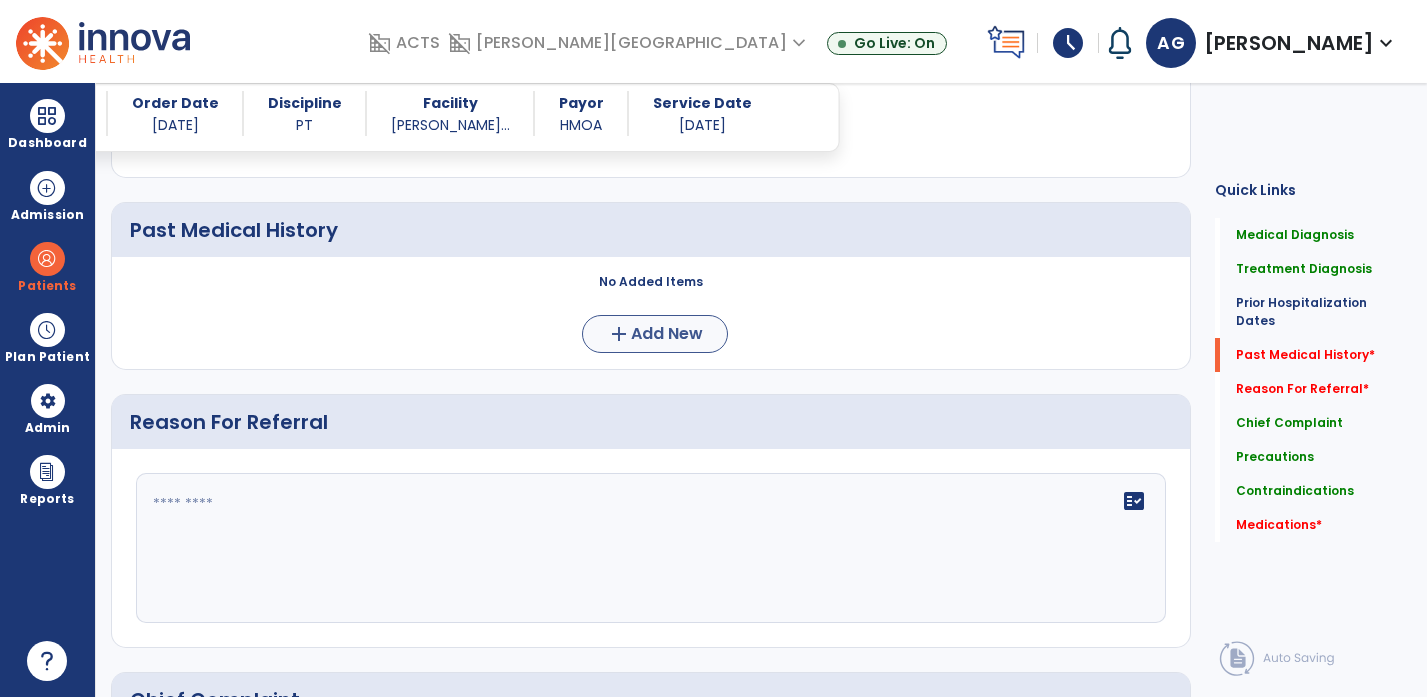 scroll, scrollTop: 938, scrollLeft: 0, axis: vertical 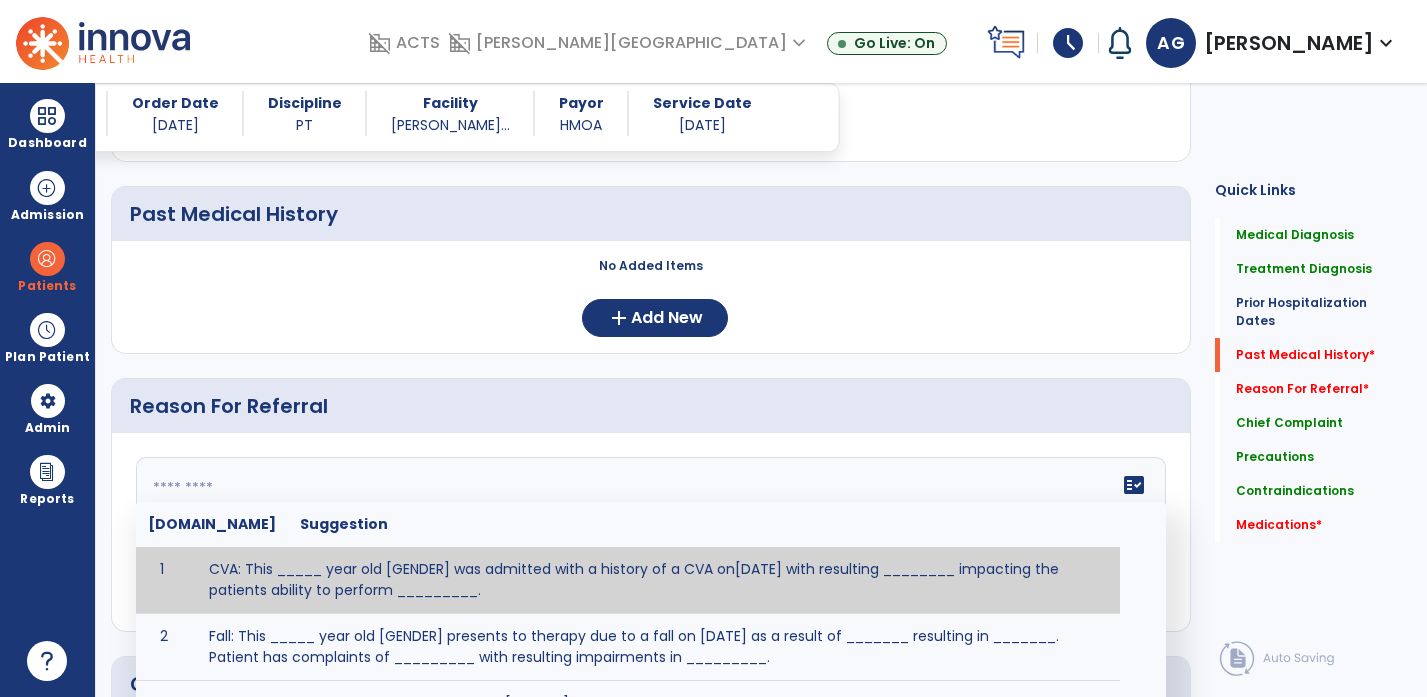 click 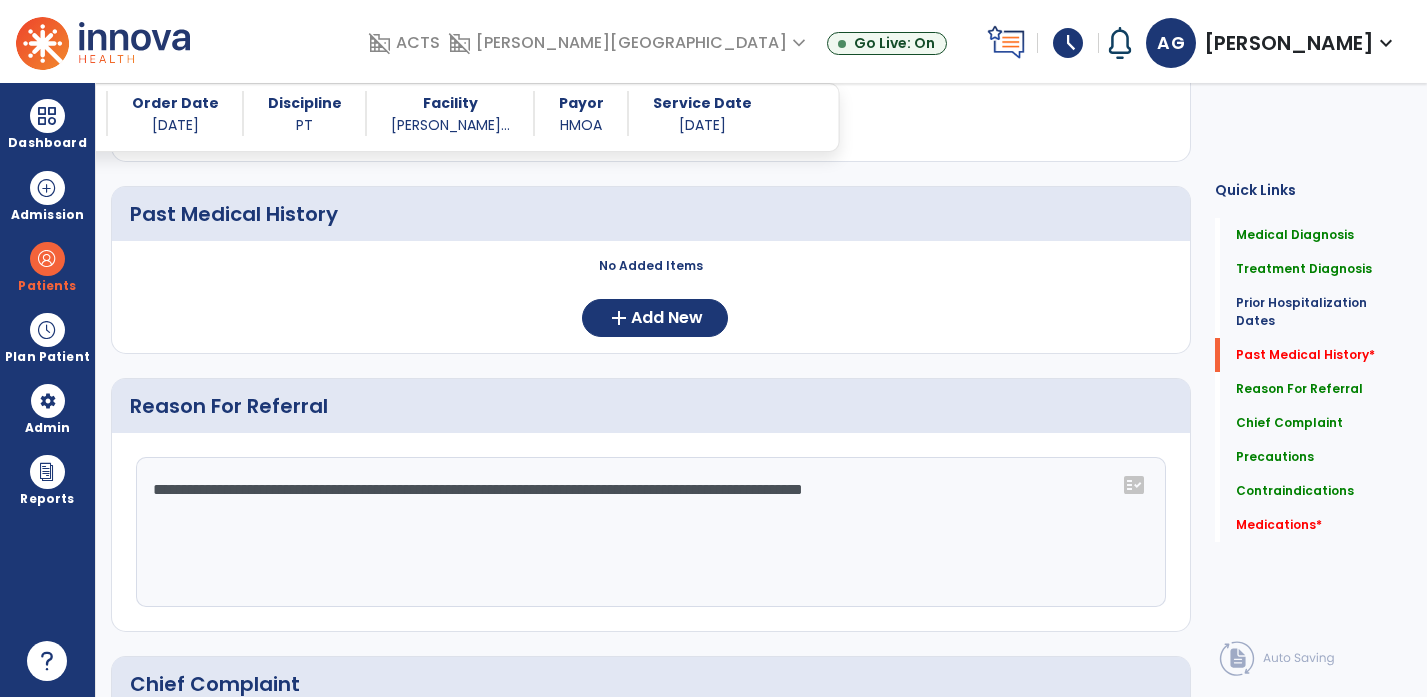 click on "**********" 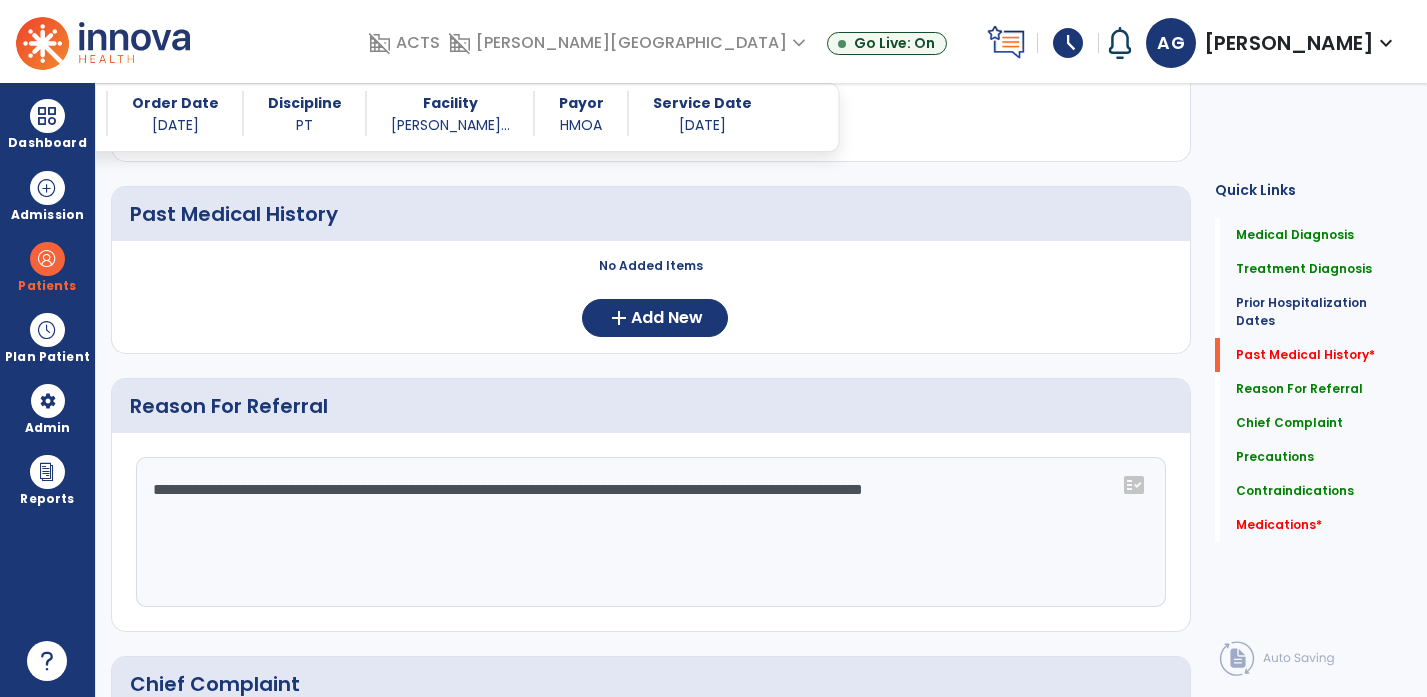 click on "**********" 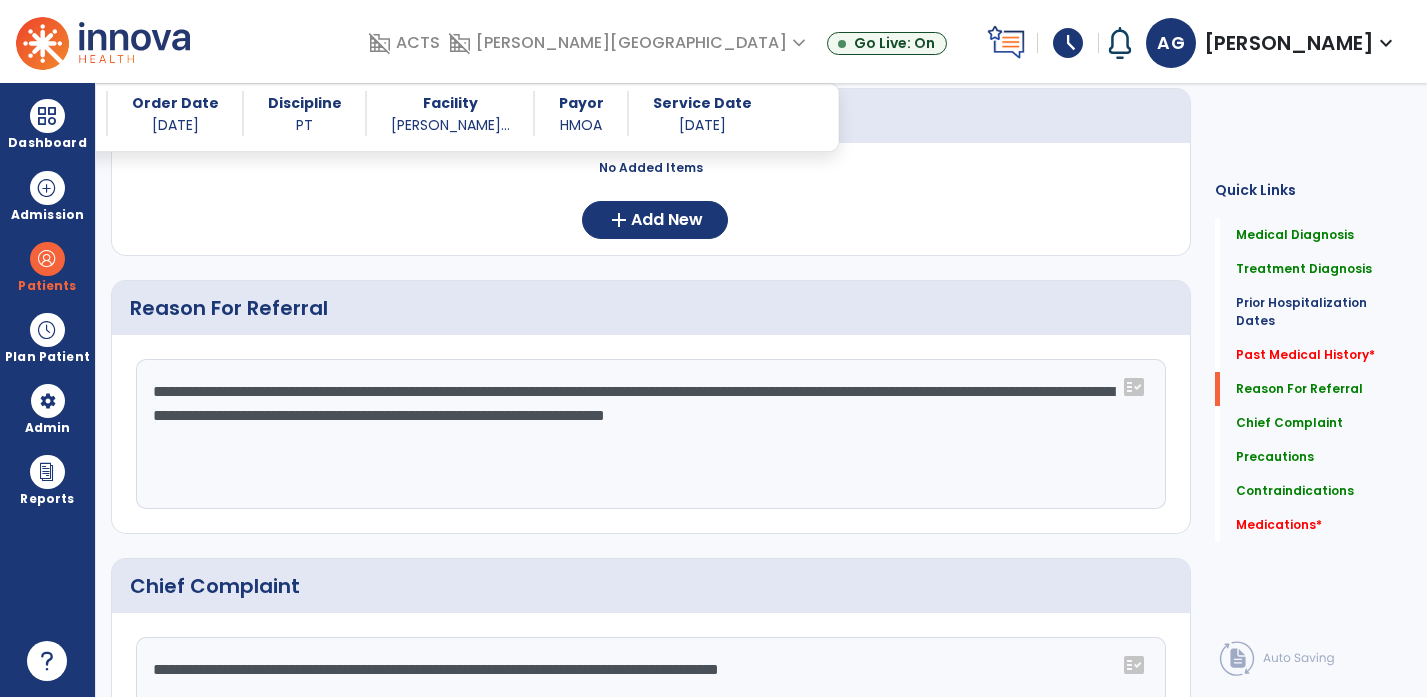 scroll, scrollTop: 984, scrollLeft: 0, axis: vertical 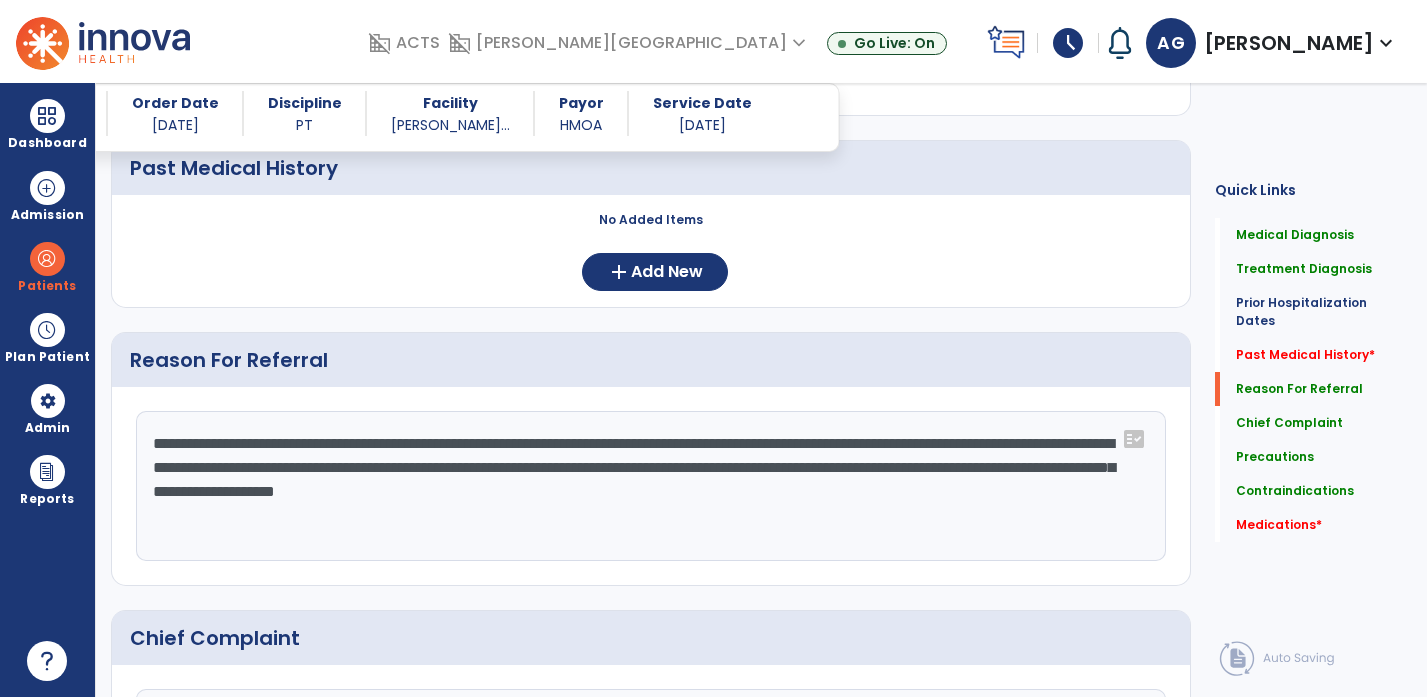 click on "**********" 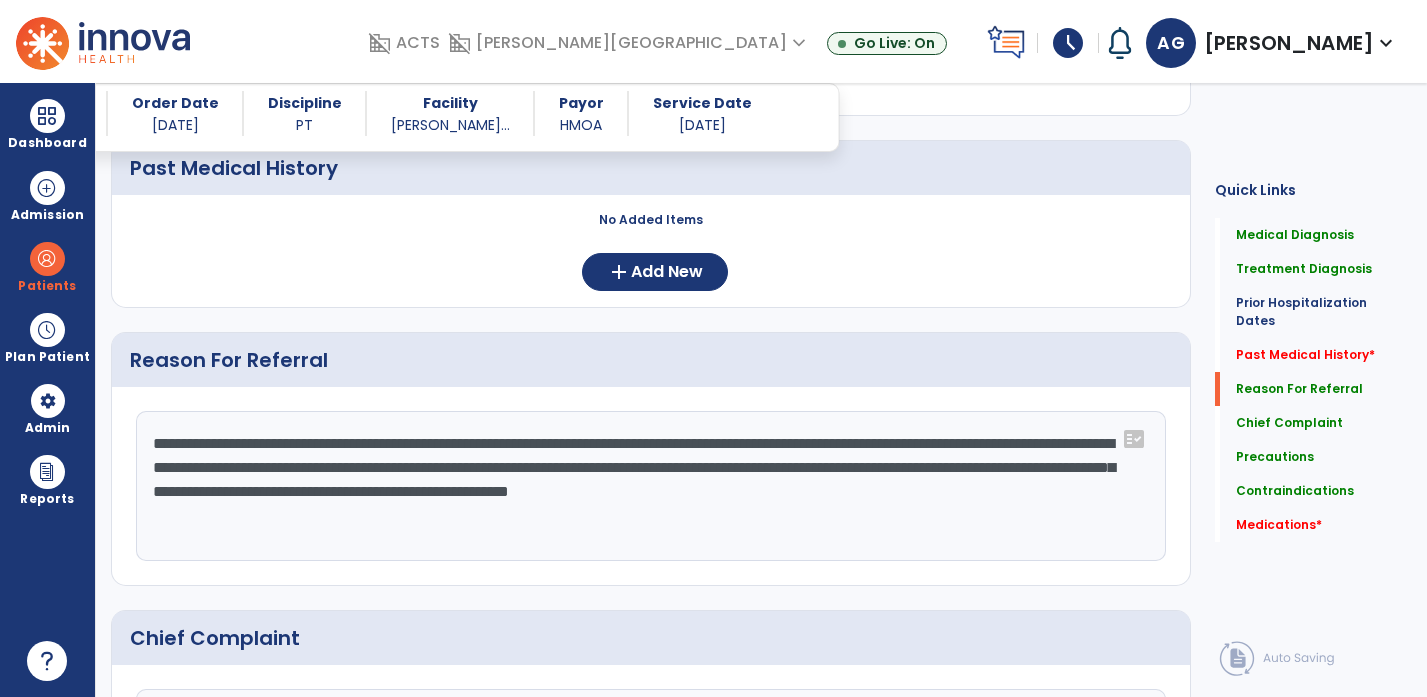click on "**********" 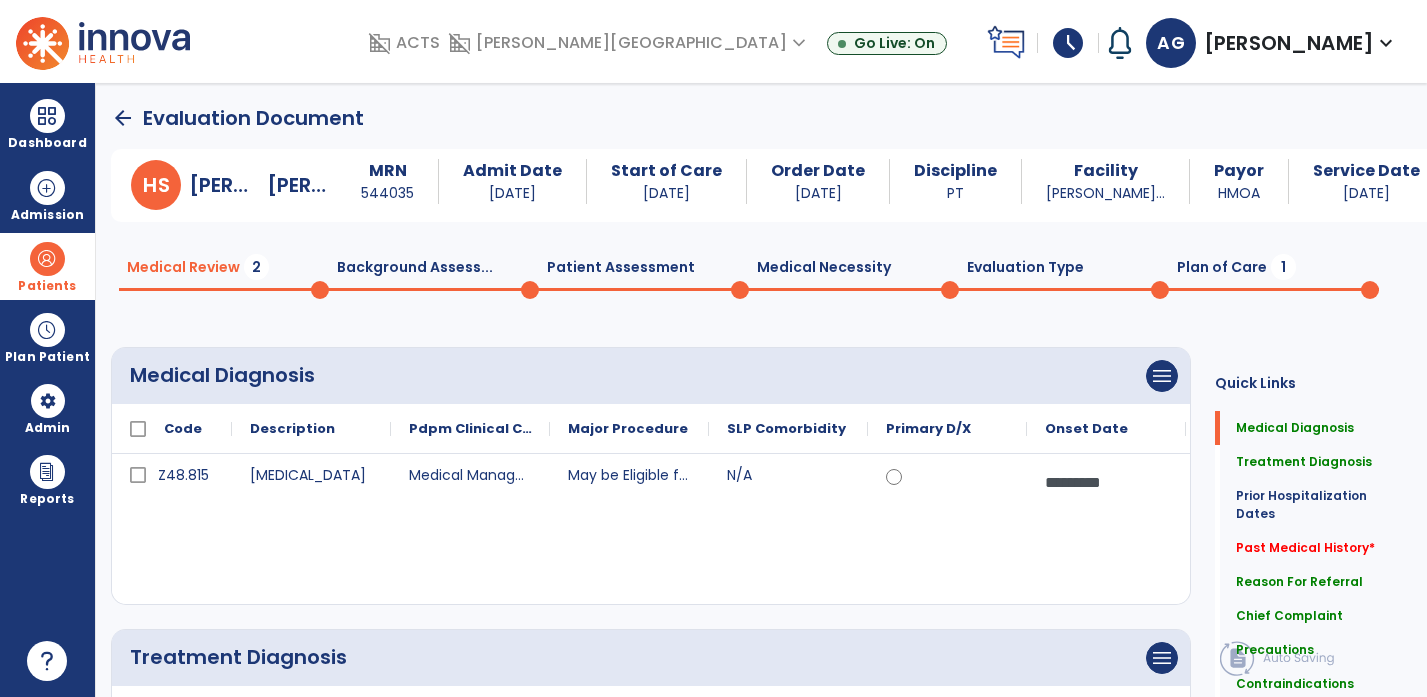 scroll, scrollTop: 0, scrollLeft: 0, axis: both 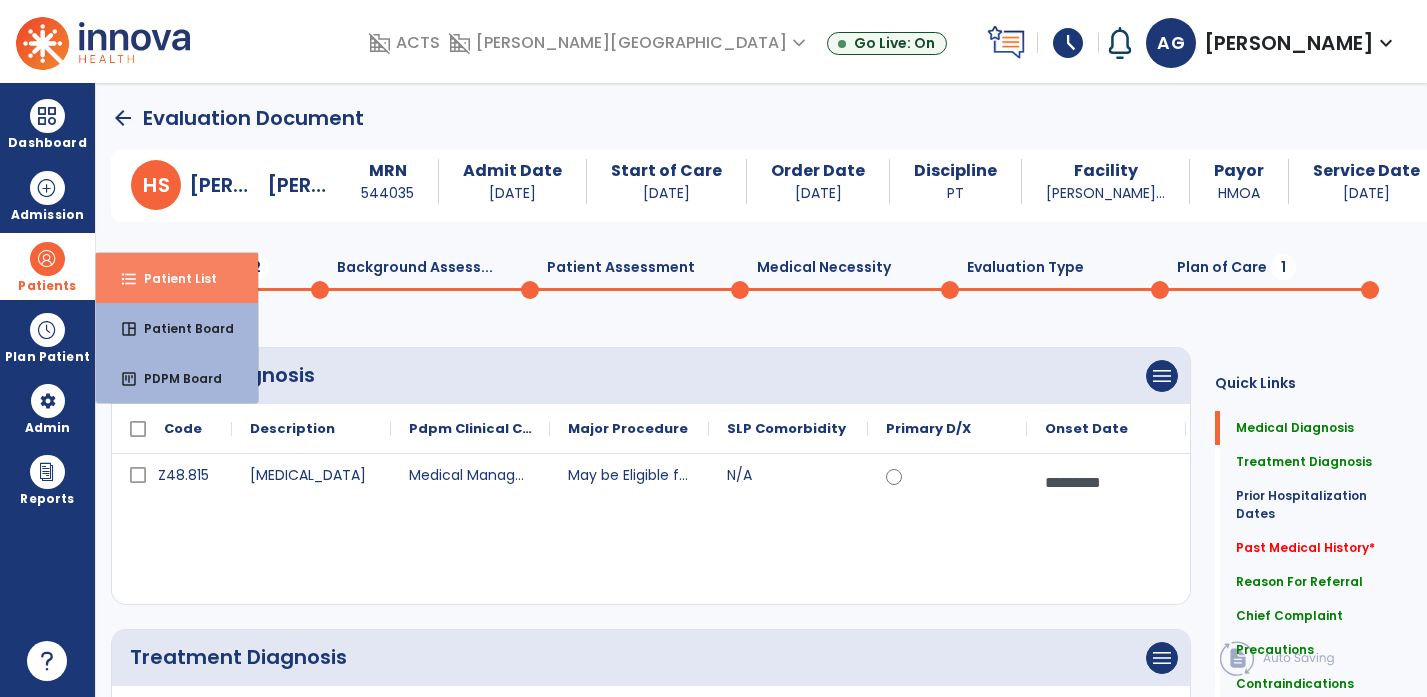 click on "format_list_bulleted  Patient List" at bounding box center (177, 278) 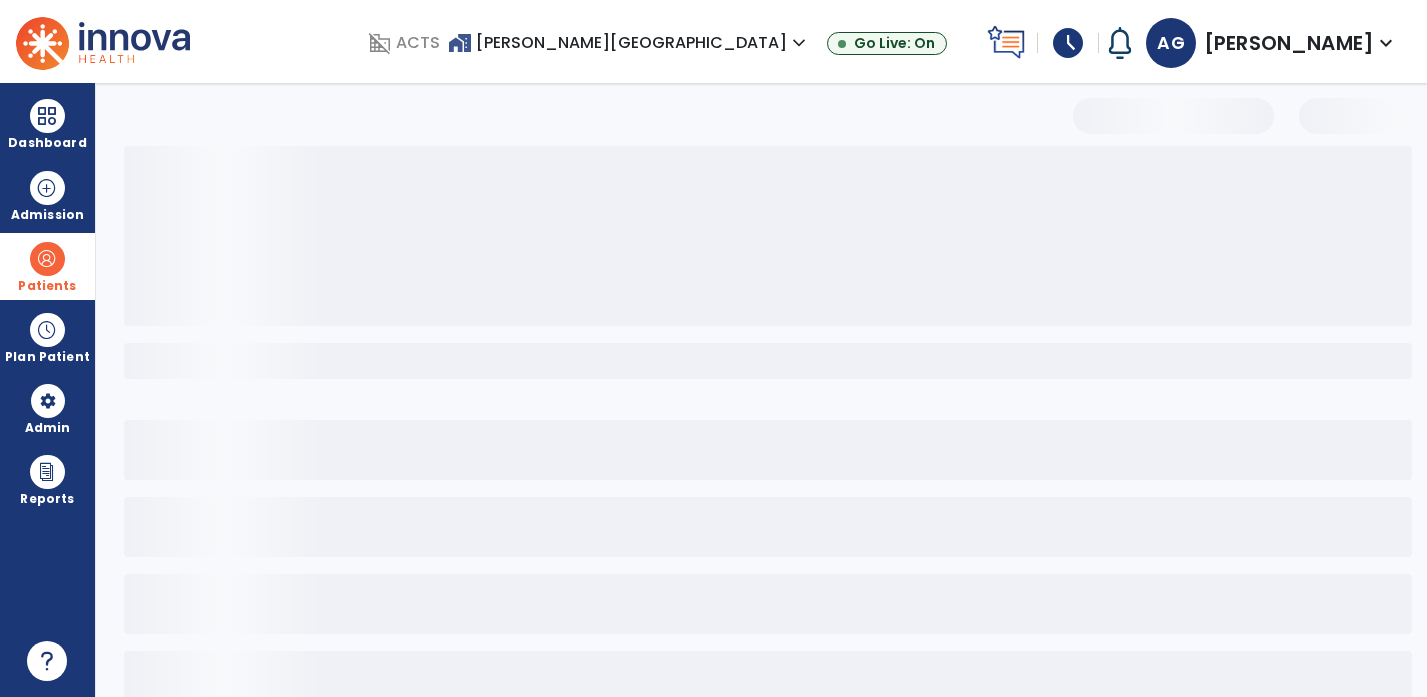 select on "***" 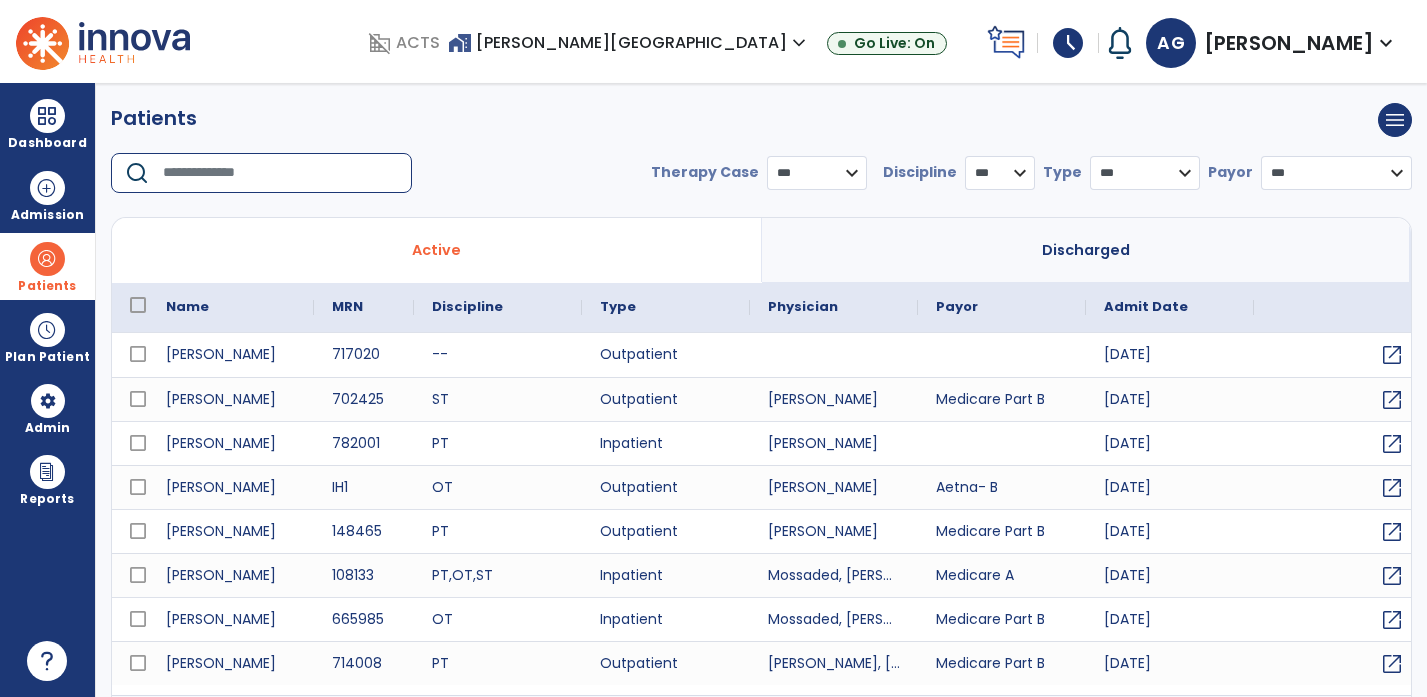 click at bounding box center [280, 173] 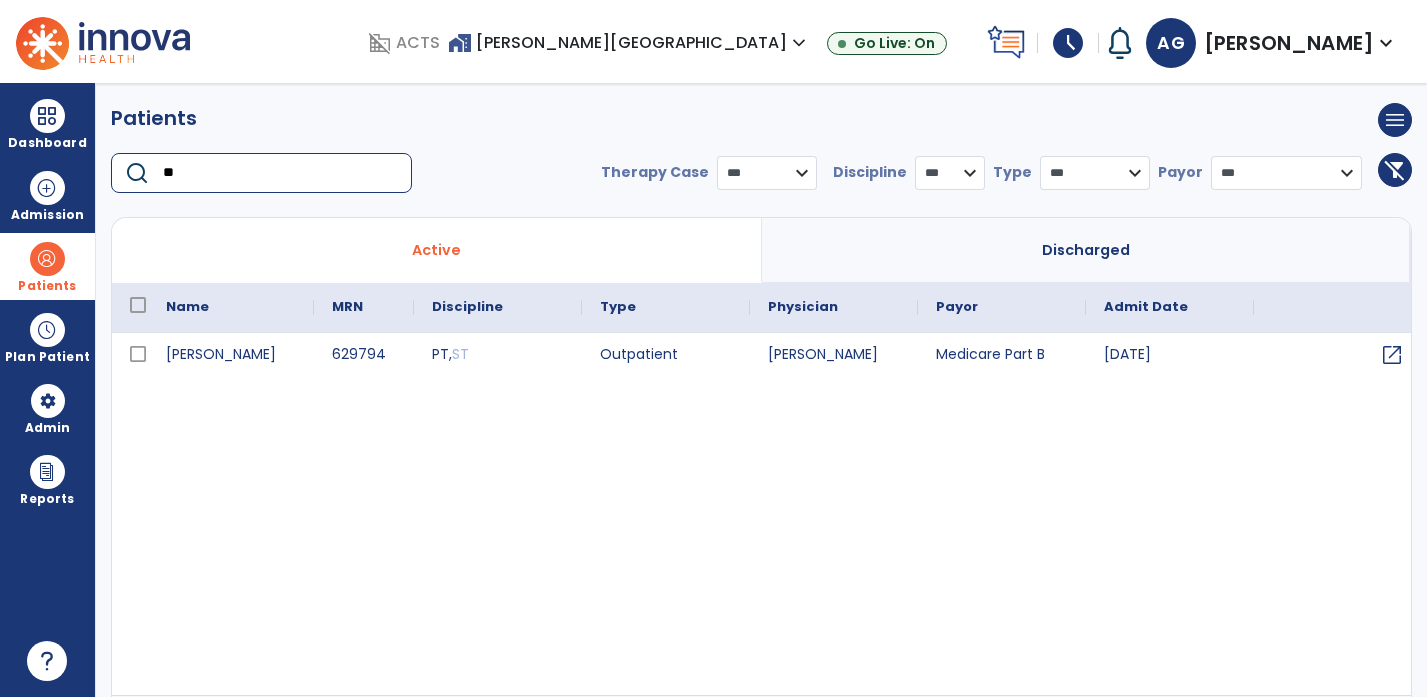 type on "**" 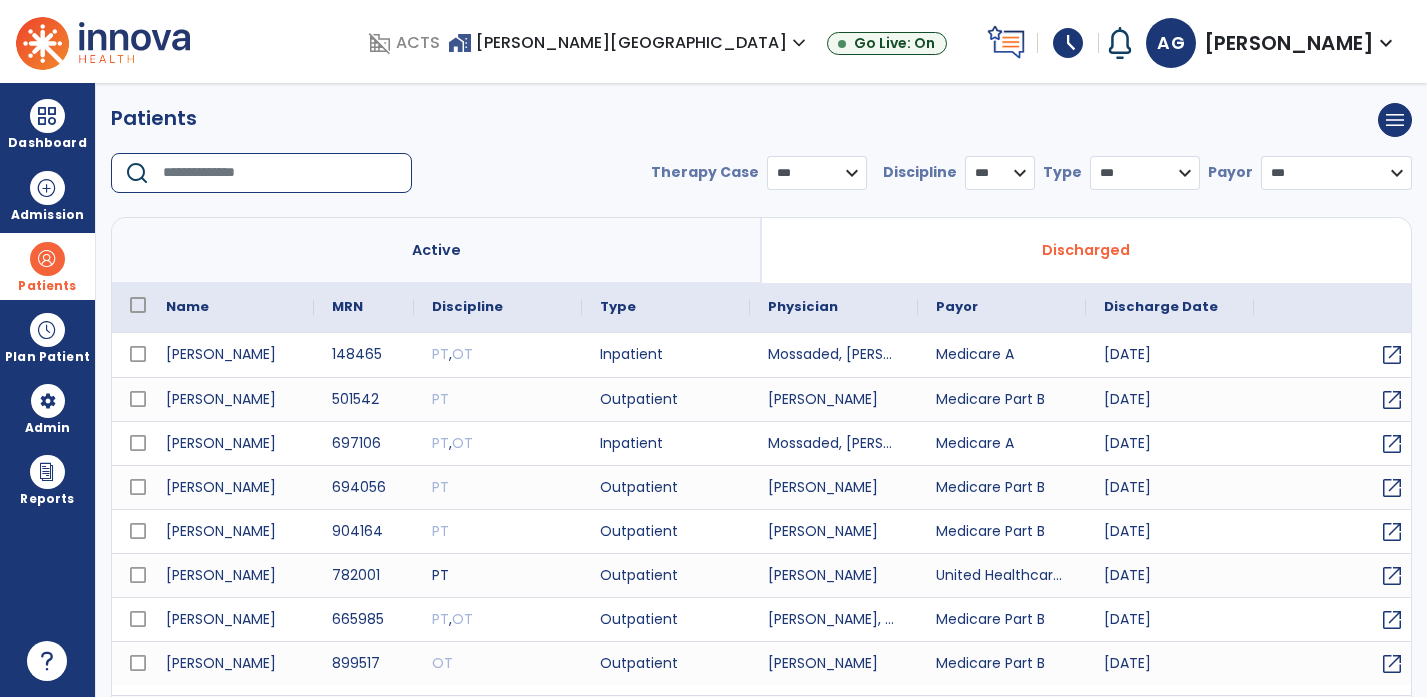 click at bounding box center [280, 173] 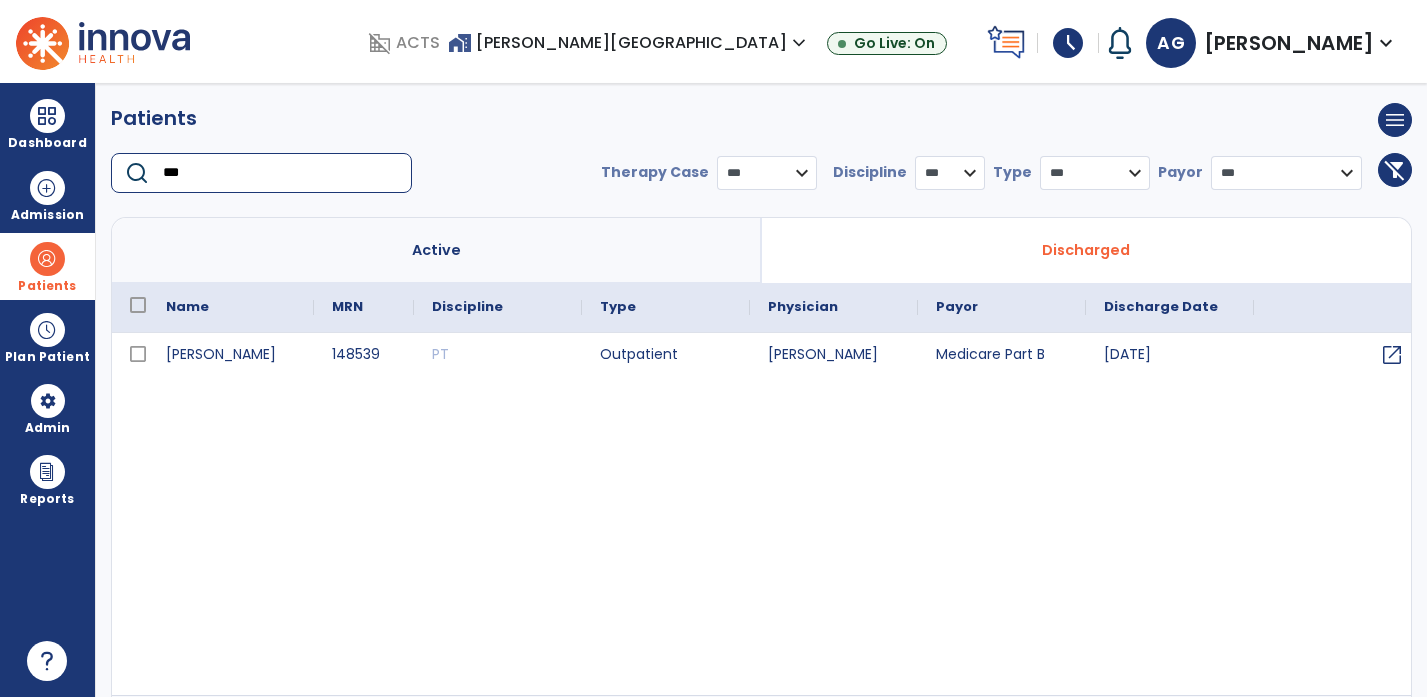 drag, startPoint x: 203, startPoint y: 164, endPoint x: 115, endPoint y: 156, distance: 88.362885 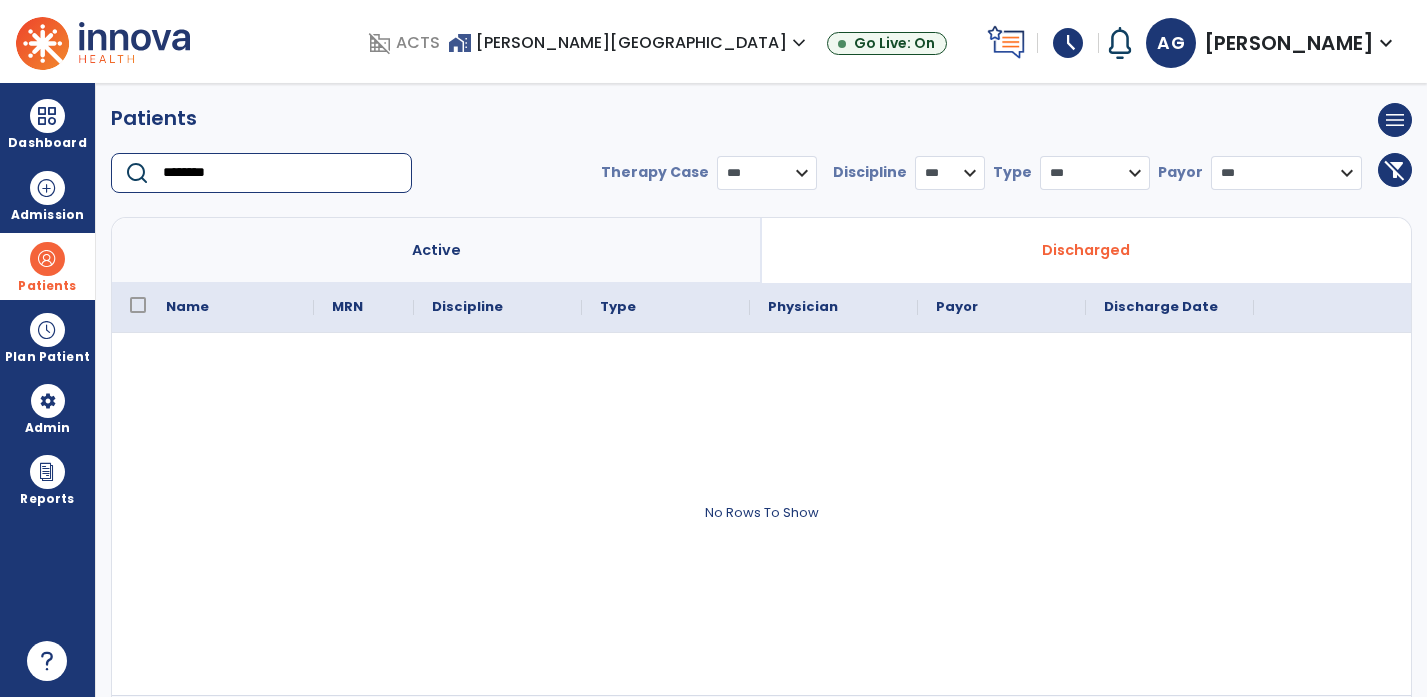 type on "********" 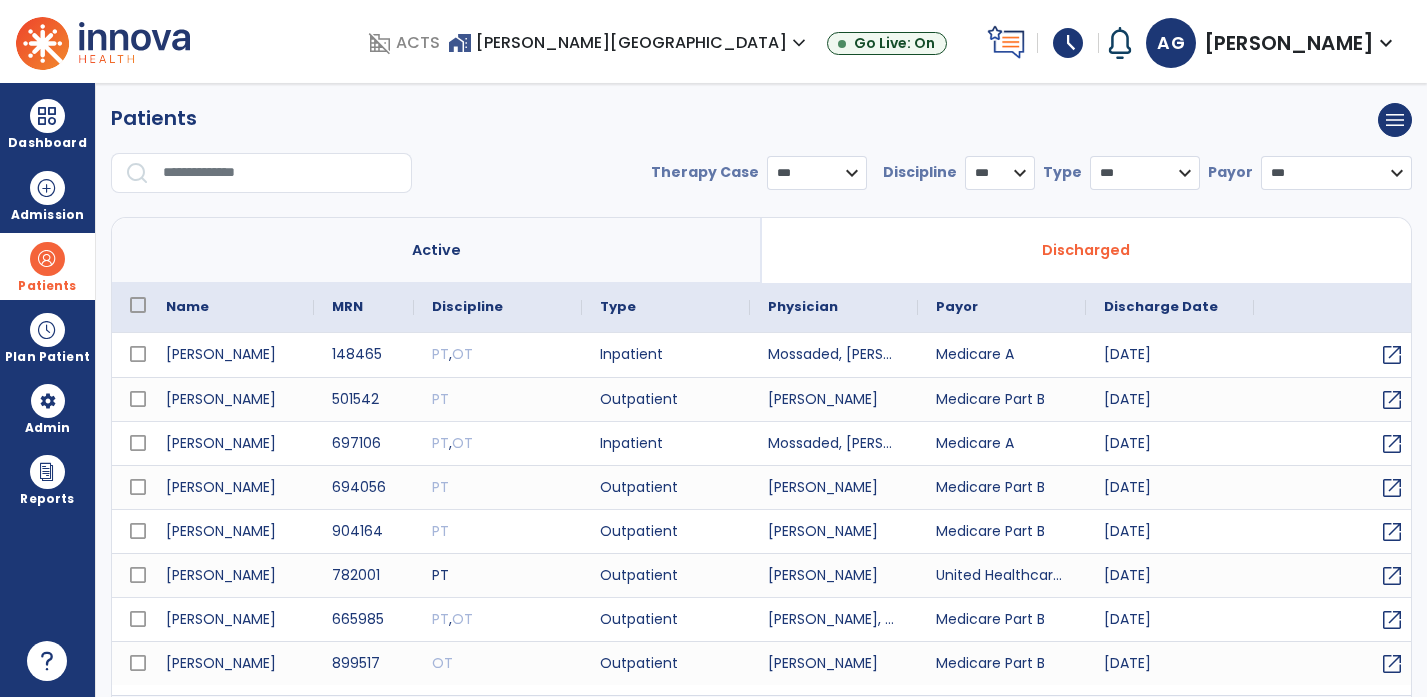 click at bounding box center (280, 173) 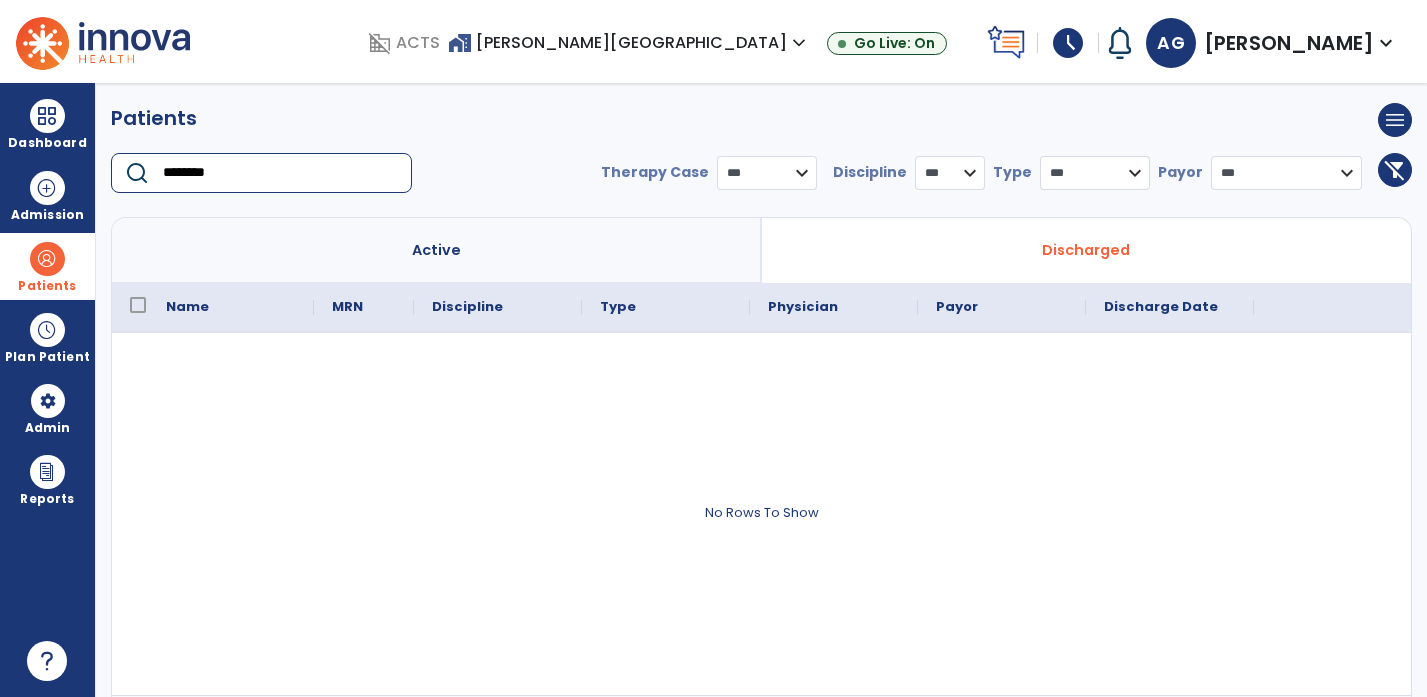 type on "********" 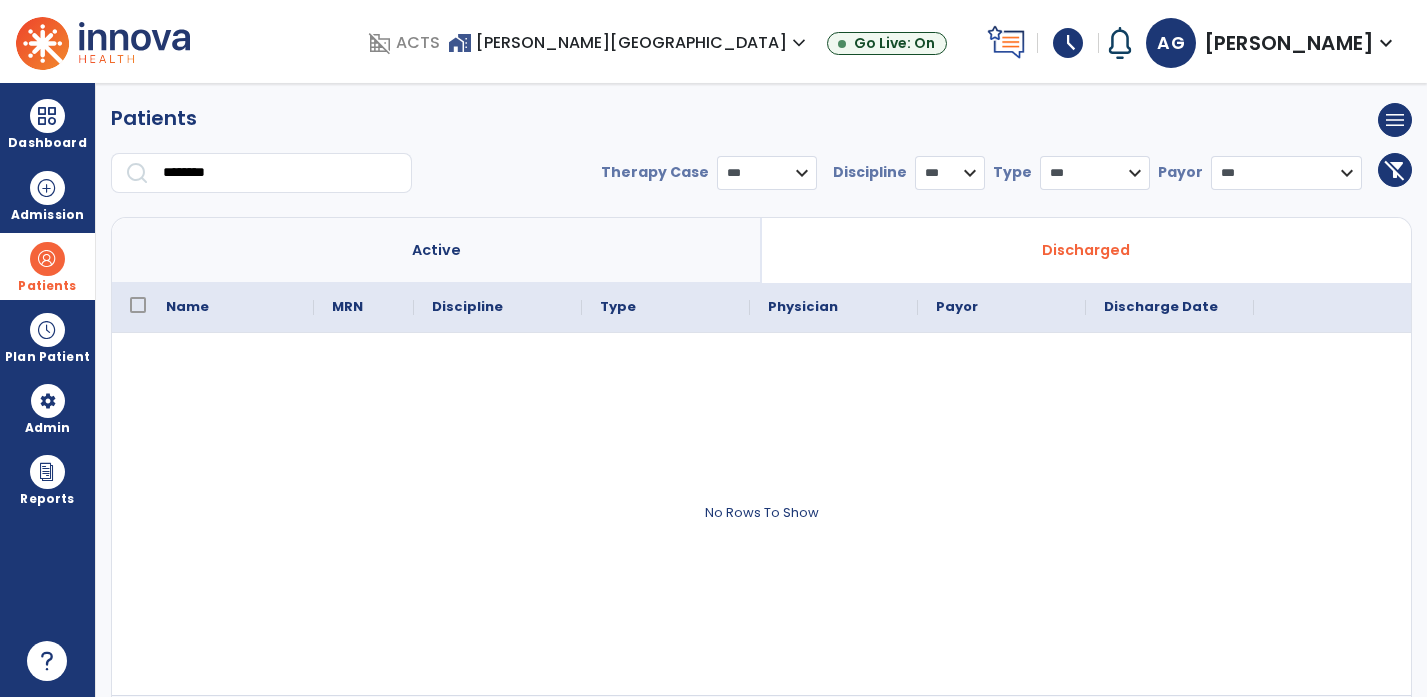 click on "Active" at bounding box center (436, 250) 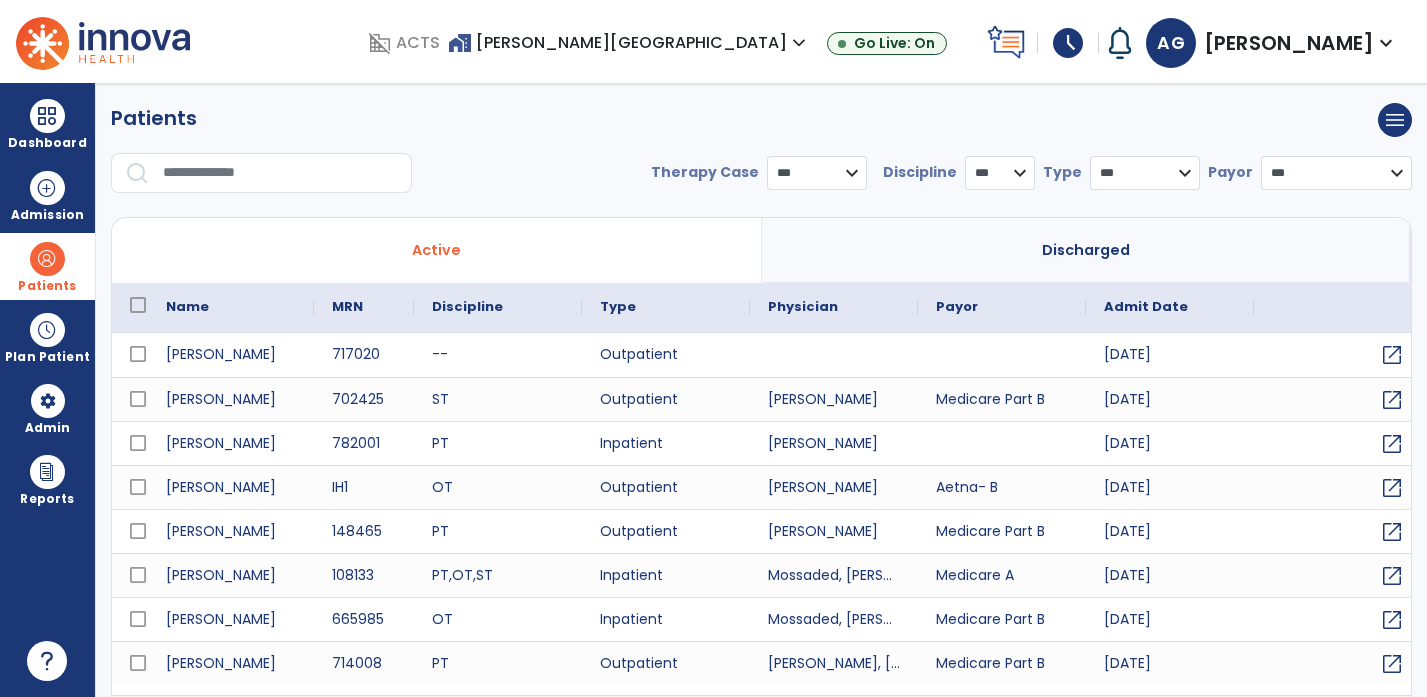 click on "Discharged" at bounding box center (1087, 250) 